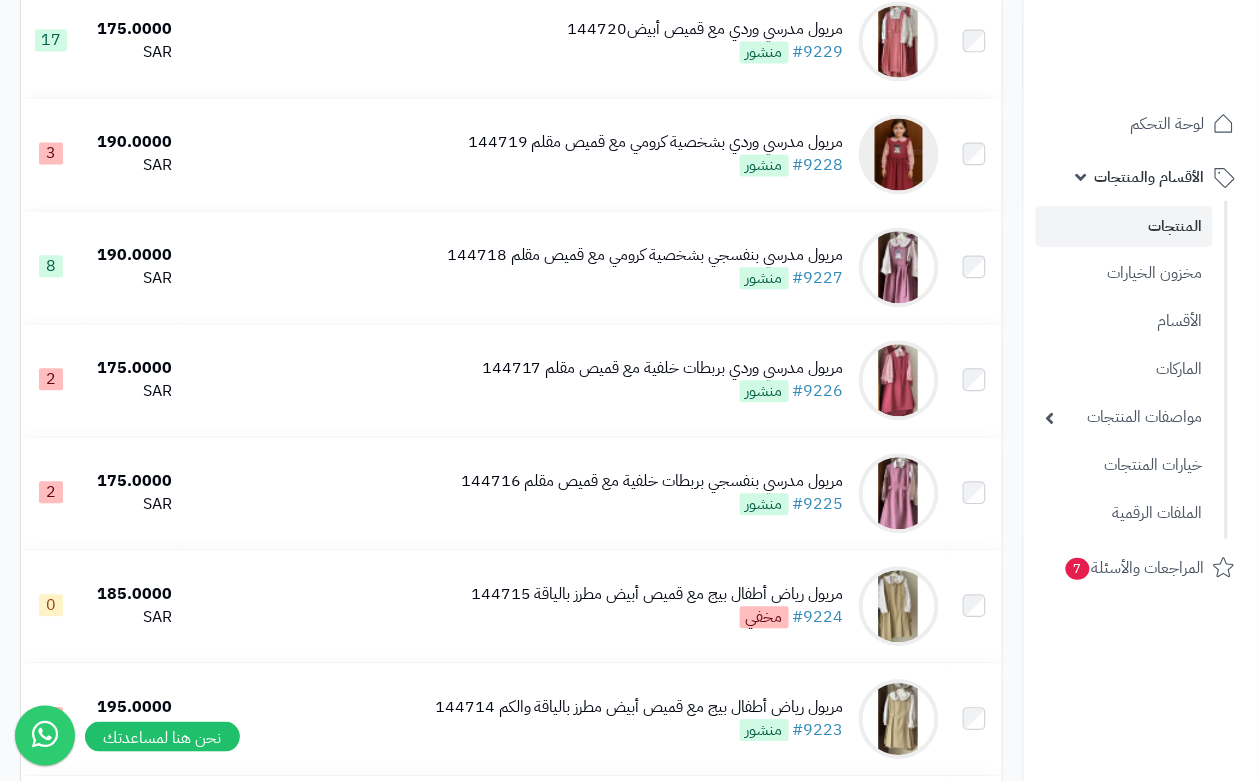 scroll, scrollTop: 822, scrollLeft: 0, axis: vertical 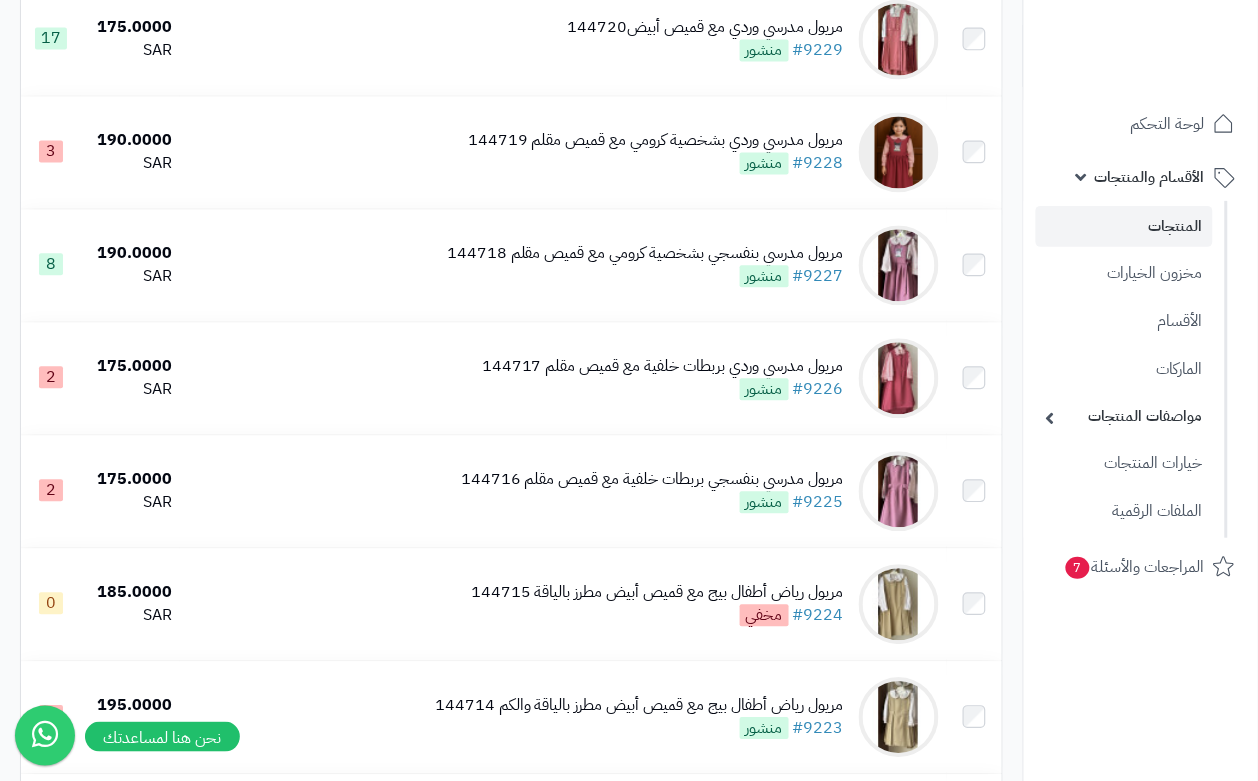 drag, startPoint x: 0, startPoint y: 0, endPoint x: 1118, endPoint y: 472, distance: 1213.5518 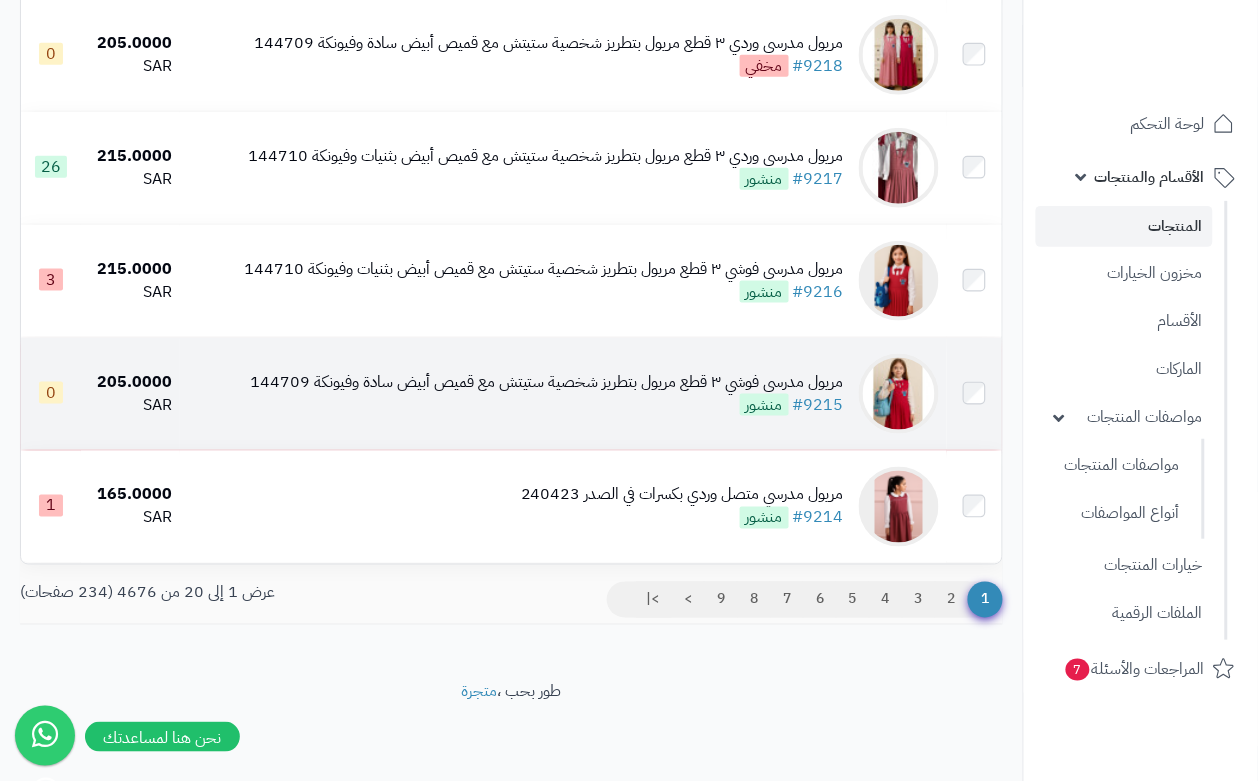 scroll, scrollTop: 2075, scrollLeft: 0, axis: vertical 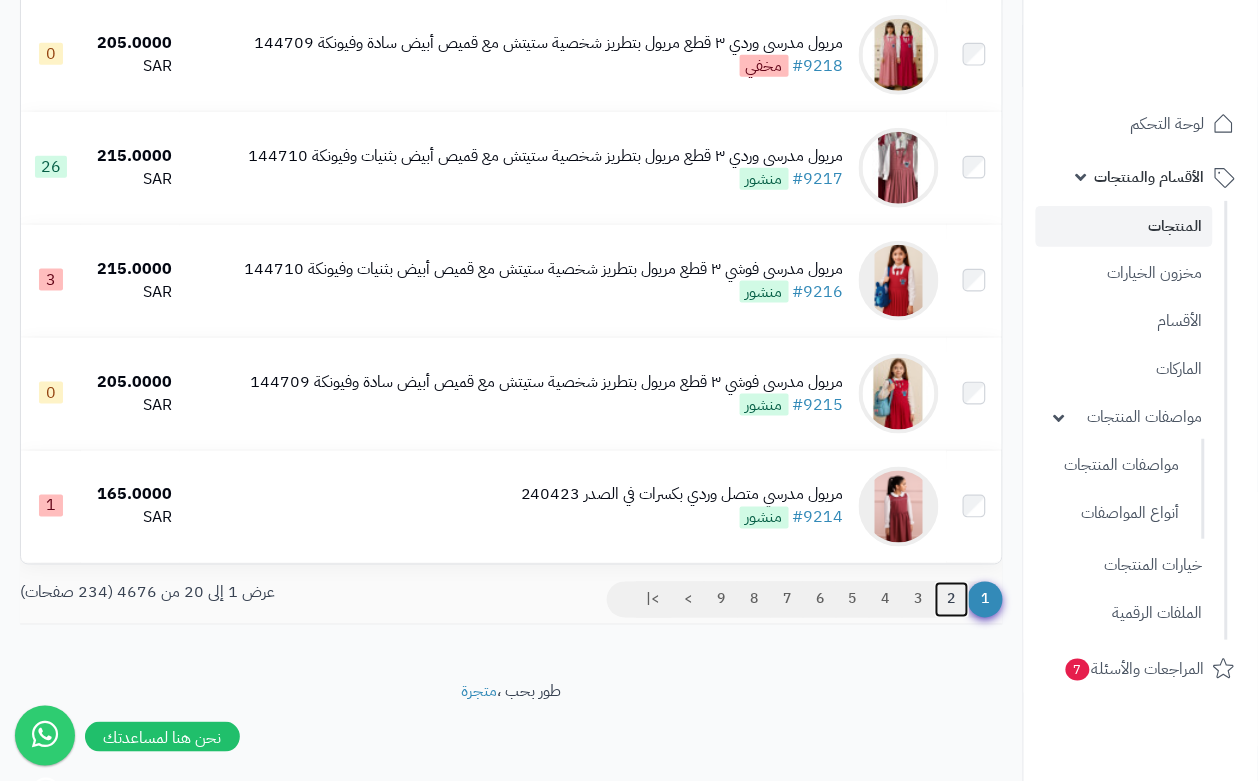 click on "2" at bounding box center [952, 600] 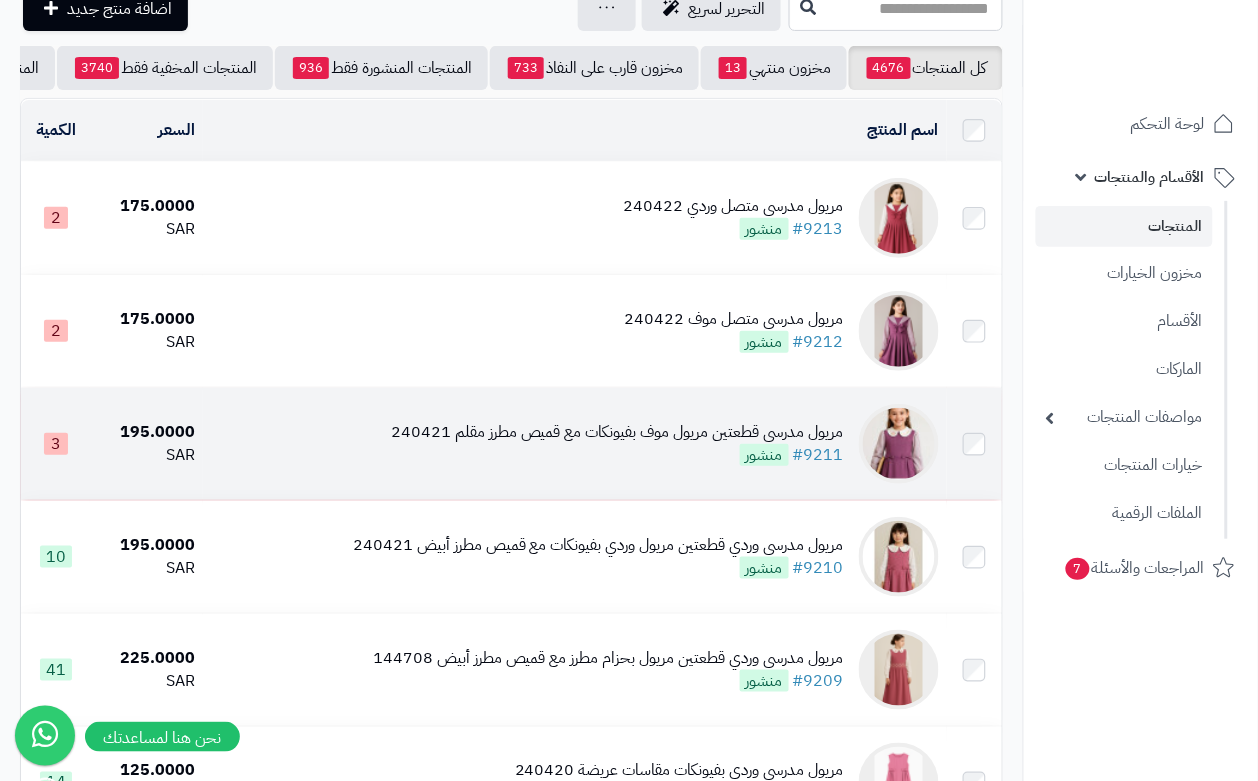 scroll, scrollTop: 125, scrollLeft: 0, axis: vertical 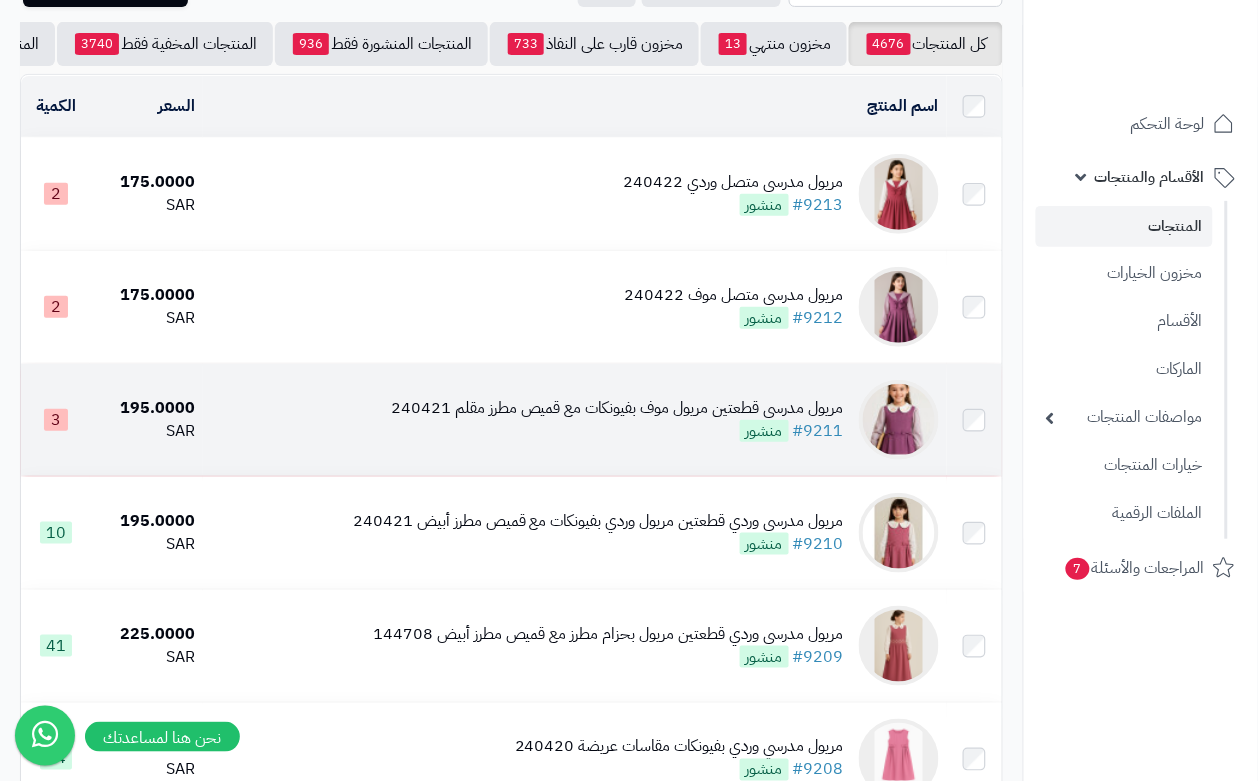 click on "مريول مدرسي  قطعتين مريول موف بفيونكات مع قميص مطرز  مقلم  [DATE]
#[NUMBER]
منشور" at bounding box center (575, 420) 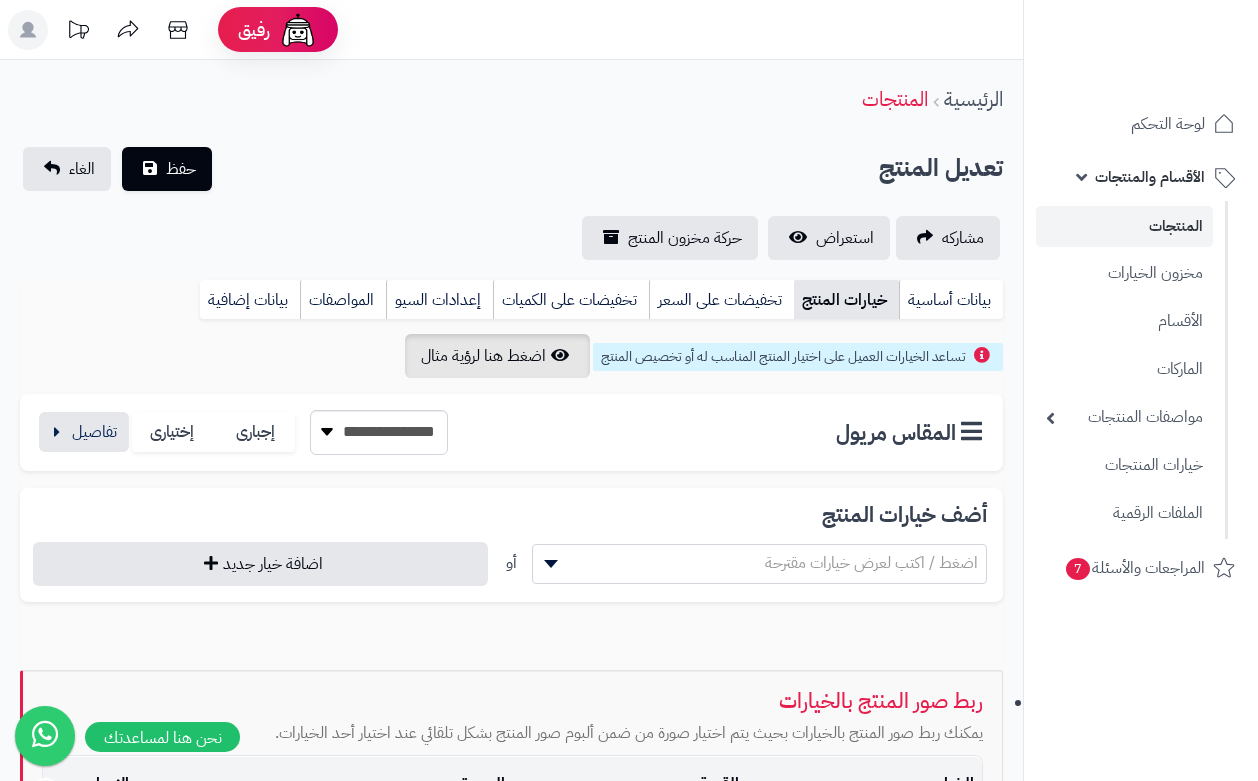 scroll, scrollTop: 0, scrollLeft: 0, axis: both 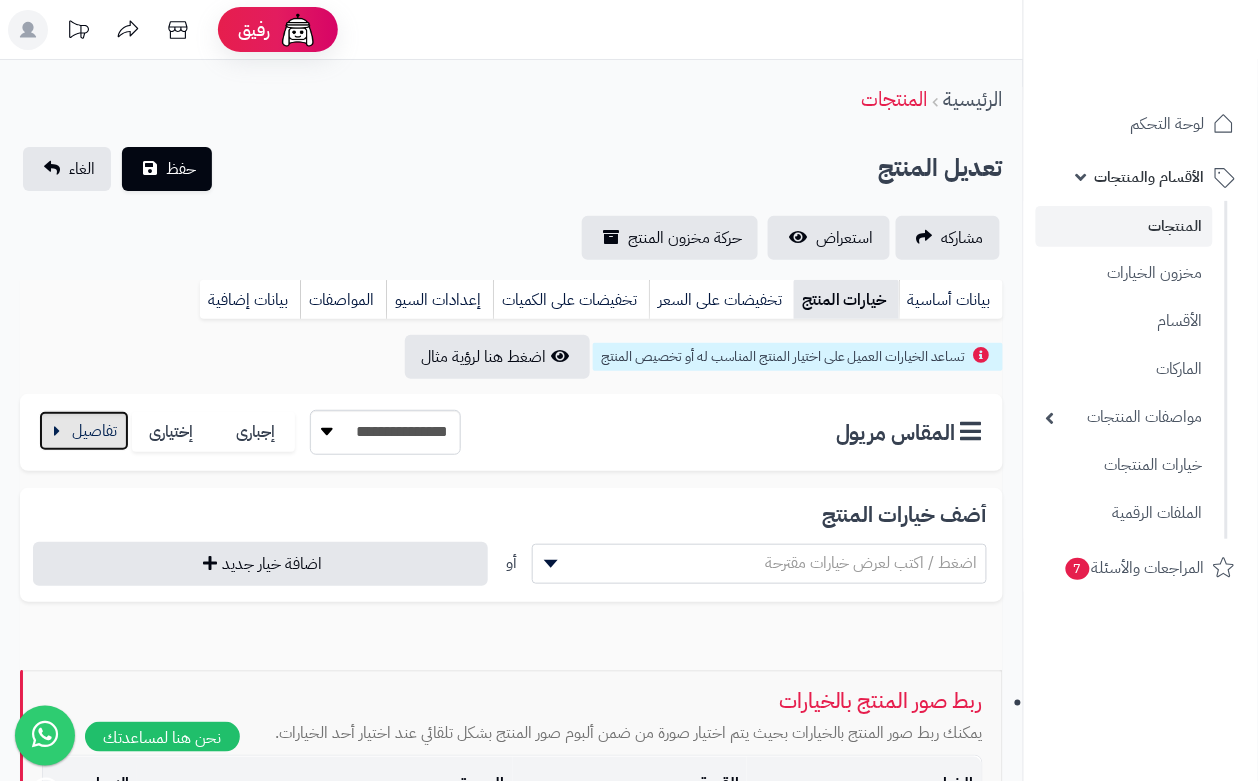 click at bounding box center (84, 431) 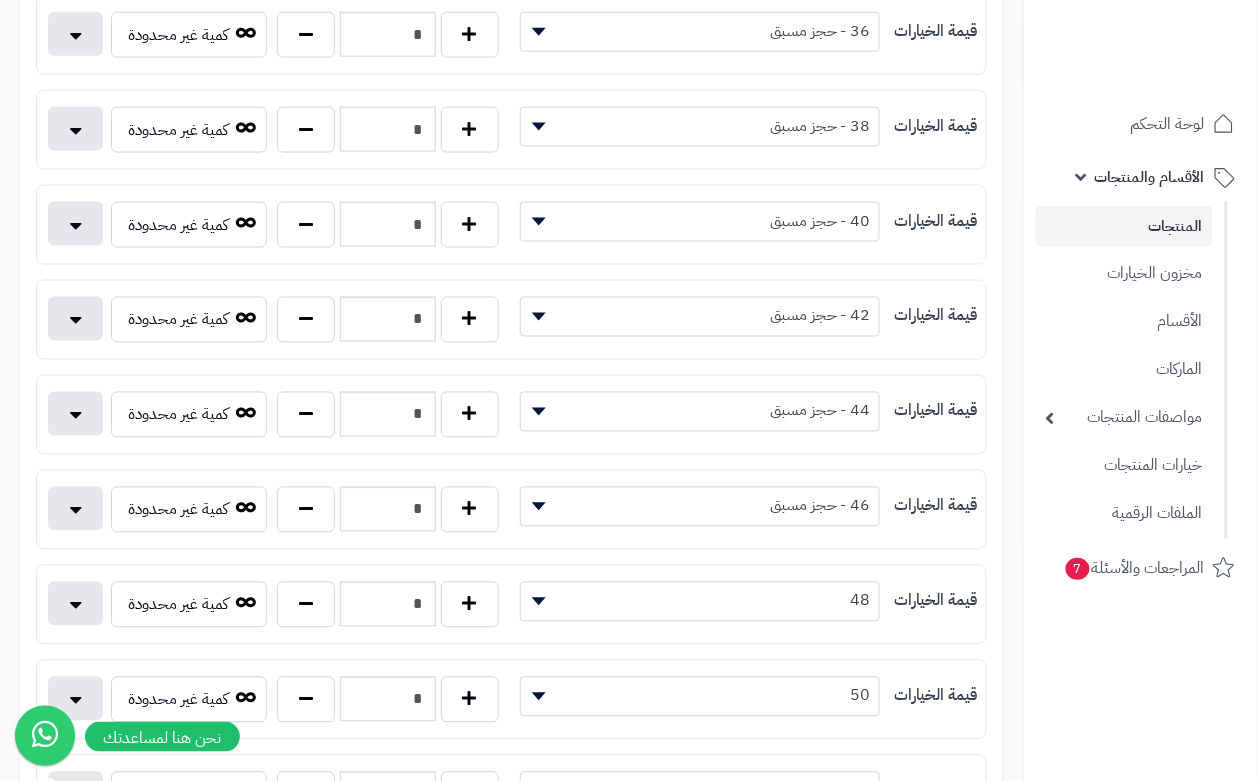 scroll, scrollTop: 625, scrollLeft: 0, axis: vertical 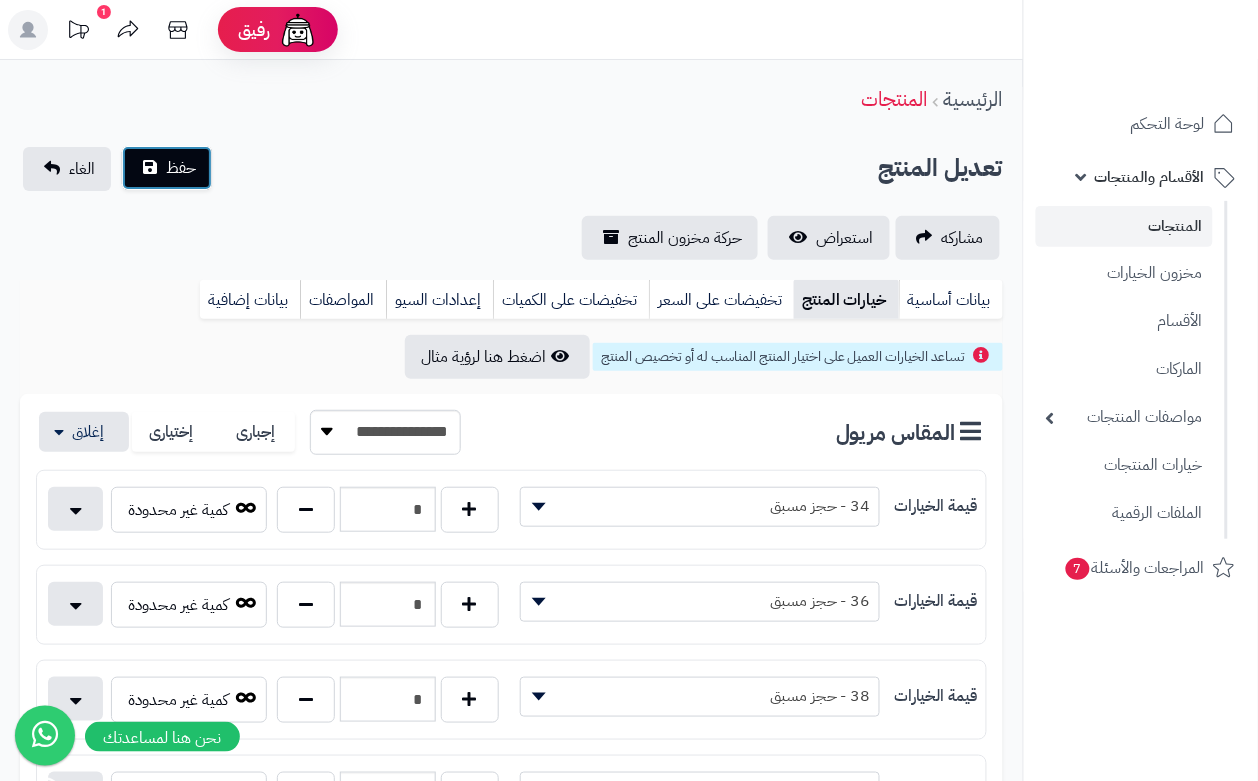 click on "حفظ" at bounding box center (167, 168) 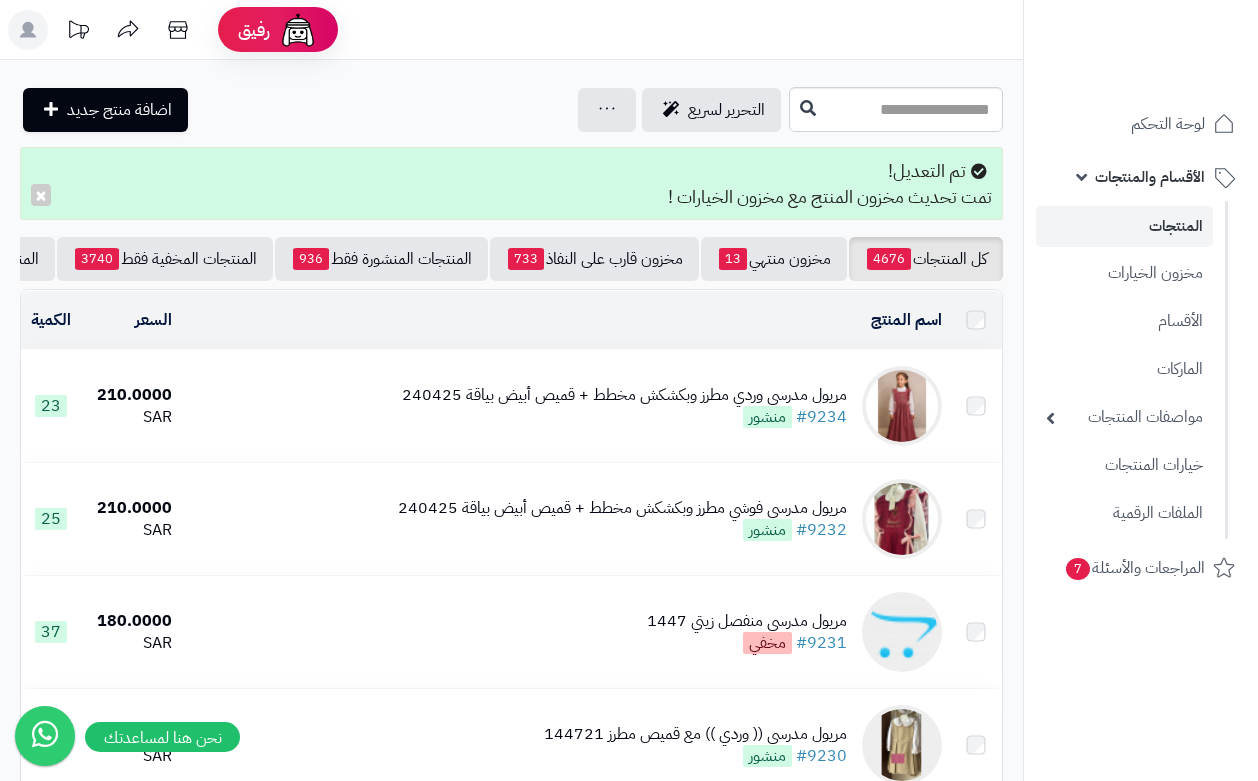 scroll, scrollTop: 0, scrollLeft: 0, axis: both 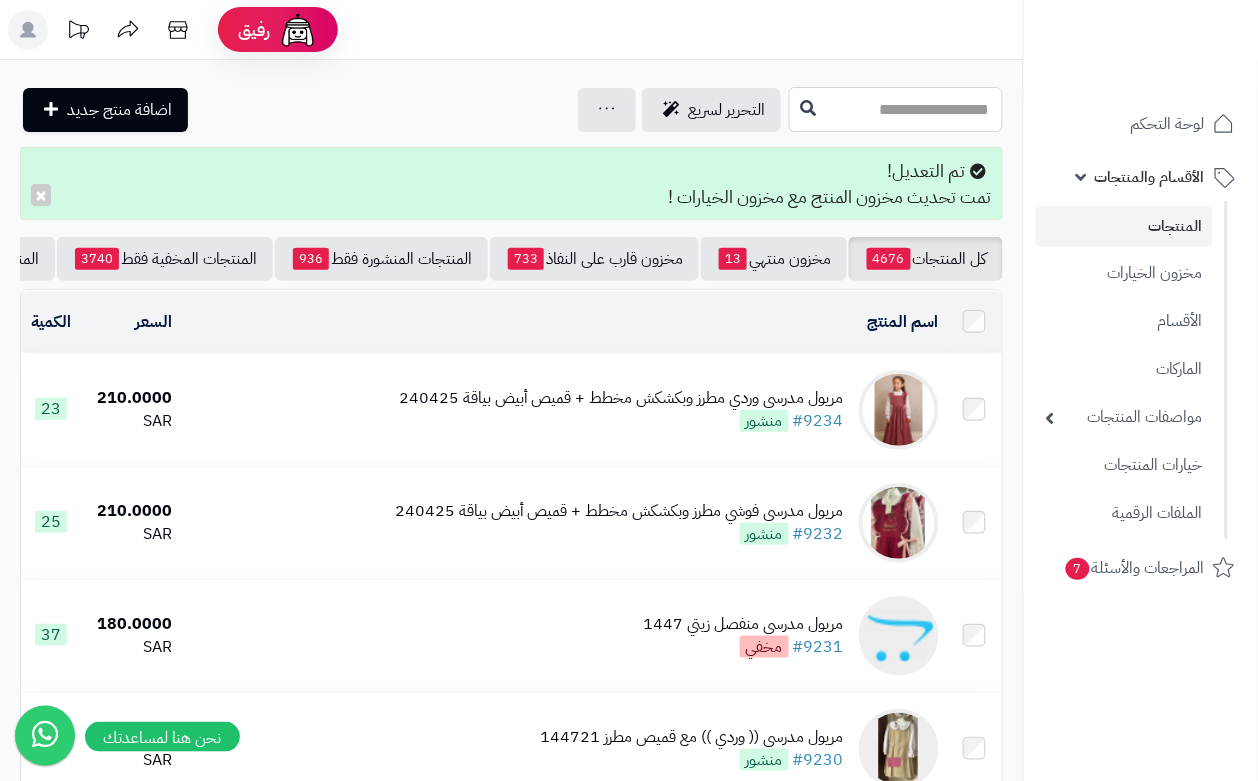 click at bounding box center (896, 109) 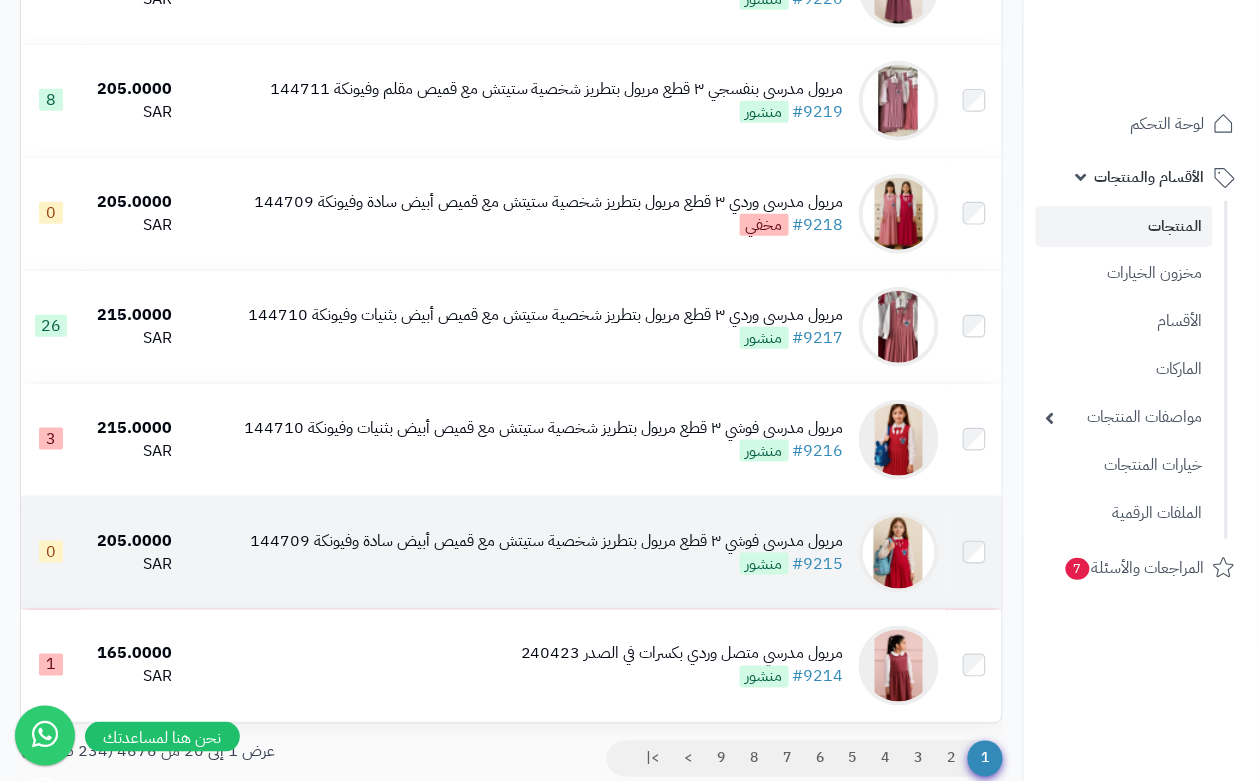 scroll, scrollTop: 2000, scrollLeft: 0, axis: vertical 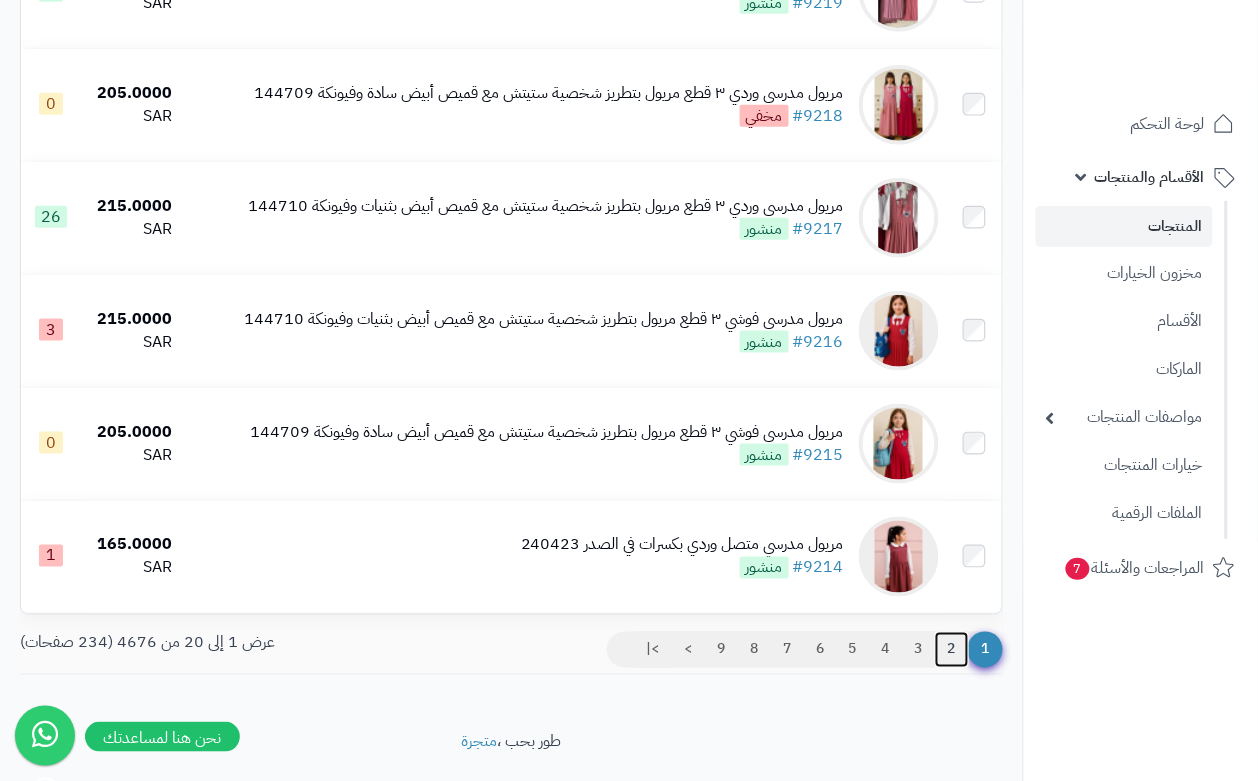 click on "2" at bounding box center (952, 650) 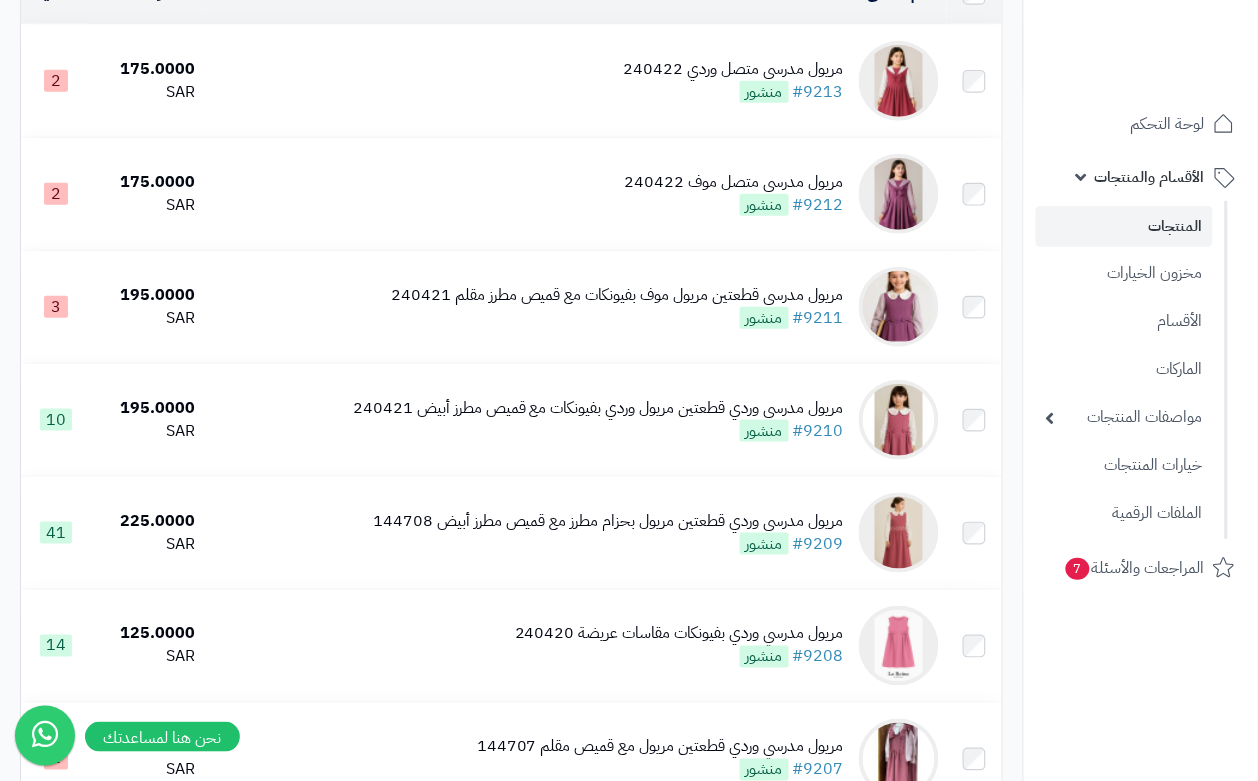 scroll, scrollTop: 0, scrollLeft: 0, axis: both 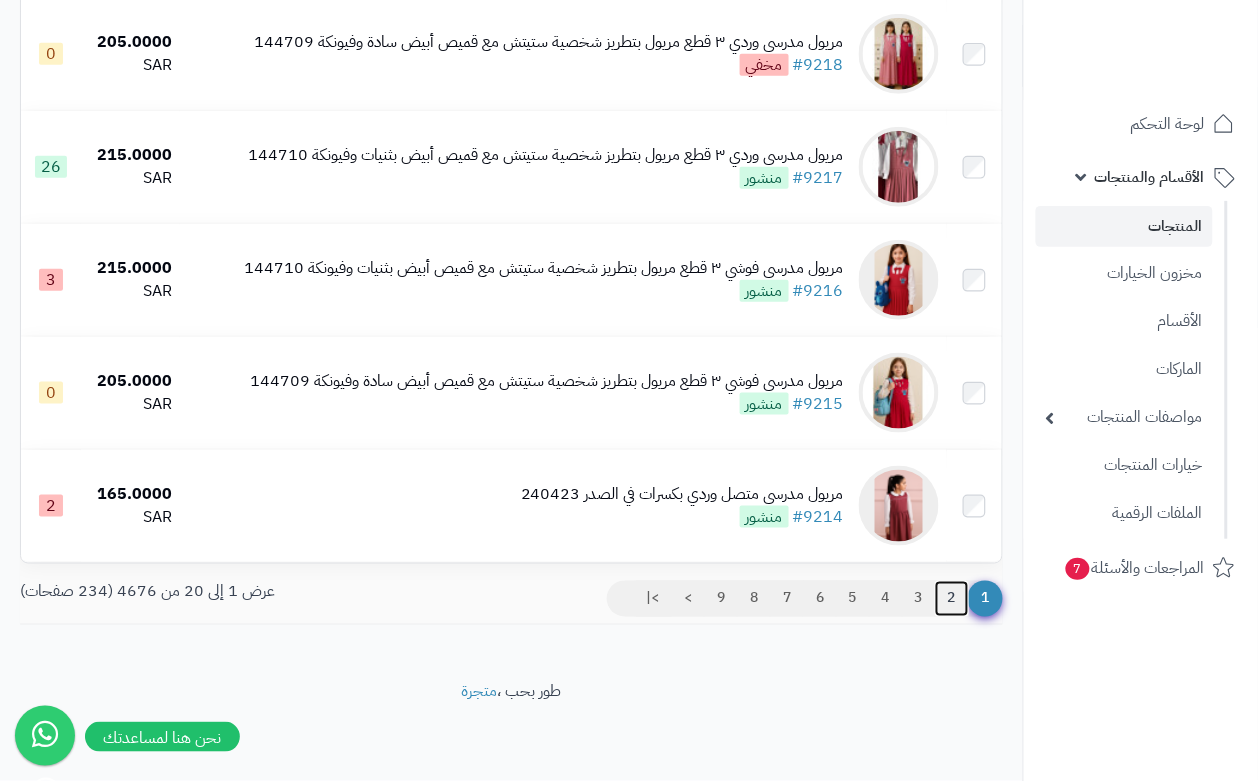 click on "2" at bounding box center (952, 599) 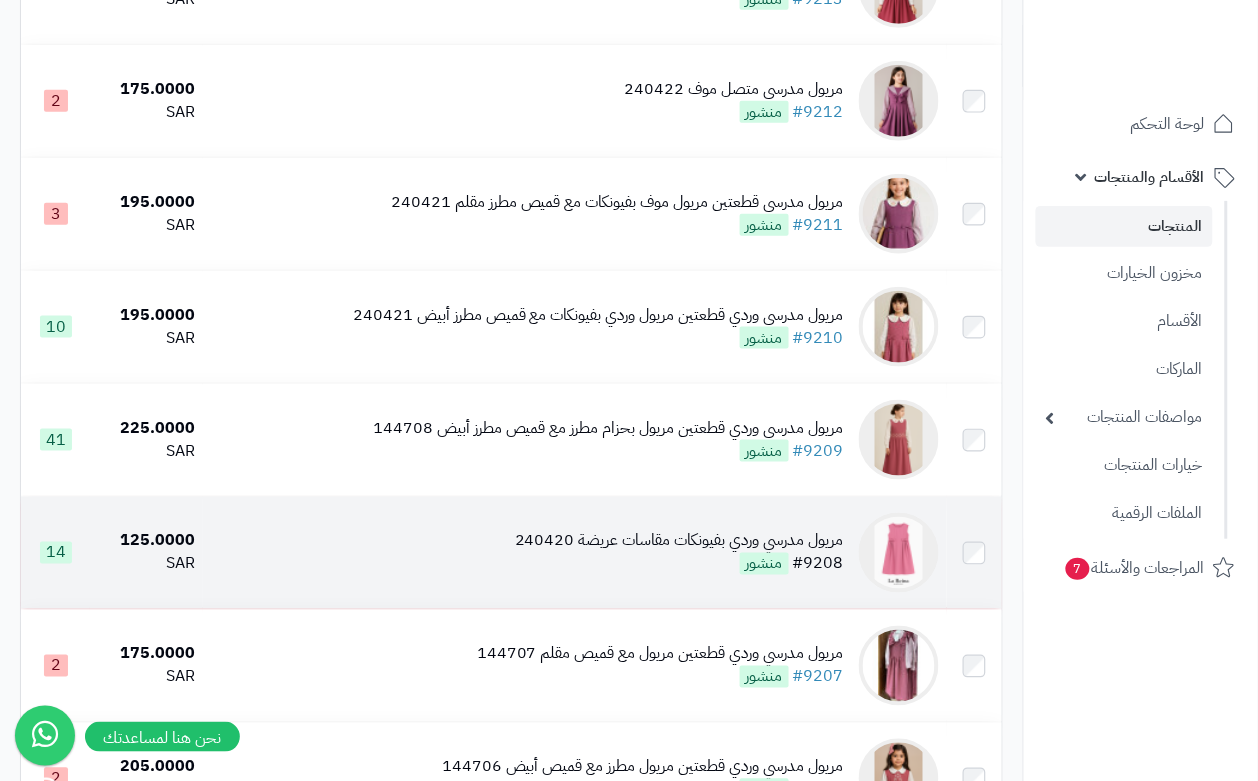 scroll, scrollTop: 375, scrollLeft: 0, axis: vertical 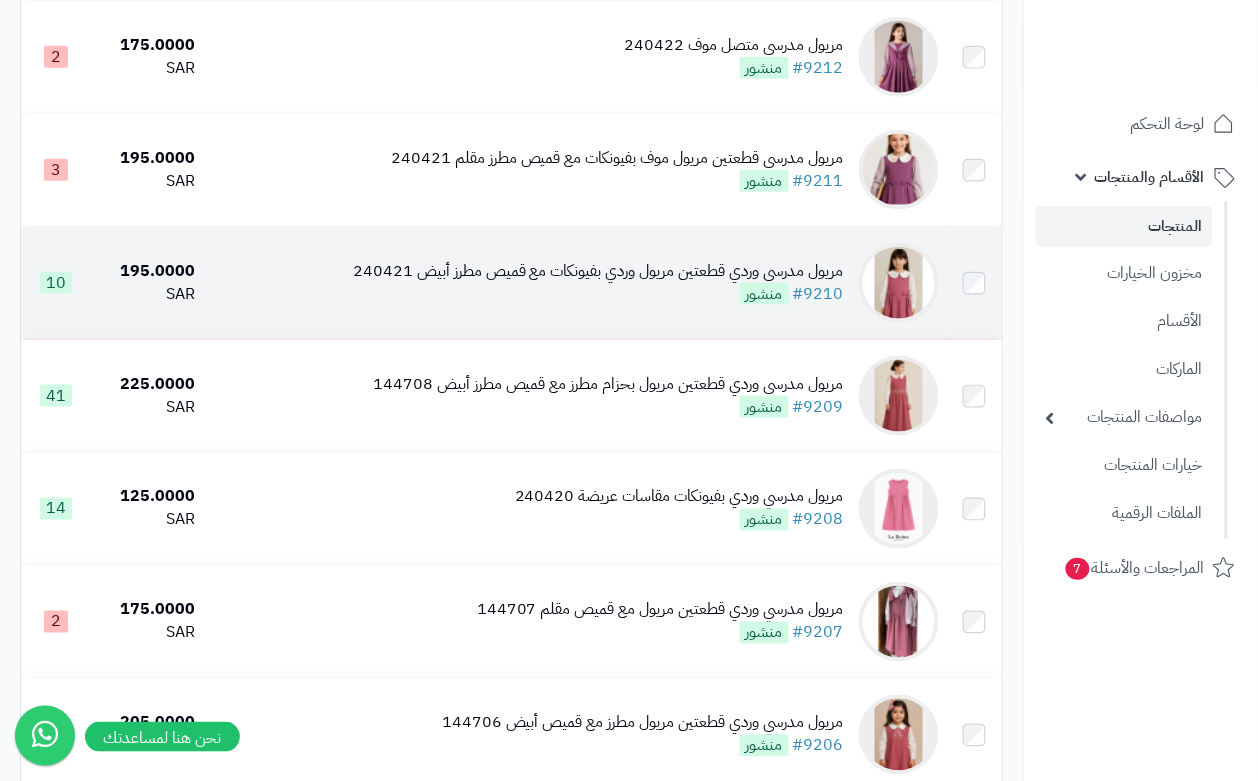 click on "مريول مدرسي وردي قطعتين مريول وردي بفيونكات مع قميص مطرز أبيض [DATE]
#[NUMBER]
منشور" at bounding box center [575, 283] 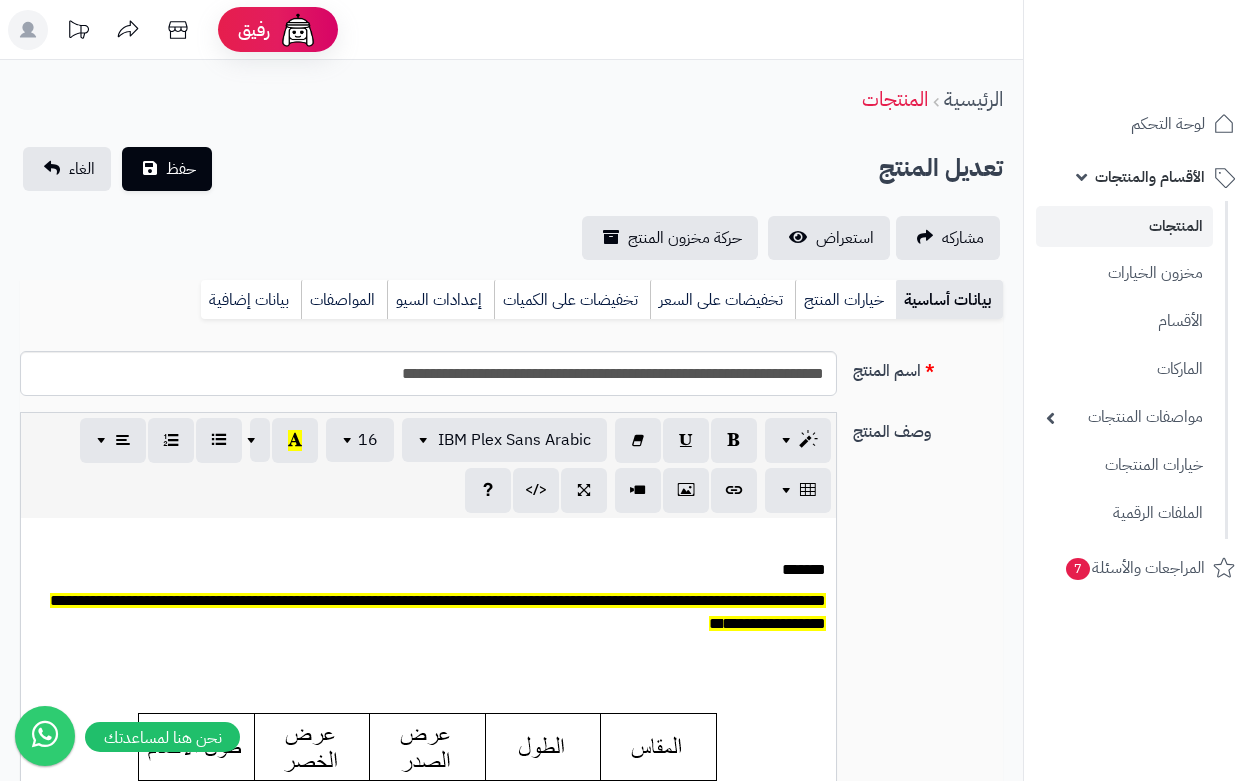 click on "تخفيضات على السعر" at bounding box center (722, 300) 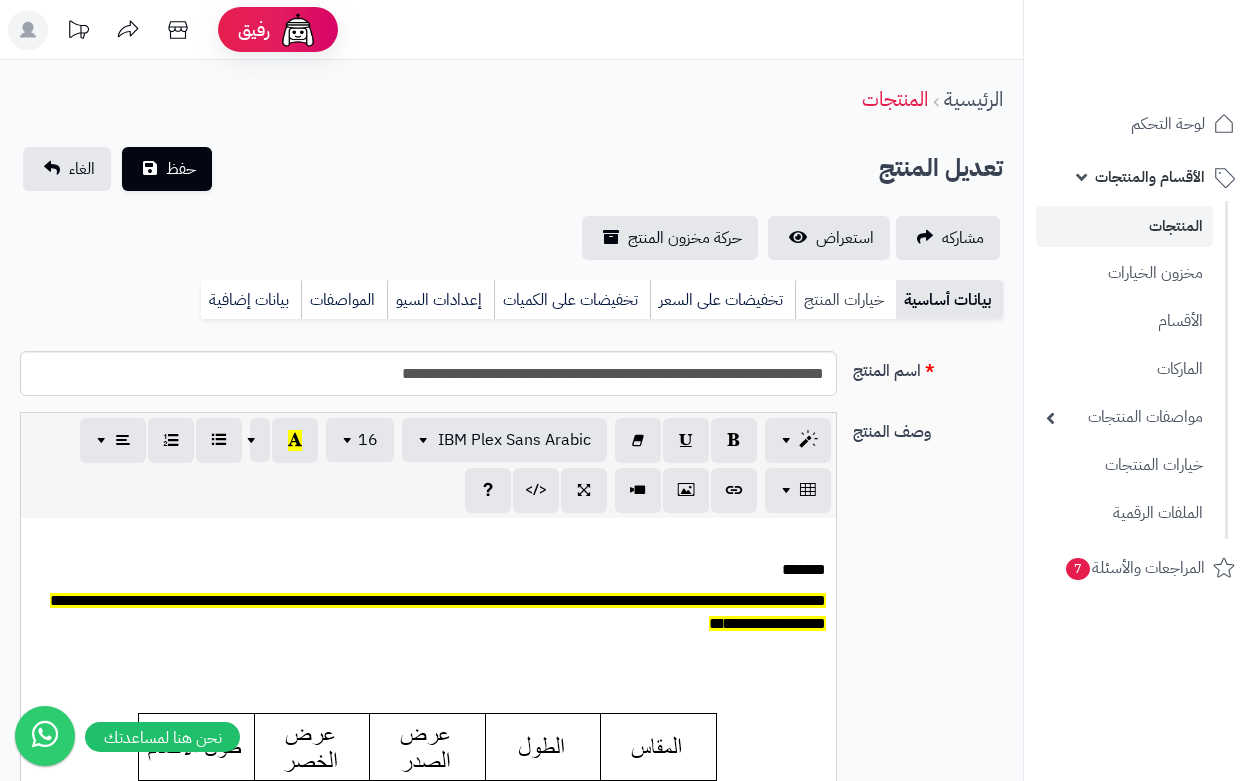scroll, scrollTop: 0, scrollLeft: 0, axis: both 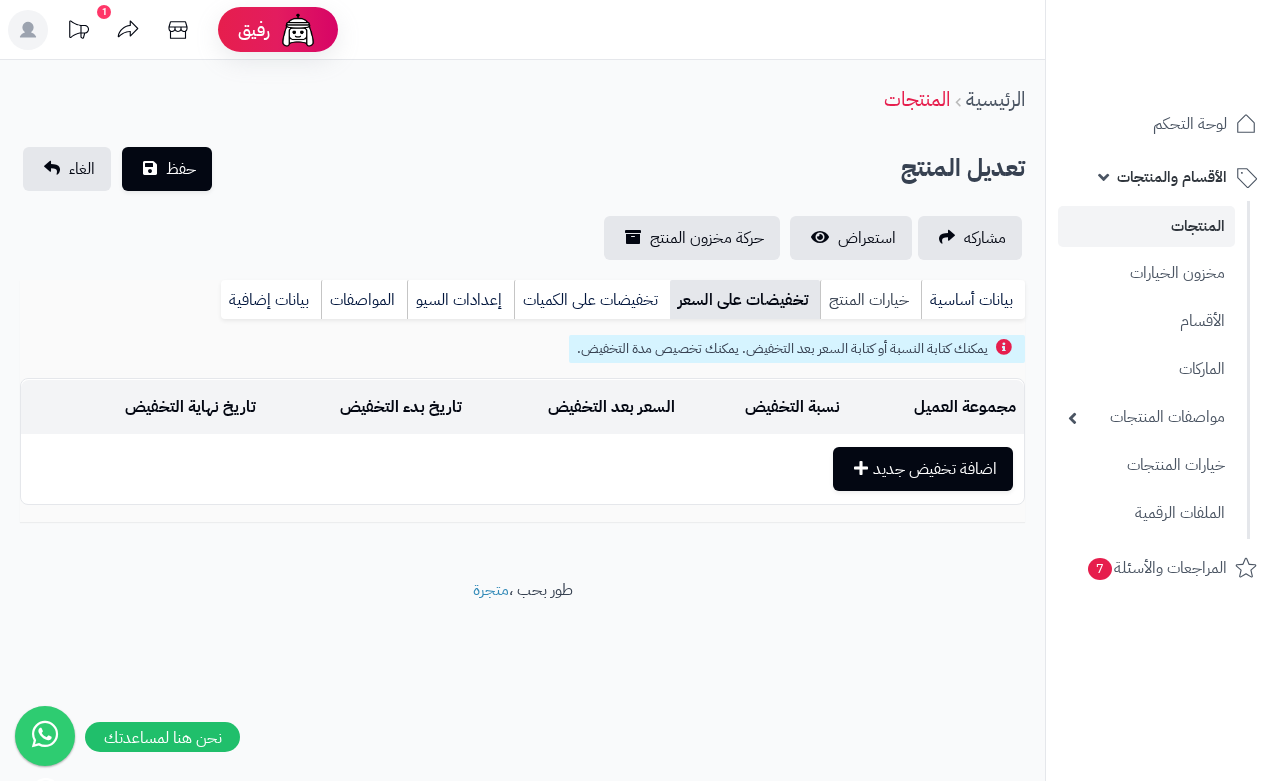 drag, startPoint x: 852, startPoint y: 301, endPoint x: 842, endPoint y: 302, distance: 10.049875 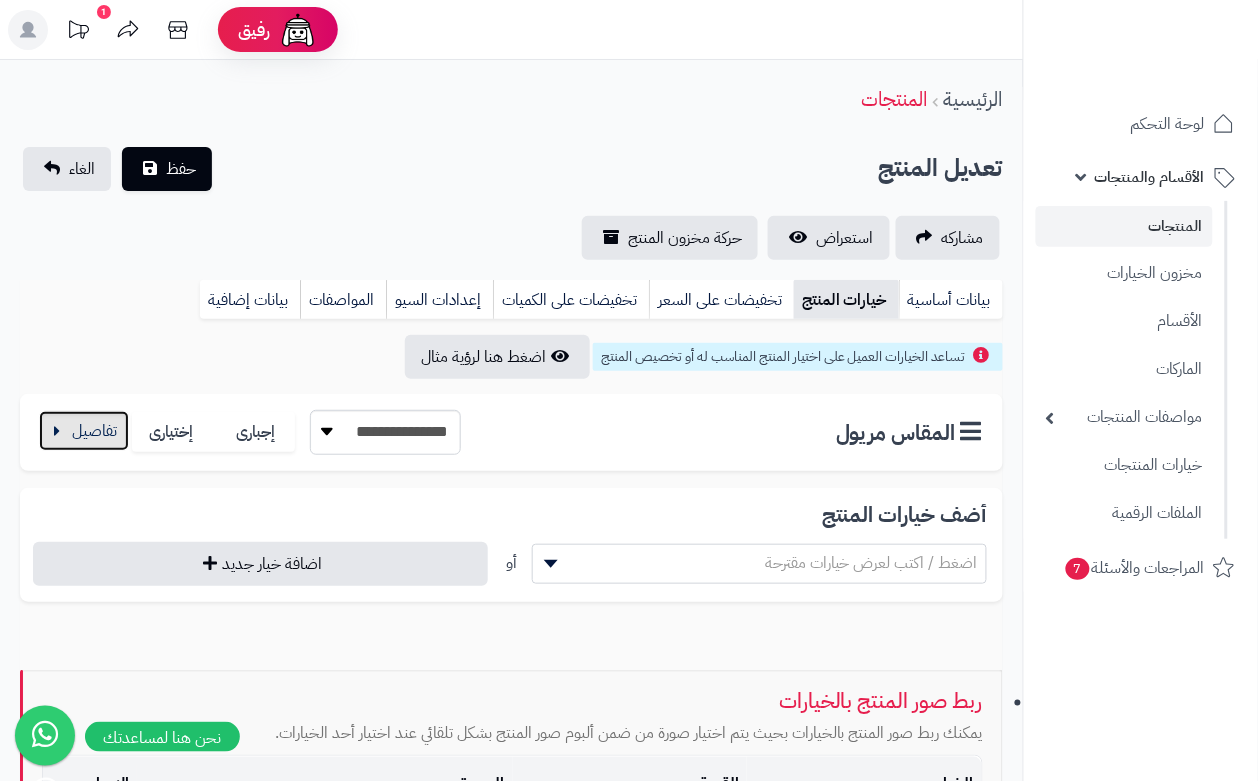 click at bounding box center (84, 431) 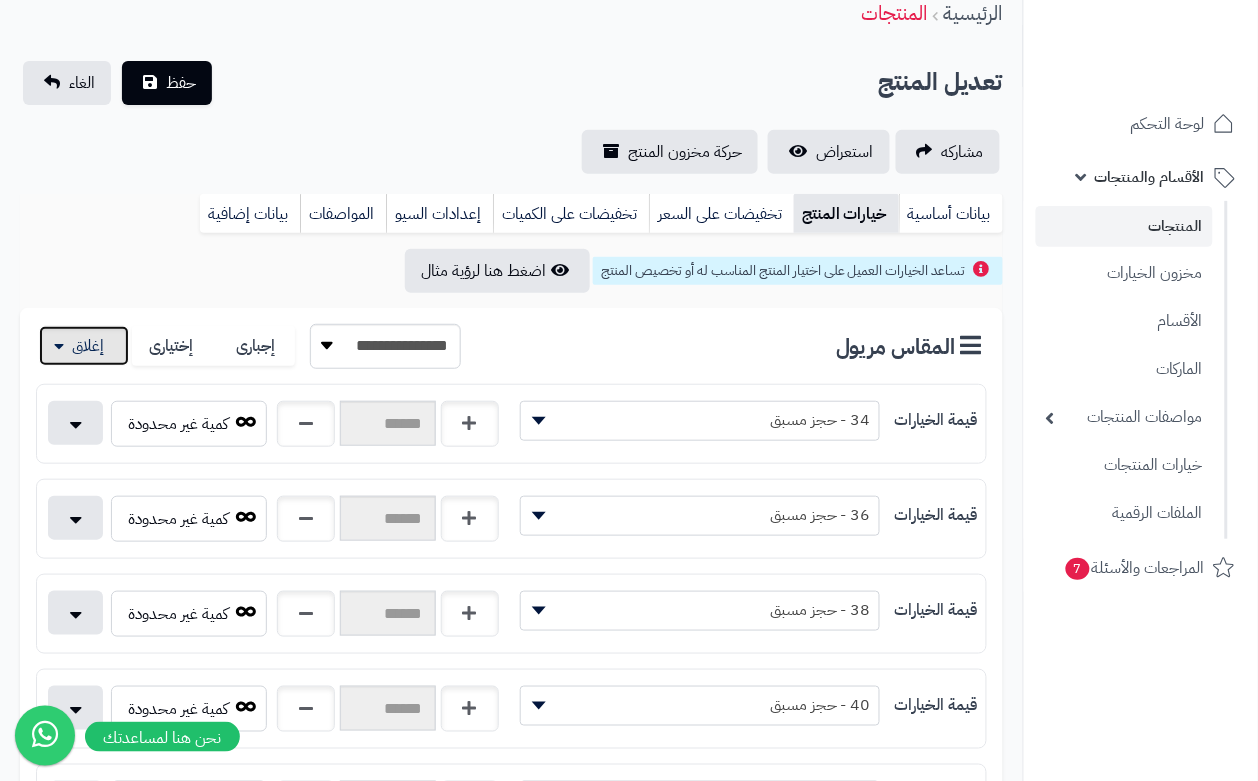 scroll, scrollTop: 0, scrollLeft: 0, axis: both 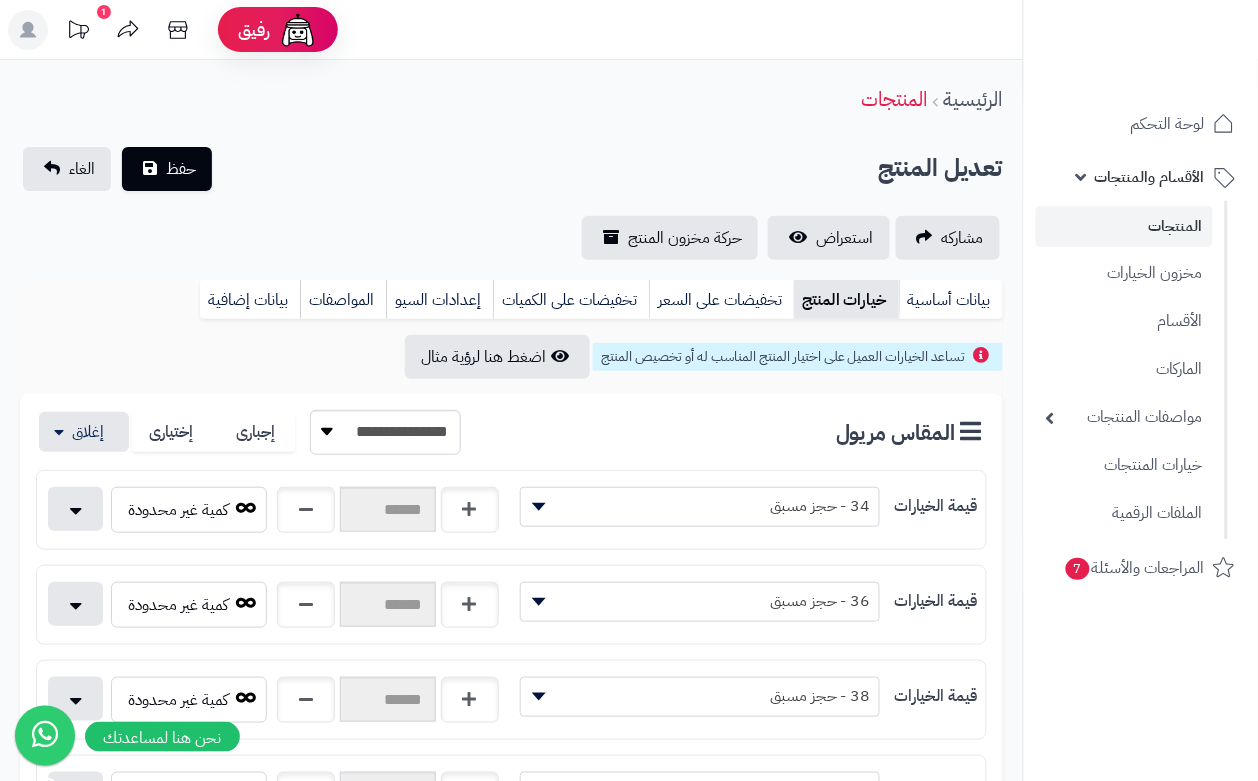 drag, startPoint x: 460, startPoint y: 151, endPoint x: 410, endPoint y: 165, distance: 51.92302 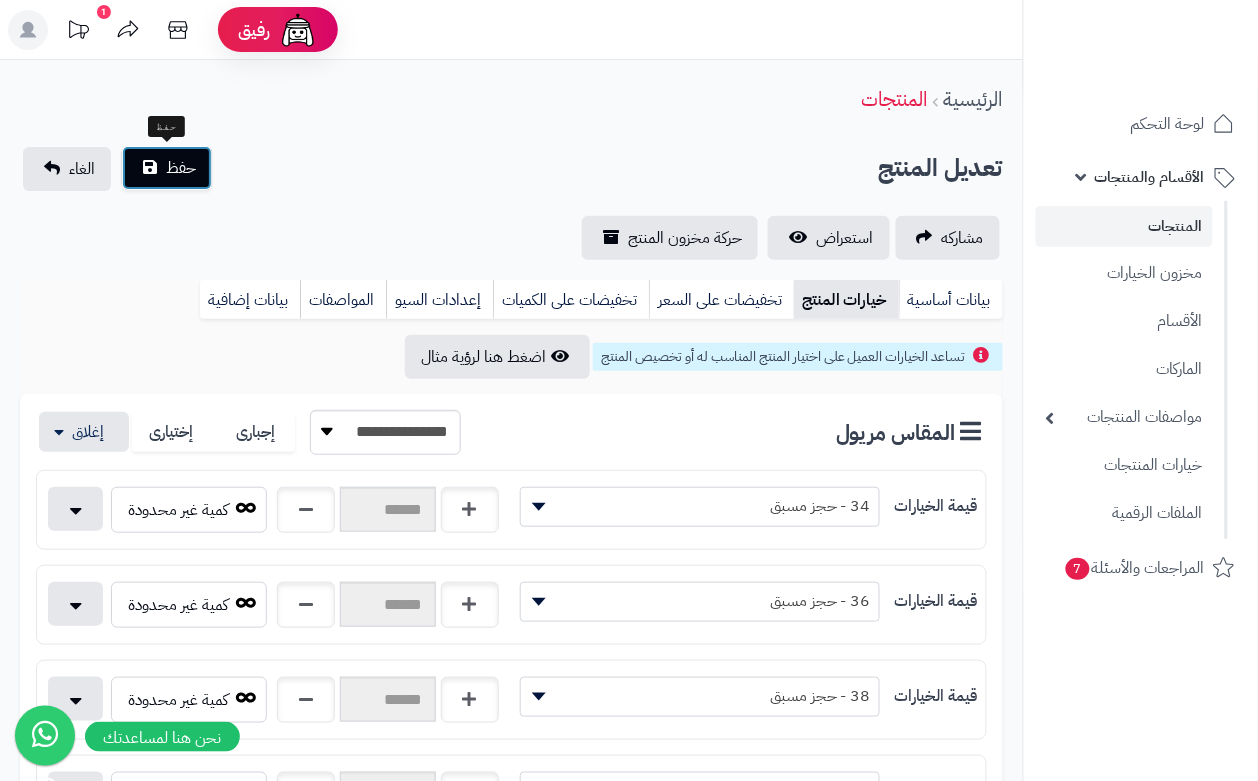 click on "حفظ" at bounding box center (181, 168) 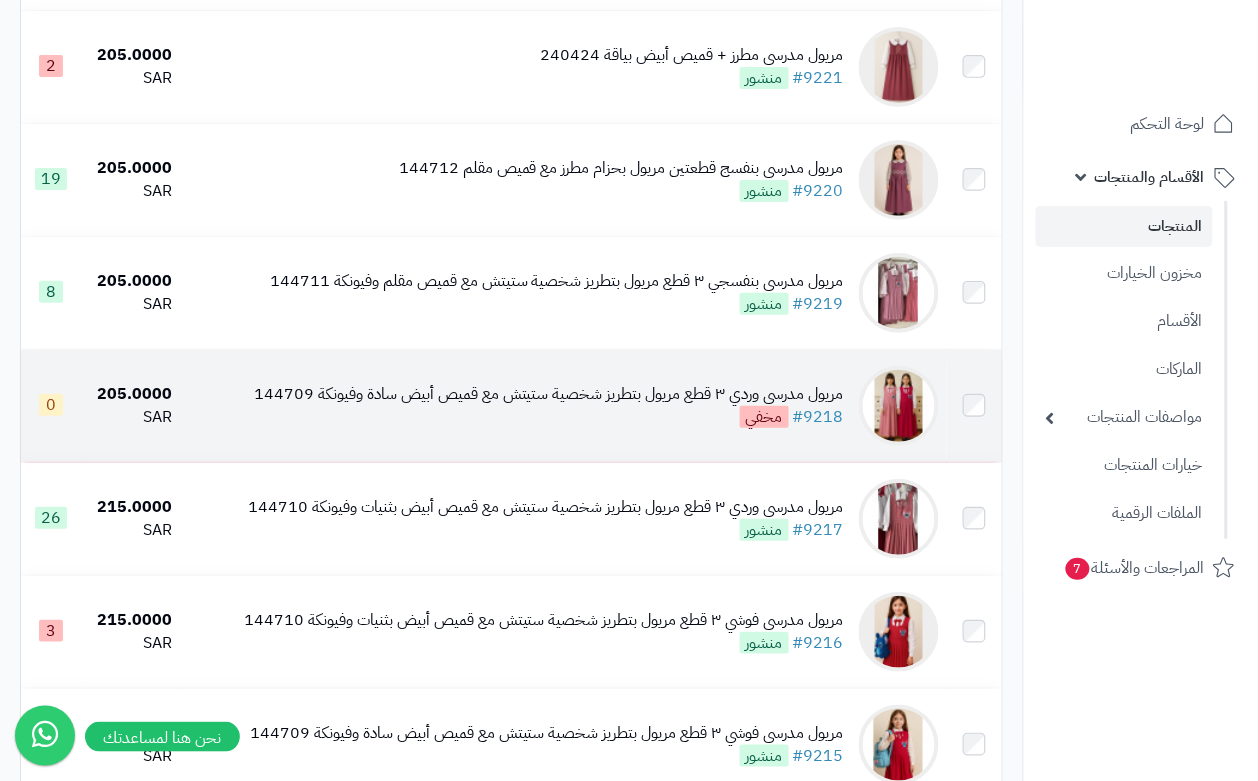 scroll, scrollTop: 1751, scrollLeft: 0, axis: vertical 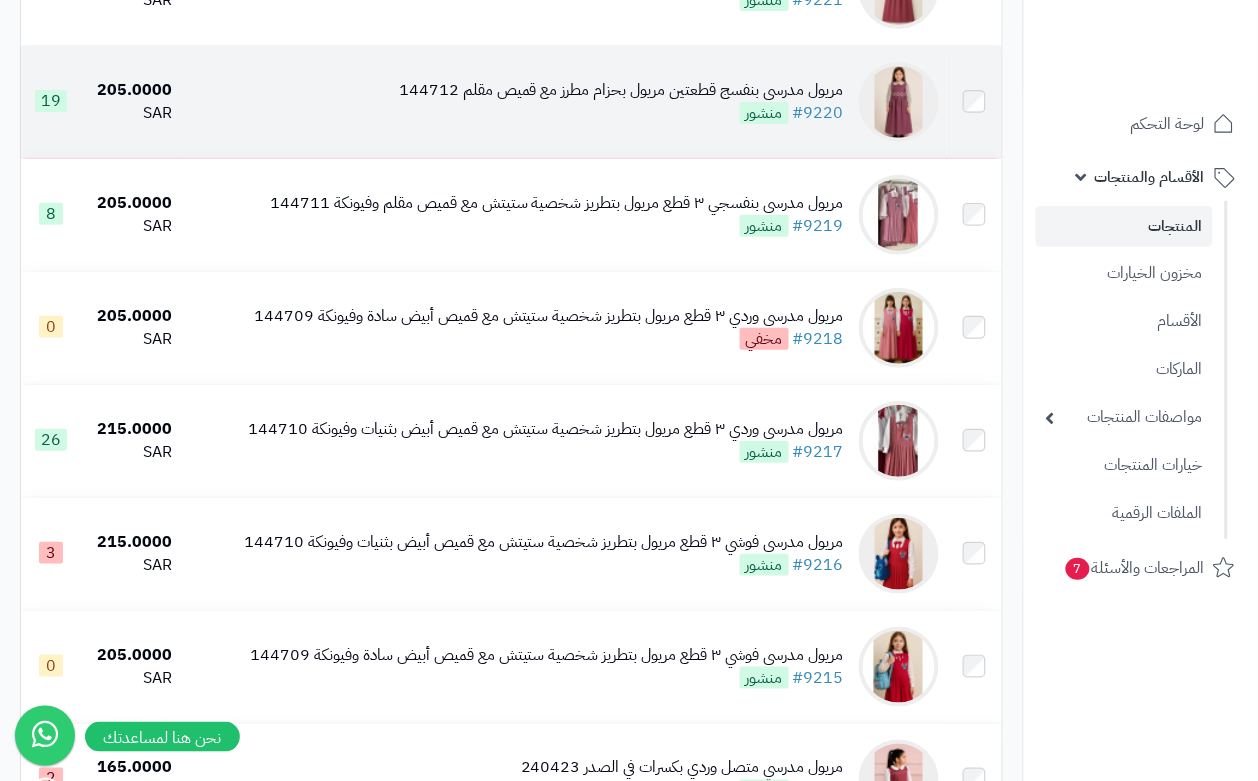 click on "مريول مدرسي بنفسج قطعتين مريول بحزام  مطرز مع قميص مقلم 144712
#9220
منشور" at bounding box center [621, 102] 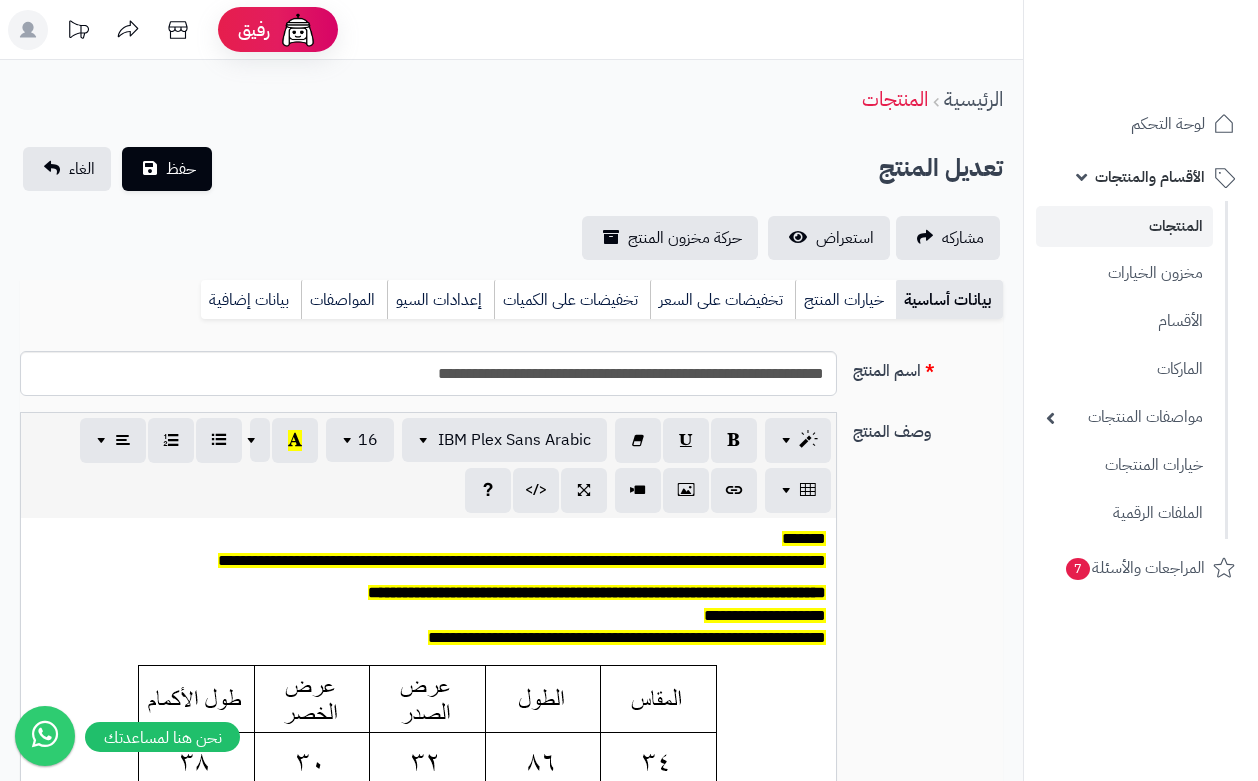 scroll, scrollTop: 0, scrollLeft: 0, axis: both 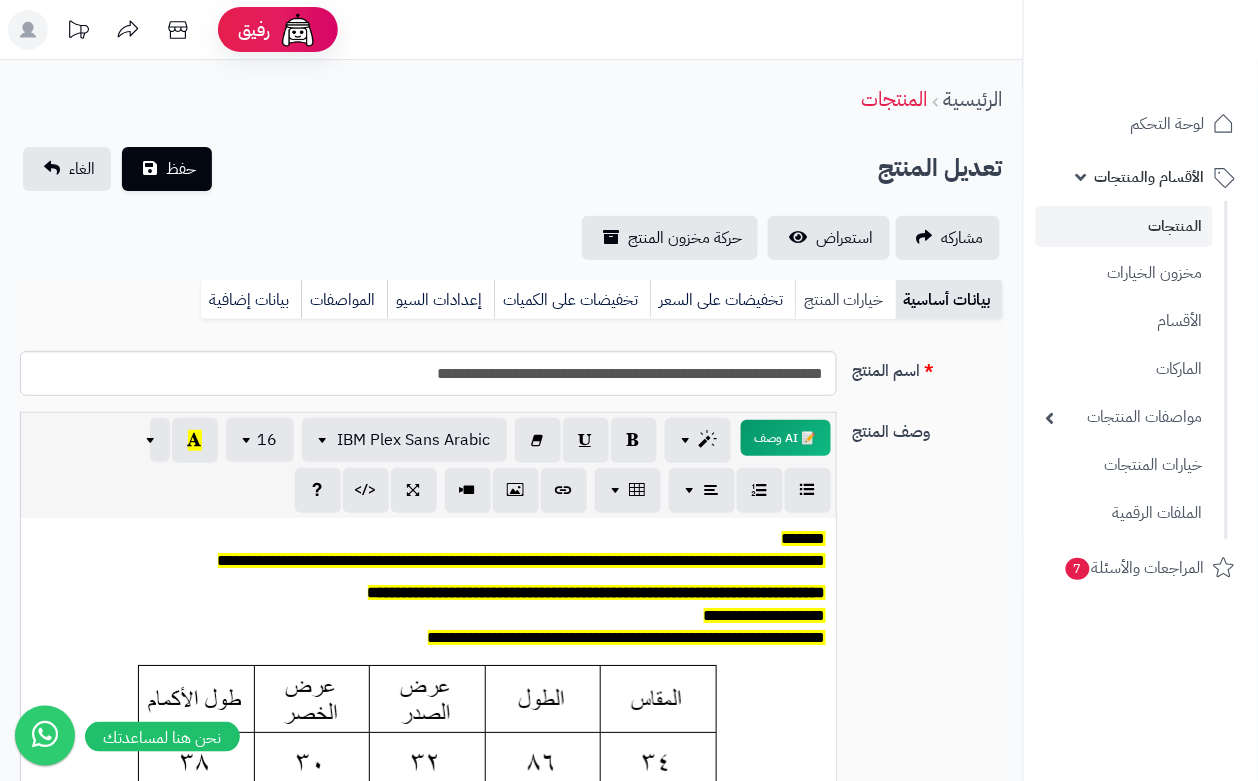 click on "خيارات المنتج" at bounding box center (845, 300) 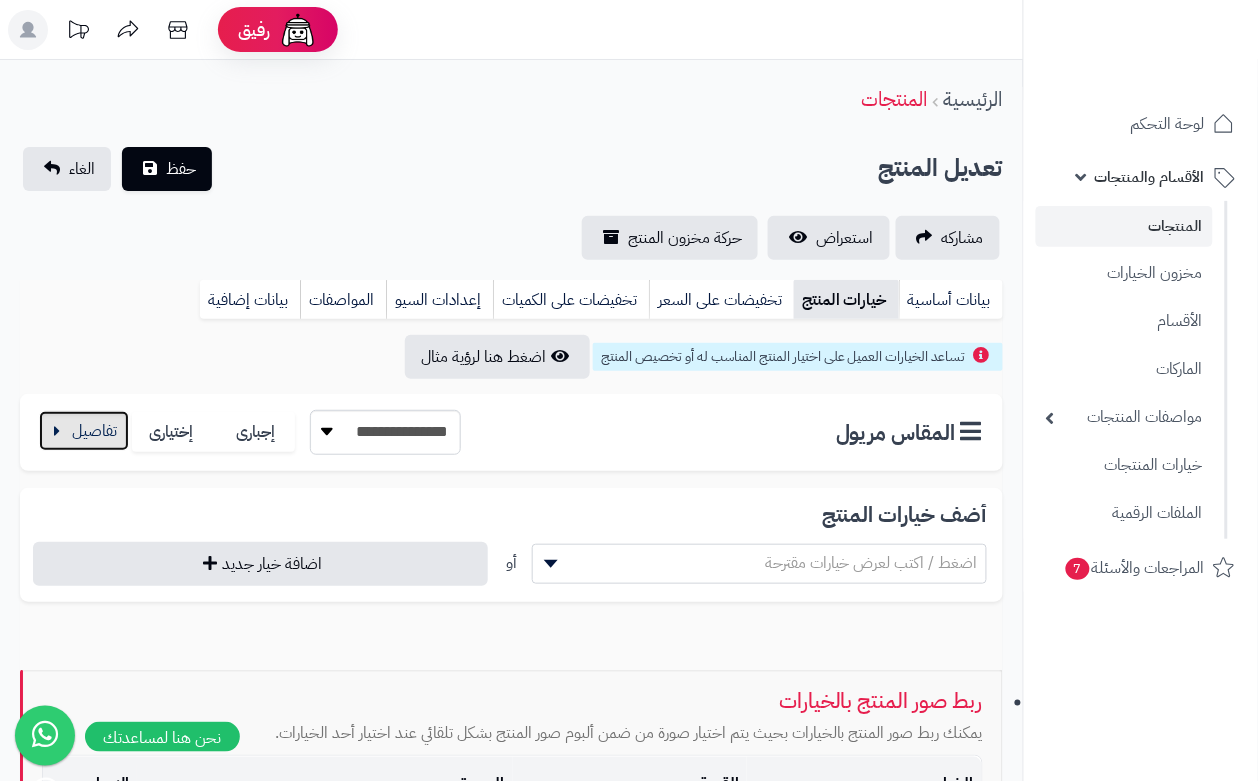 click at bounding box center (84, 431) 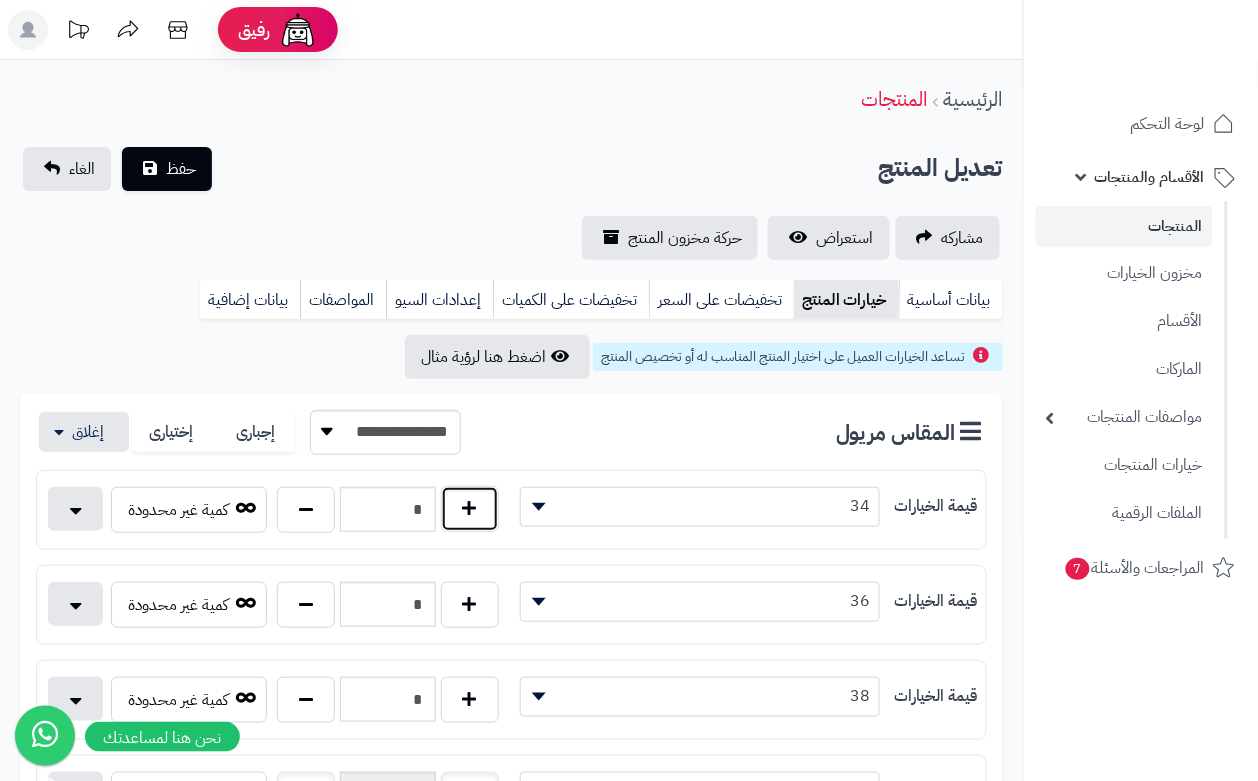 click at bounding box center (470, 509) 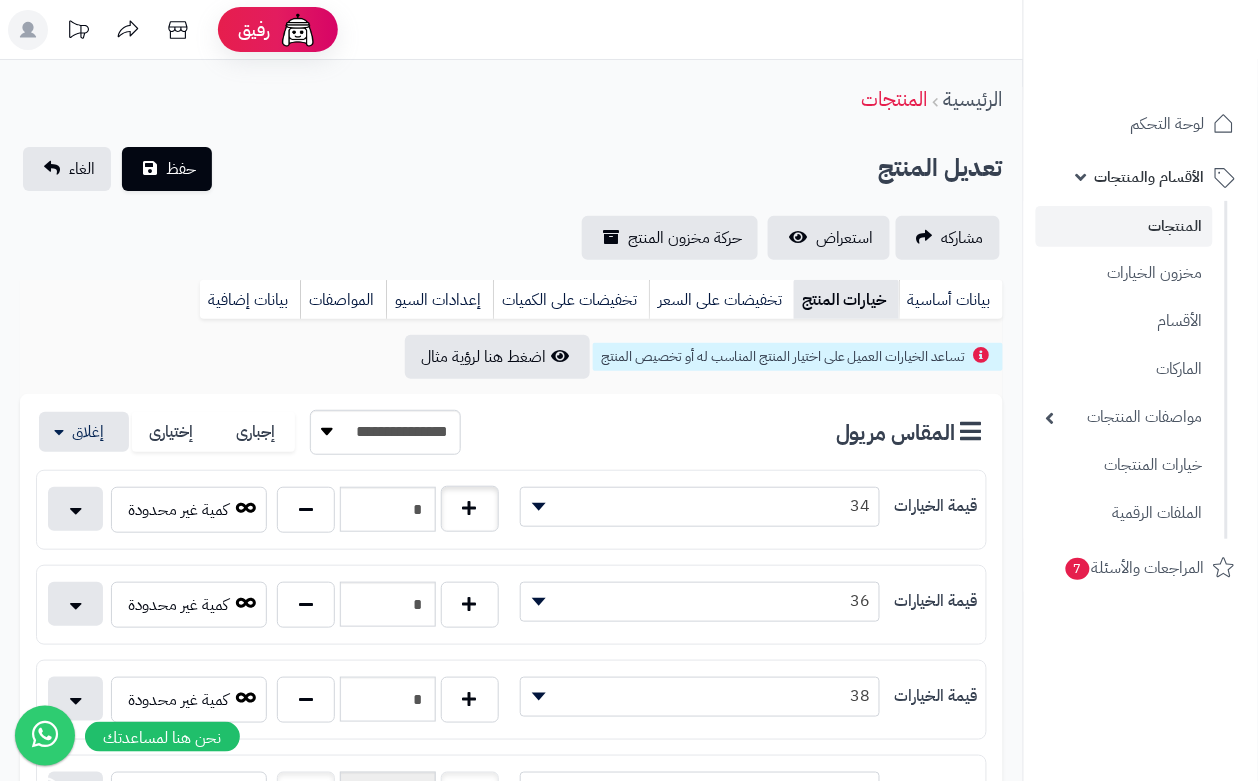 type on "*" 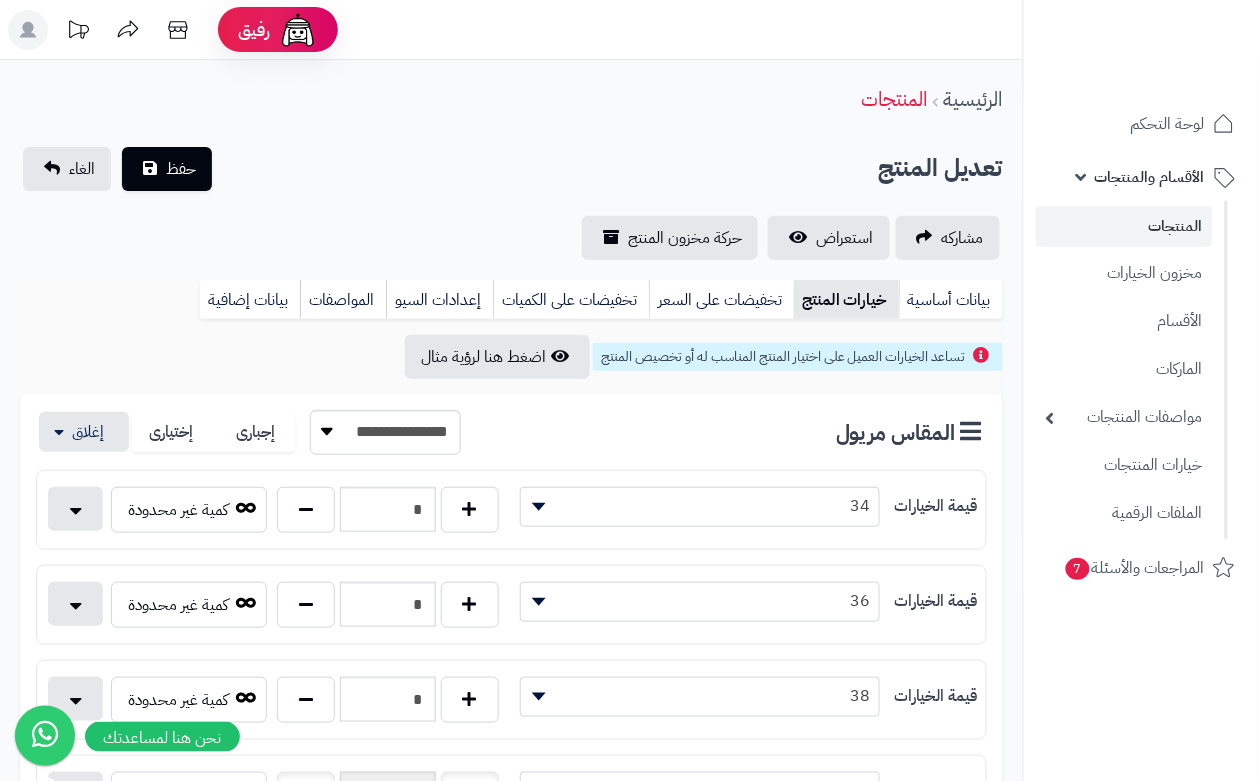 drag, startPoint x: 370, startPoint y: 146, endPoint x: 310, endPoint y: 146, distance: 60 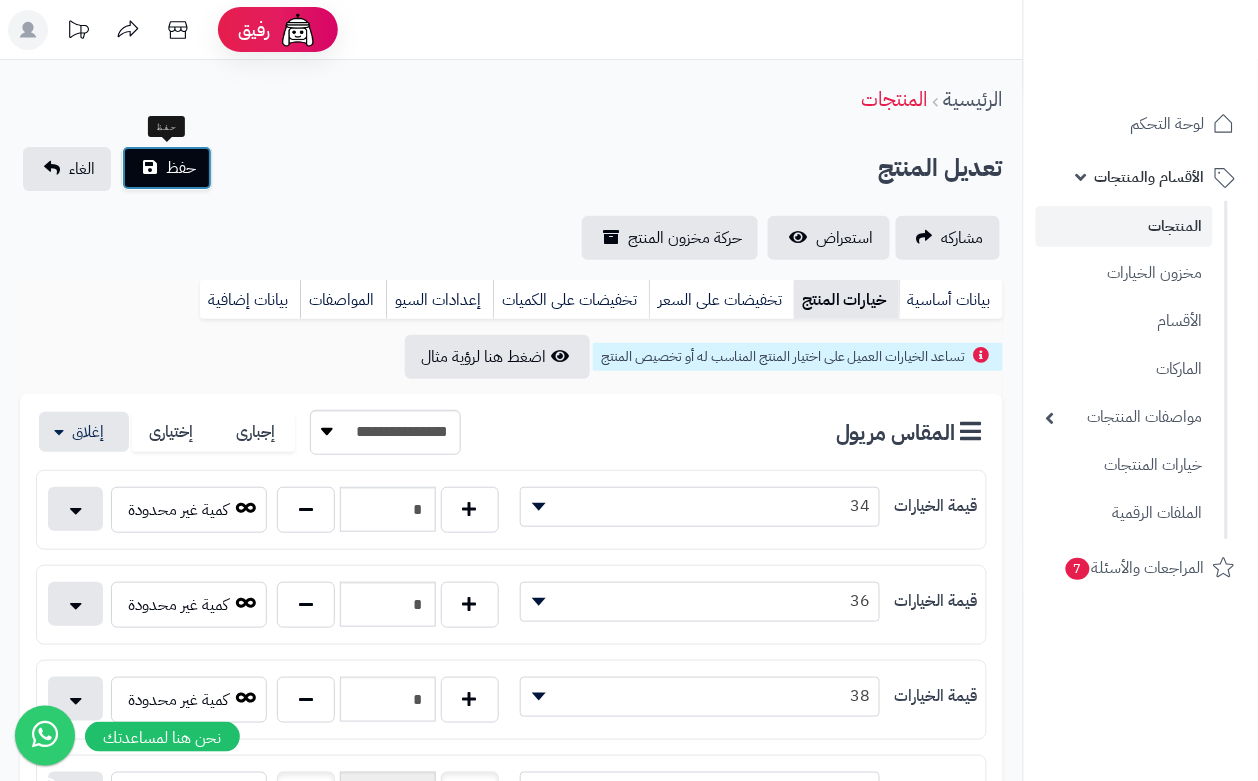 click on "حفظ" at bounding box center (181, 168) 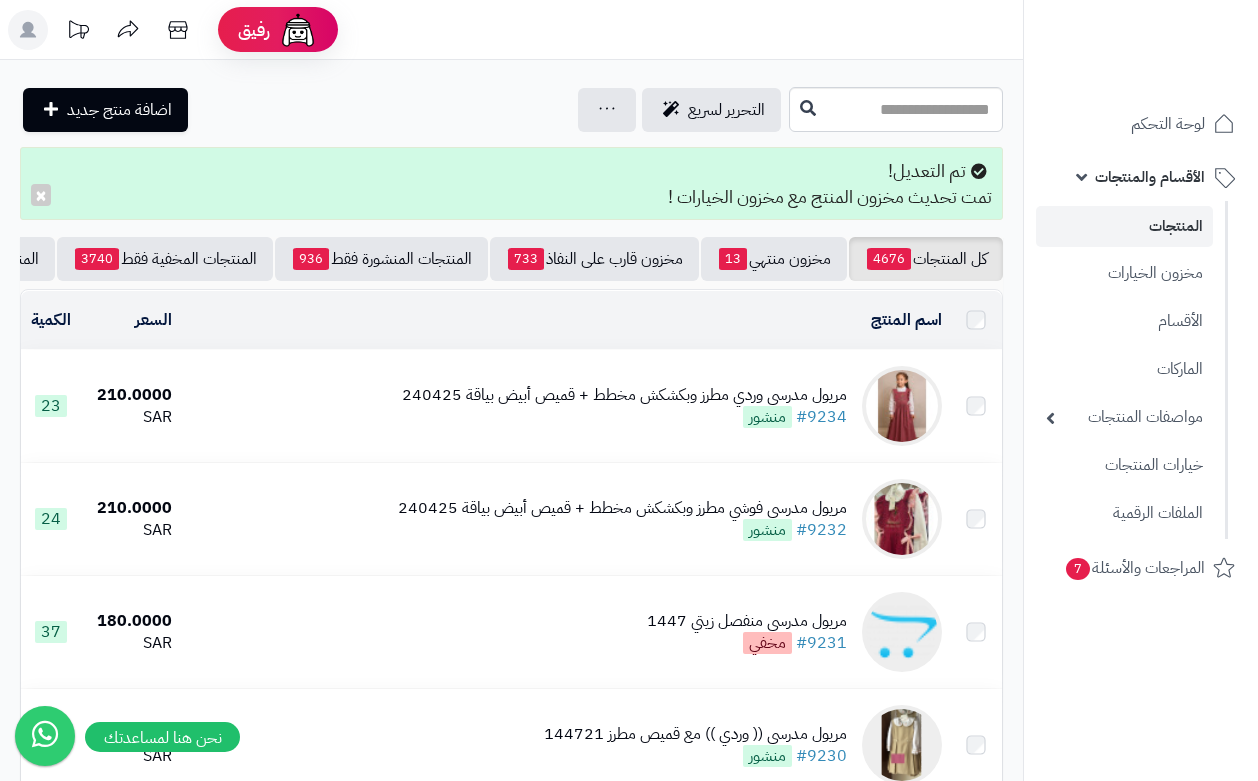 scroll, scrollTop: 0, scrollLeft: 0, axis: both 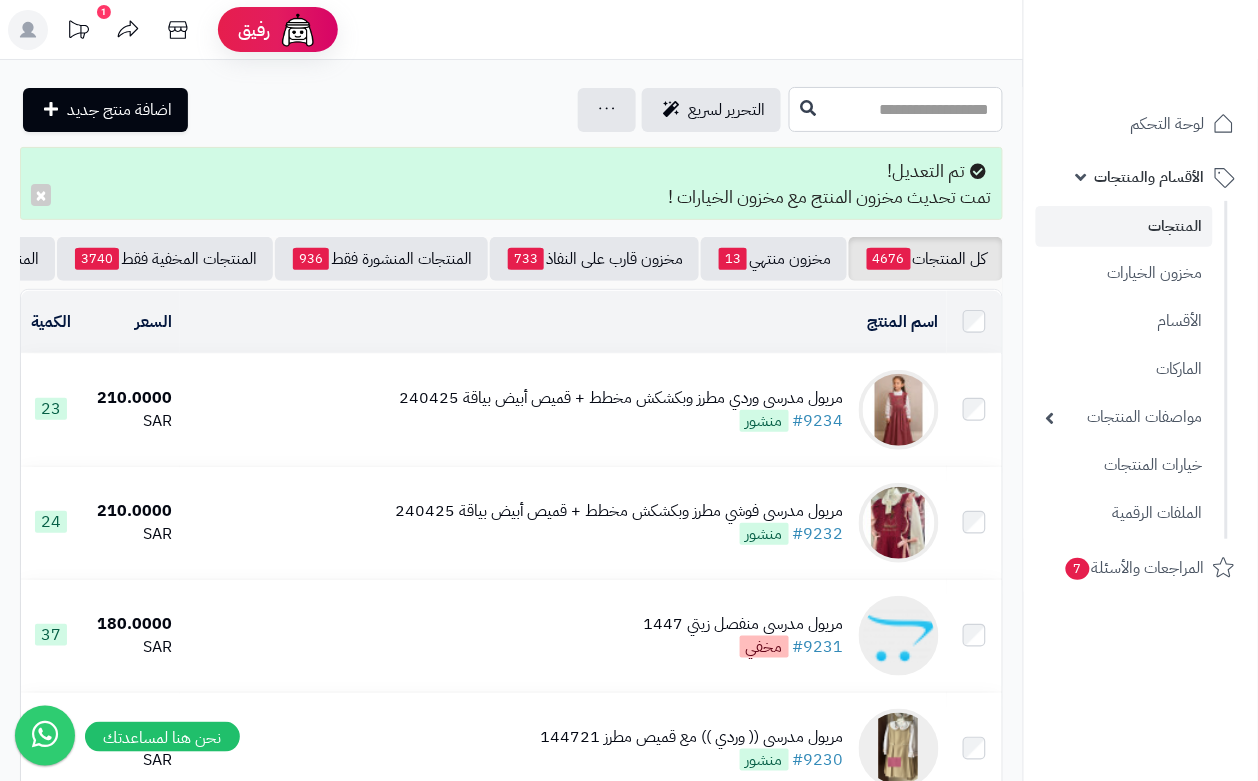 click at bounding box center (896, 109) 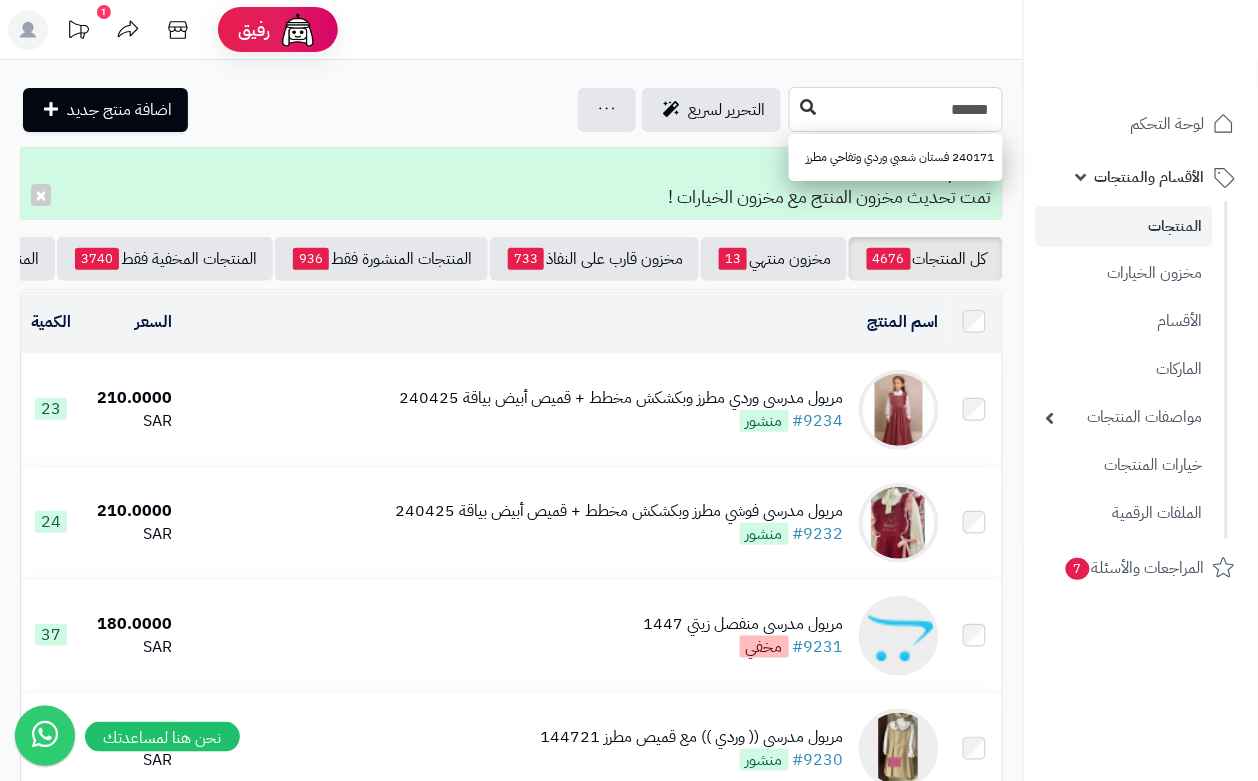 type on "******" 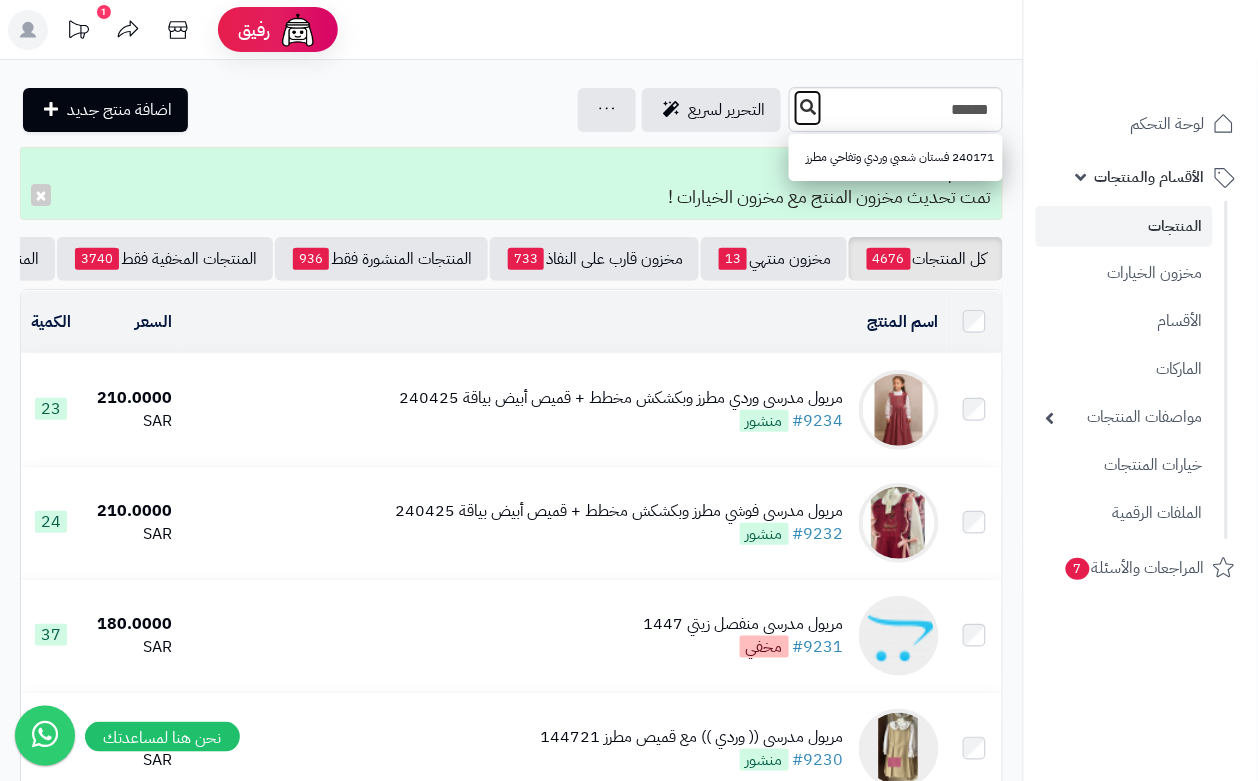 click at bounding box center [808, 107] 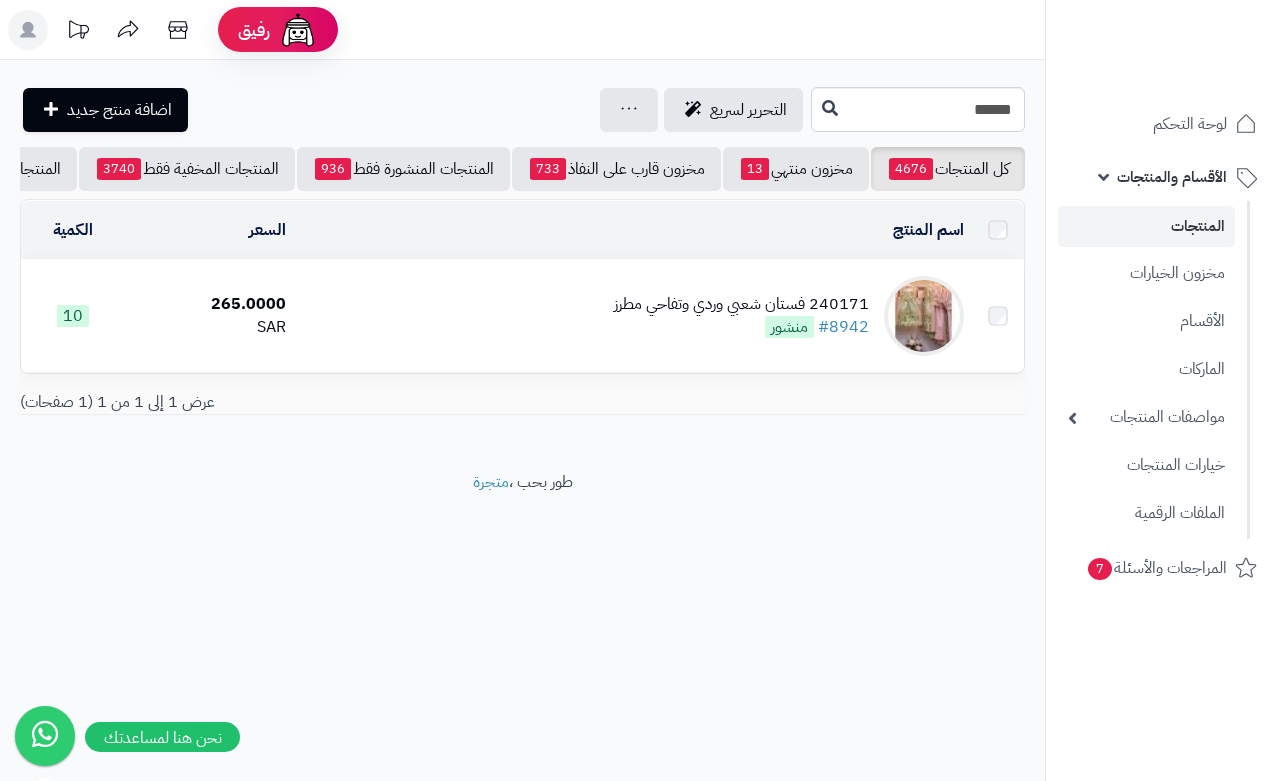 scroll, scrollTop: 0, scrollLeft: 0, axis: both 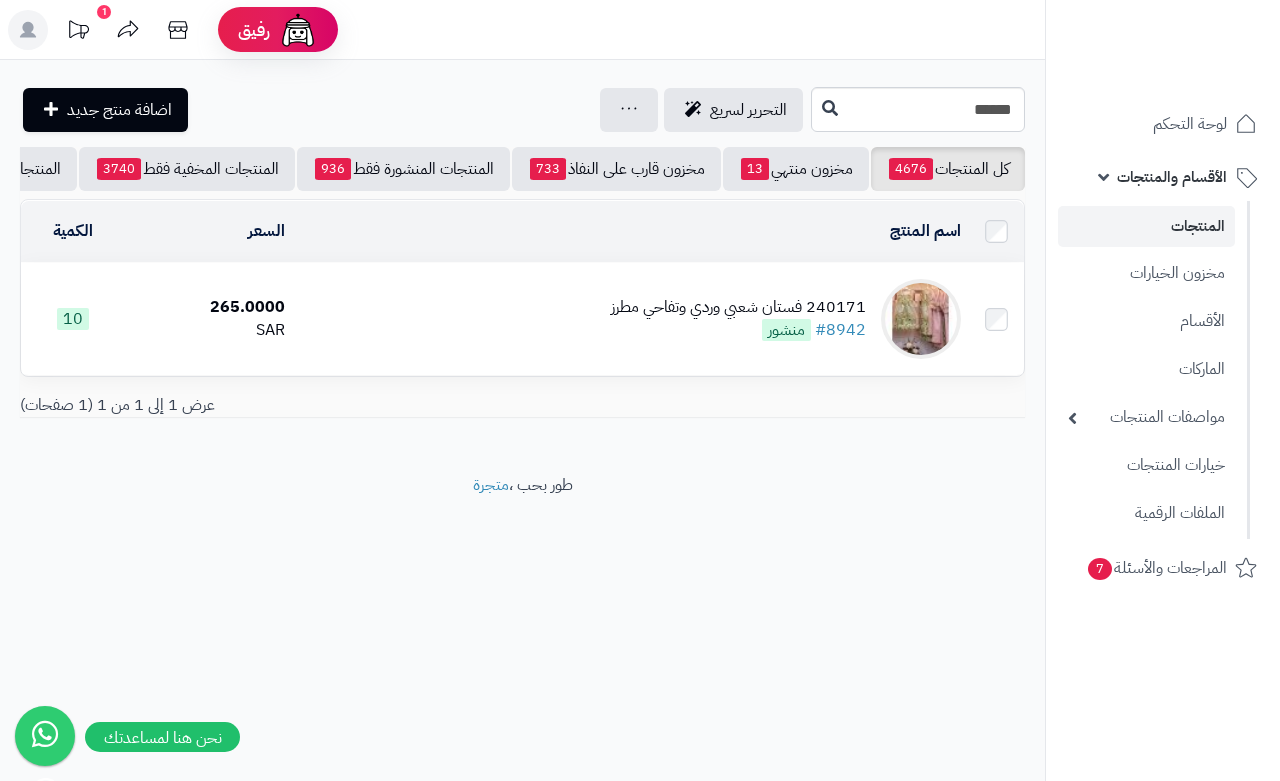 click on "240171 فستان شعبي  وردي وتفاحي مطرز
#8942
منشور" at bounding box center (631, 319) 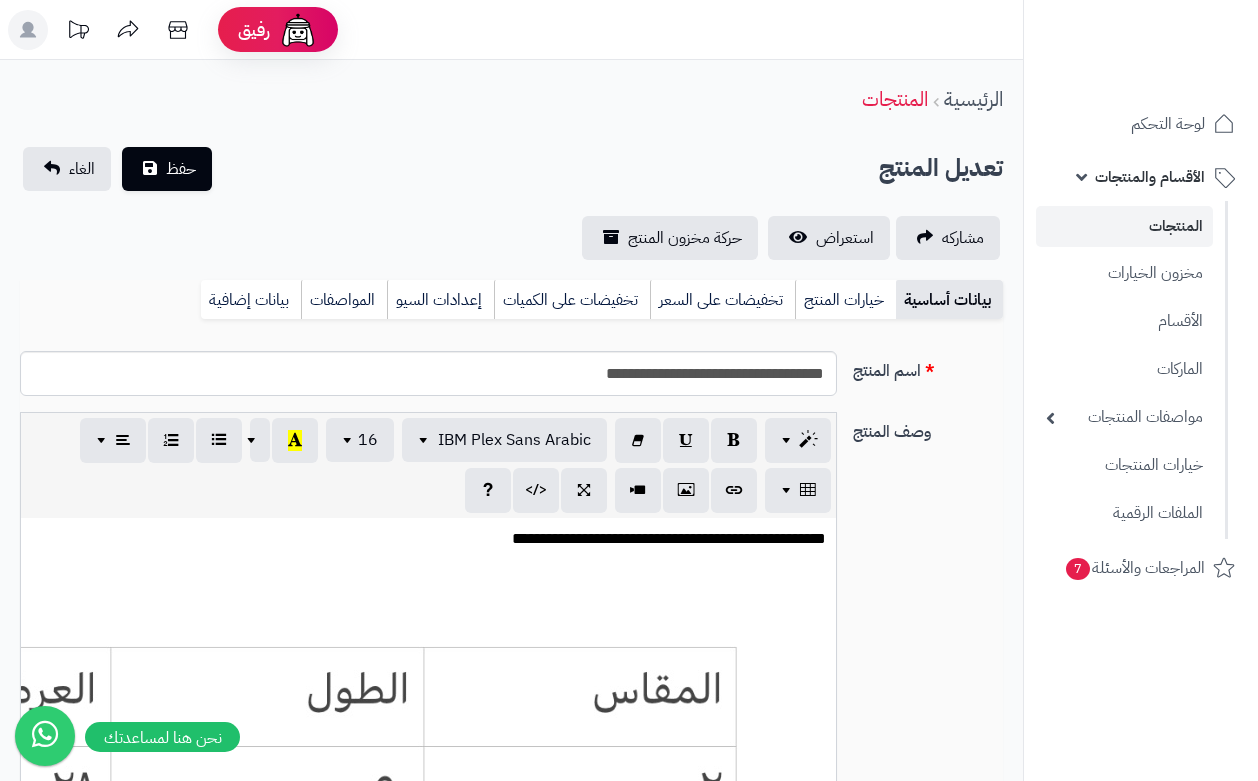 click on "خيارات المنتج" at bounding box center (845, 300) 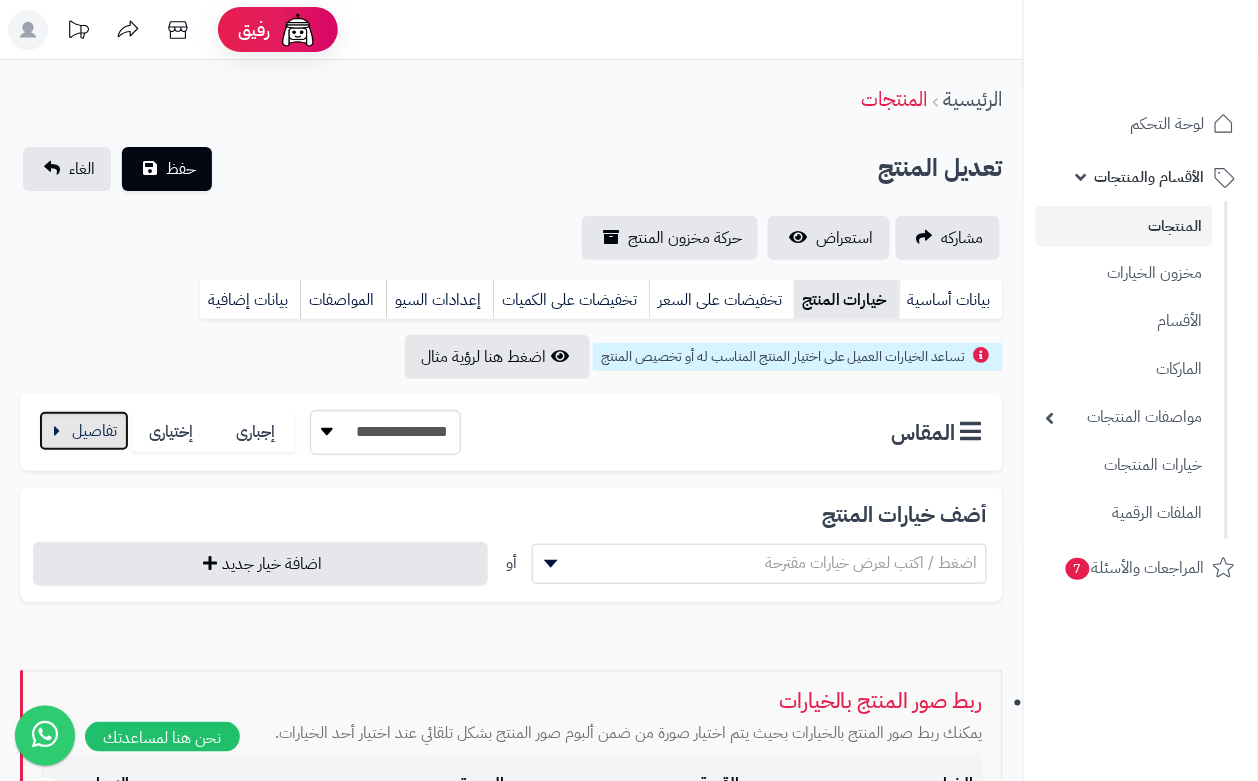 click at bounding box center [84, 431] 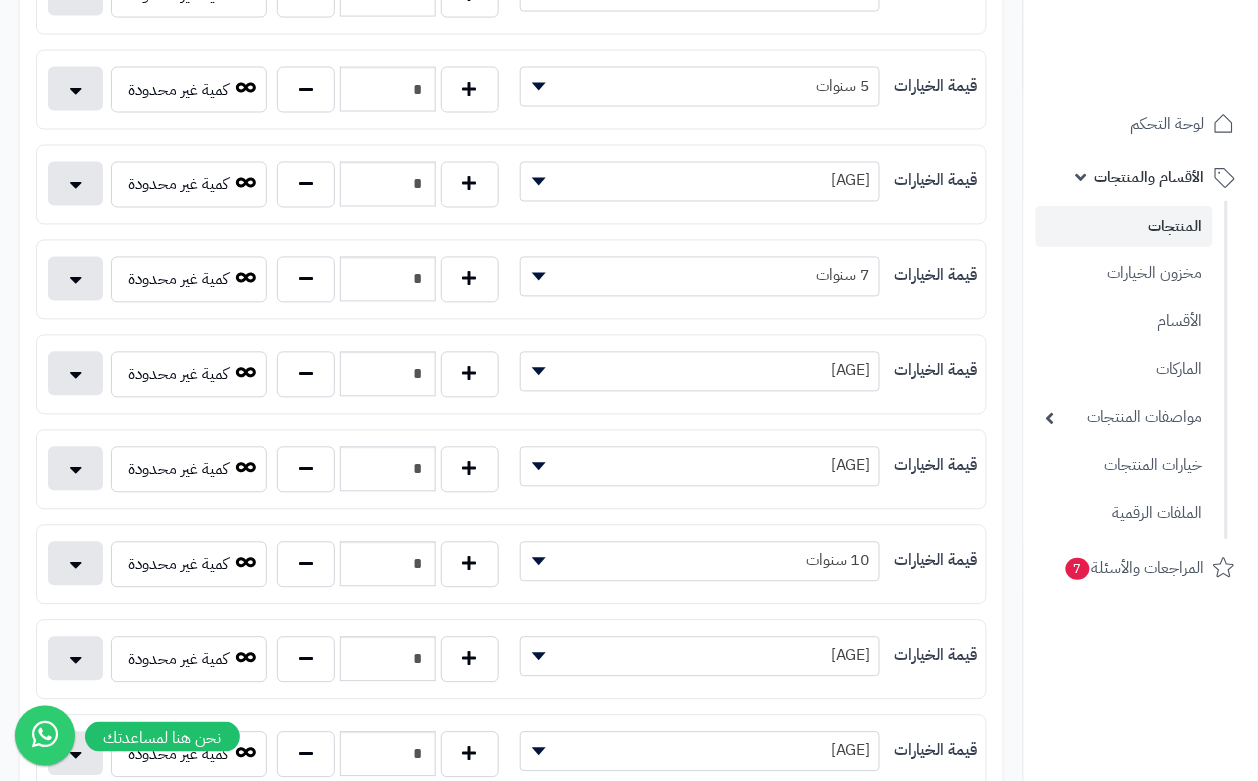 scroll, scrollTop: 875, scrollLeft: 0, axis: vertical 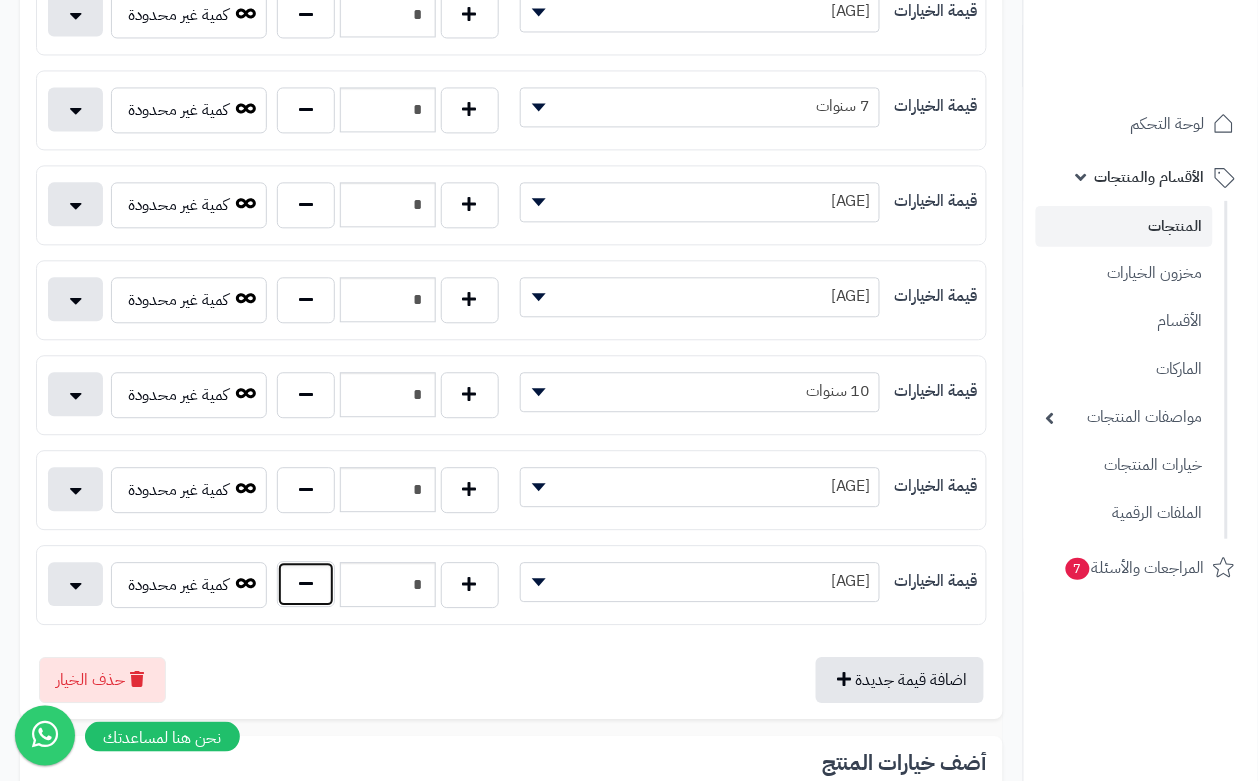 click at bounding box center (306, 584) 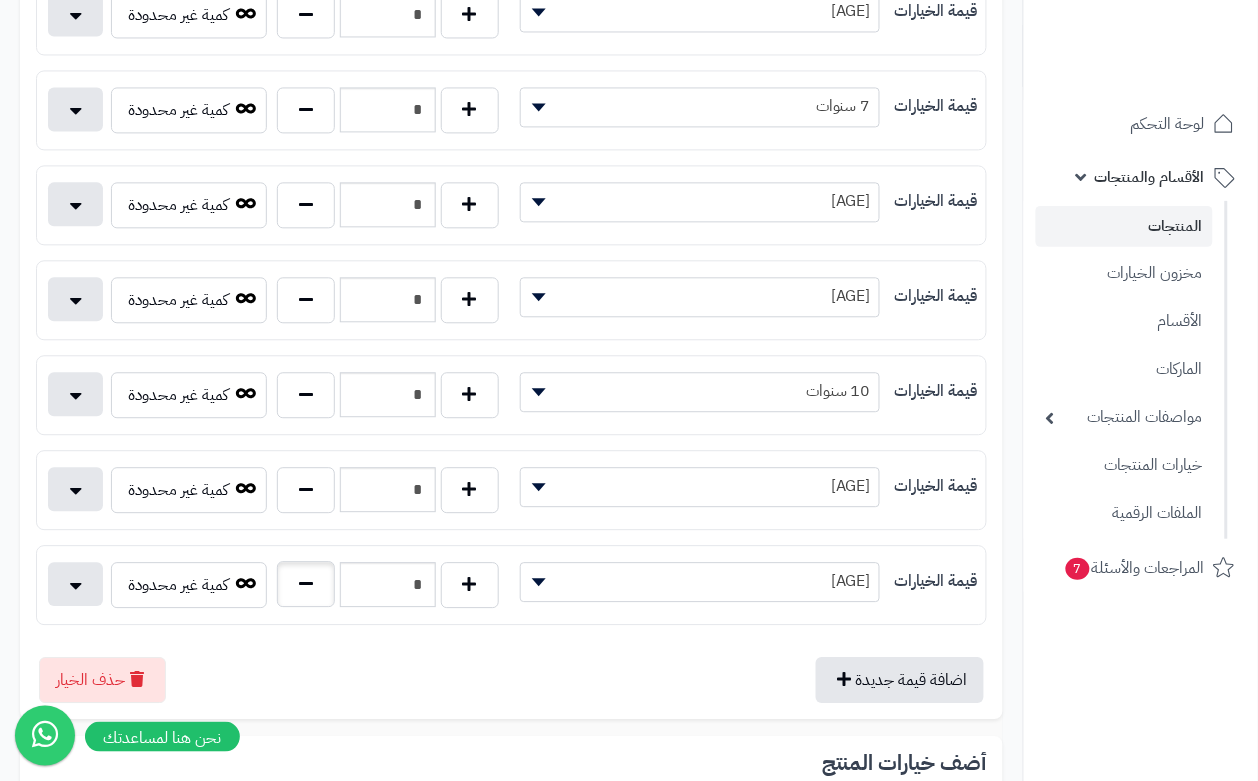 type on "*" 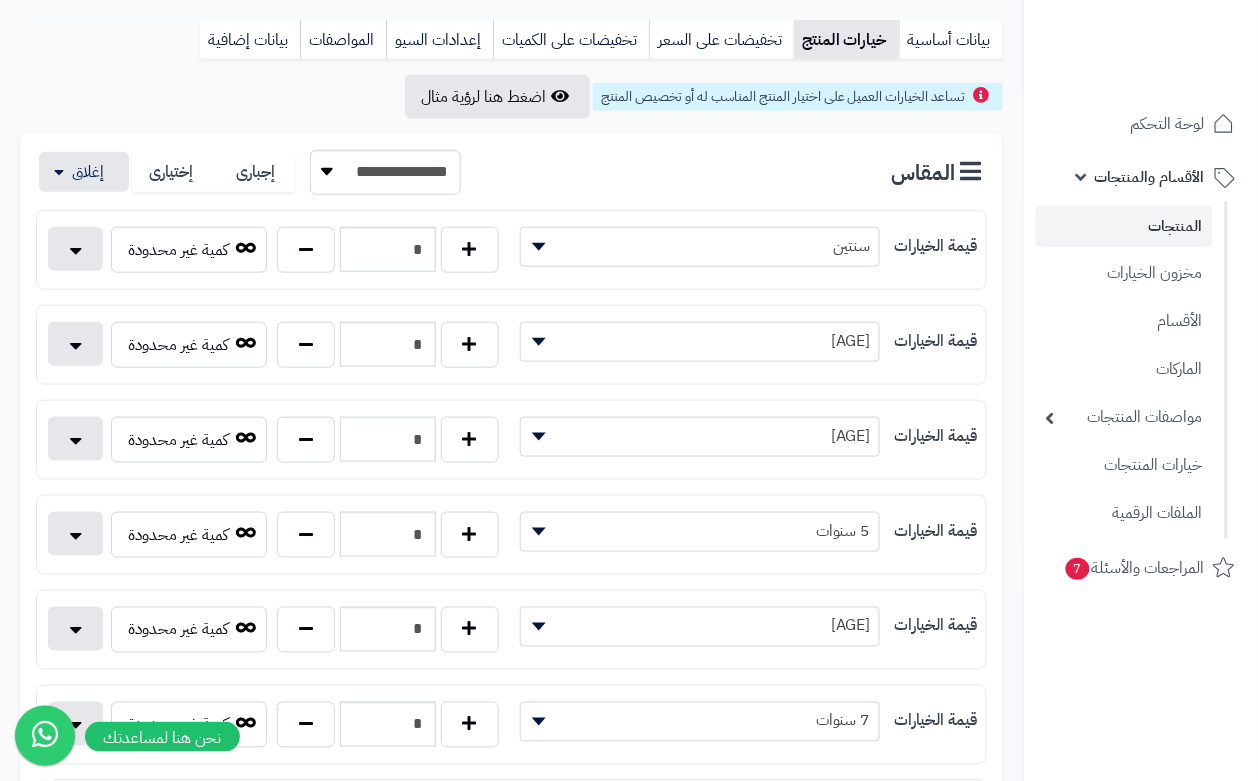 scroll, scrollTop: 0, scrollLeft: 0, axis: both 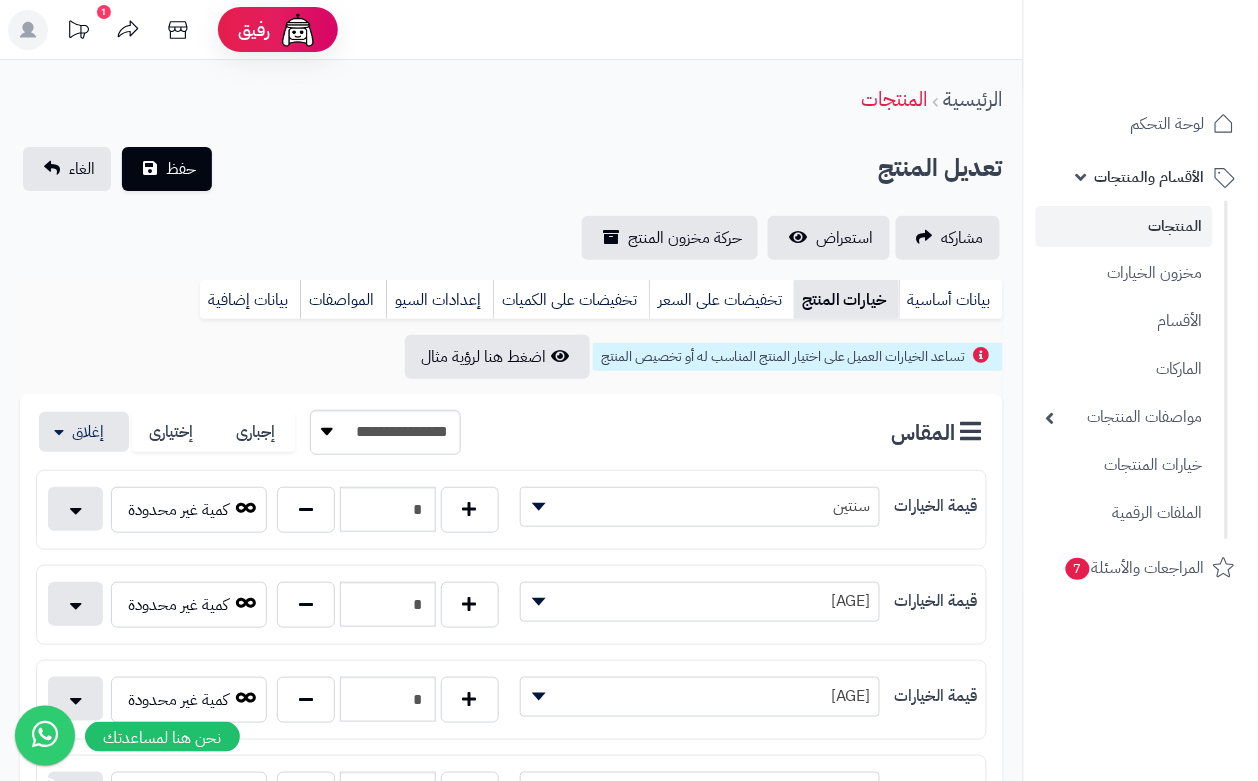drag, startPoint x: 451, startPoint y: 106, endPoint x: 401, endPoint y: 135, distance: 57.801384 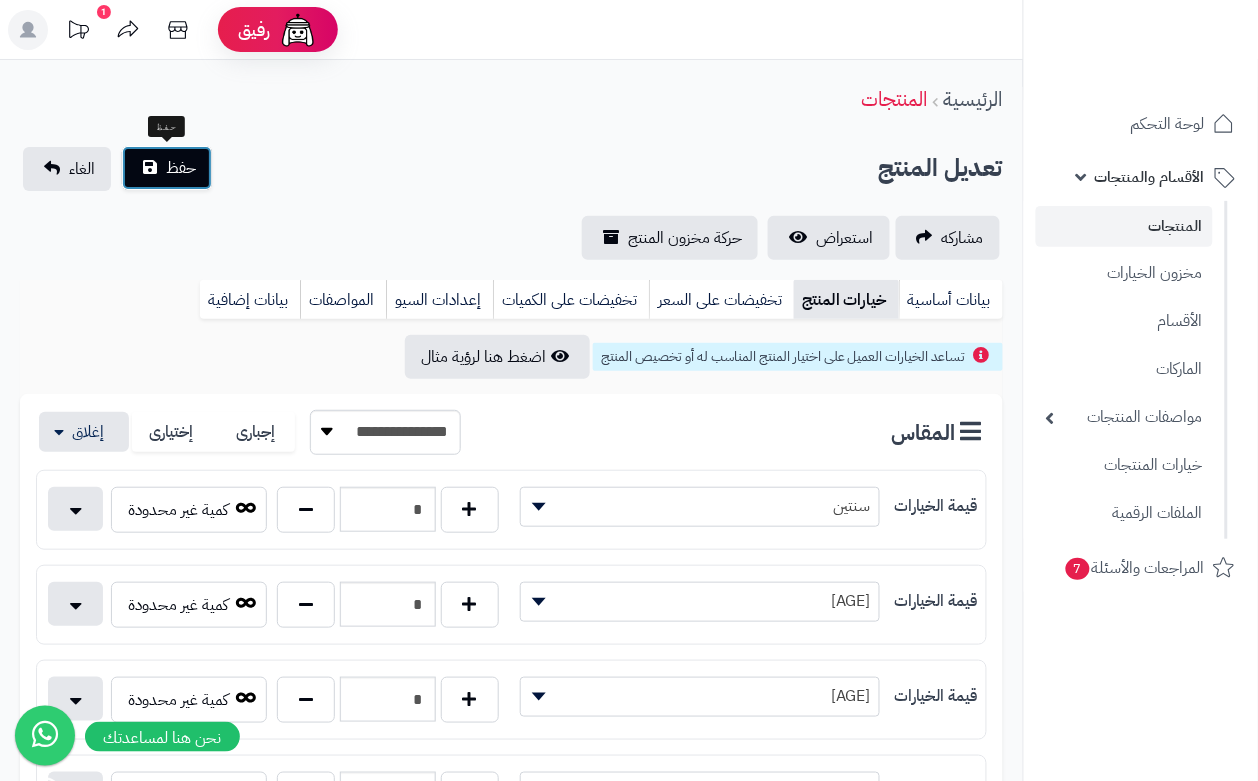 click on "حفظ" at bounding box center (181, 168) 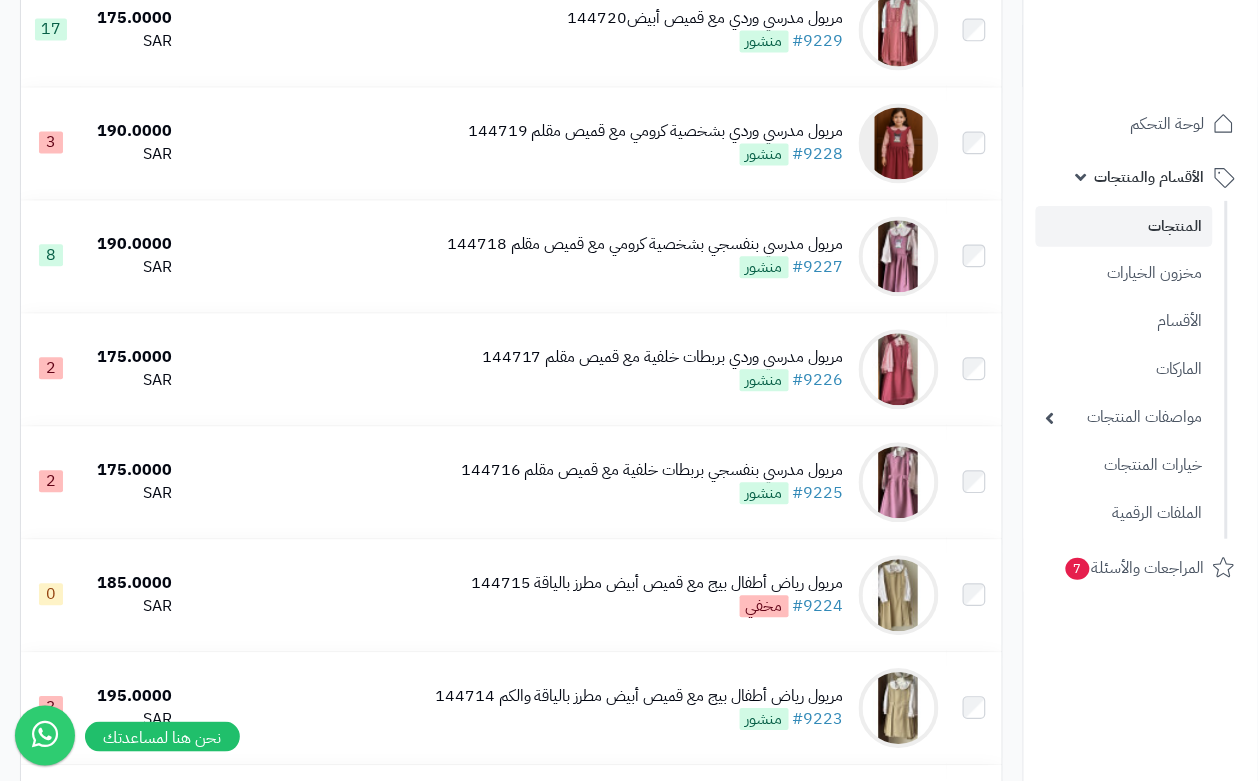 scroll, scrollTop: 840, scrollLeft: 0, axis: vertical 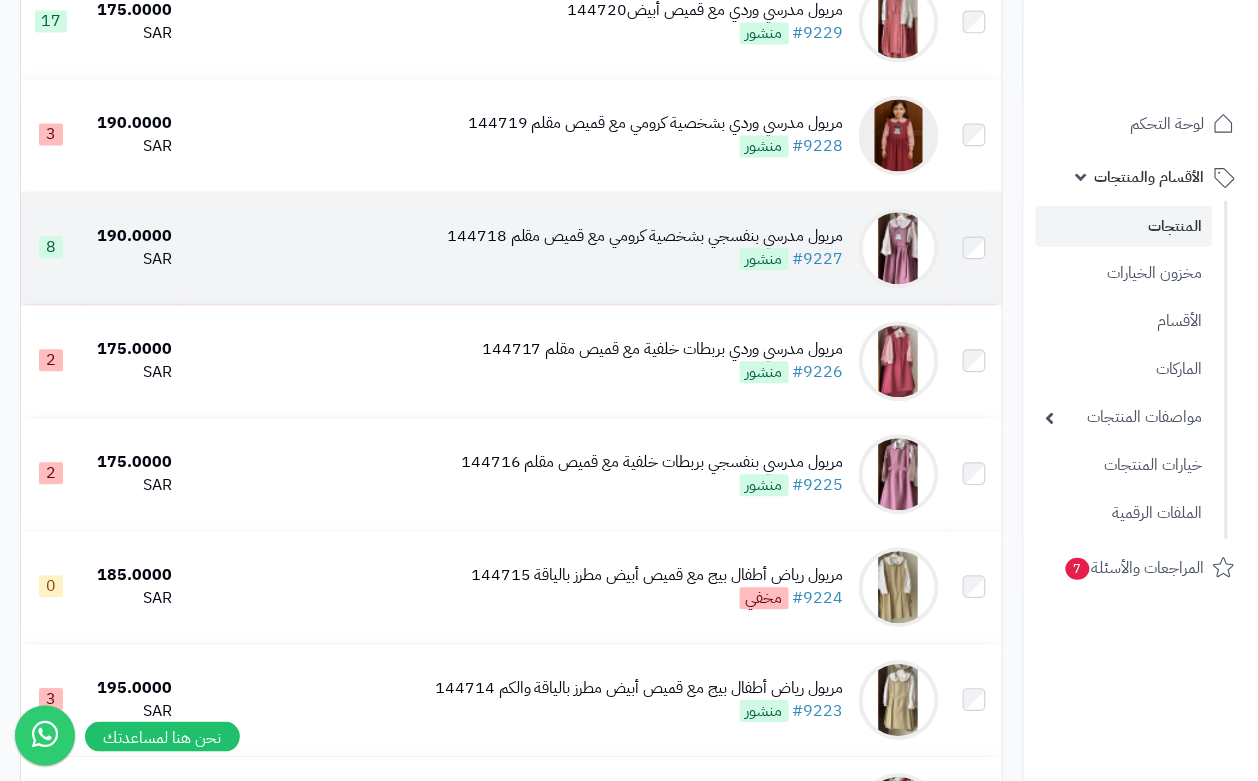 click on "مريول مدرسي بنفسجي بشخصية كرومي مع قميص مقلم 144718
#9227
منشور" at bounding box center (563, 248) 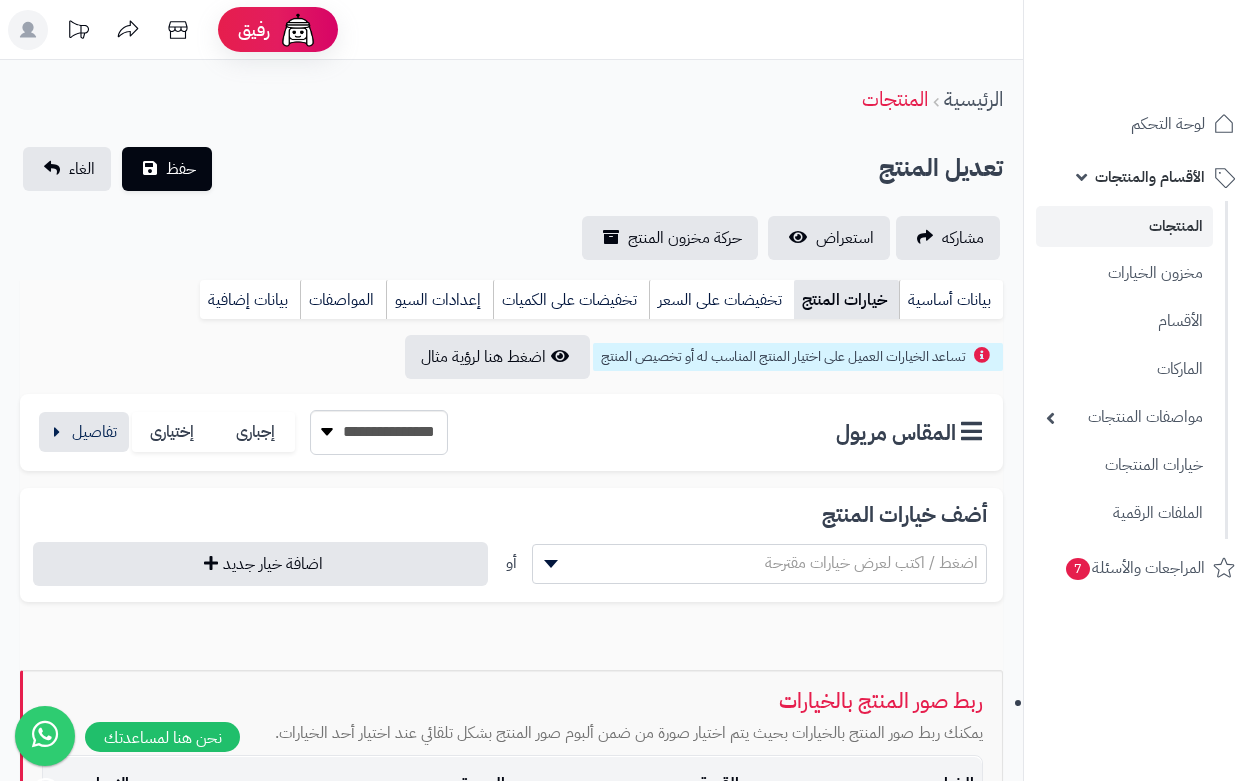 scroll, scrollTop: 0, scrollLeft: 0, axis: both 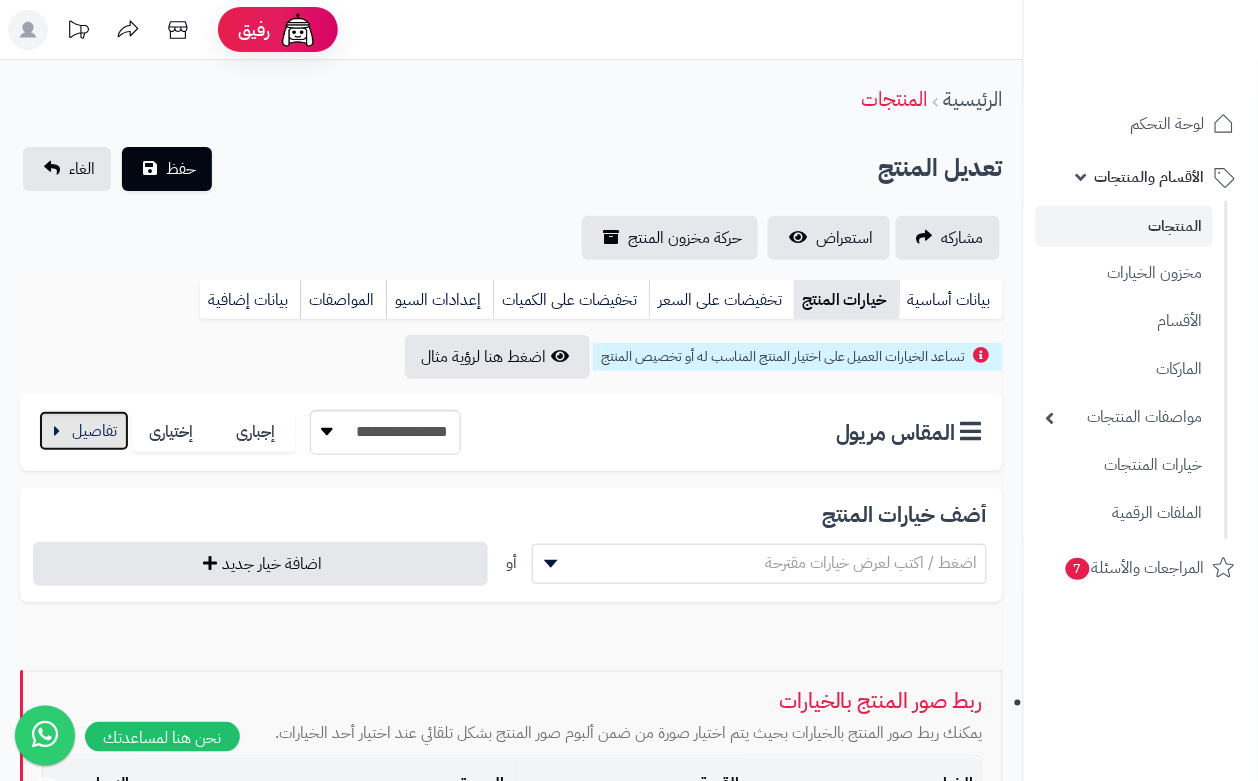 click at bounding box center [84, 431] 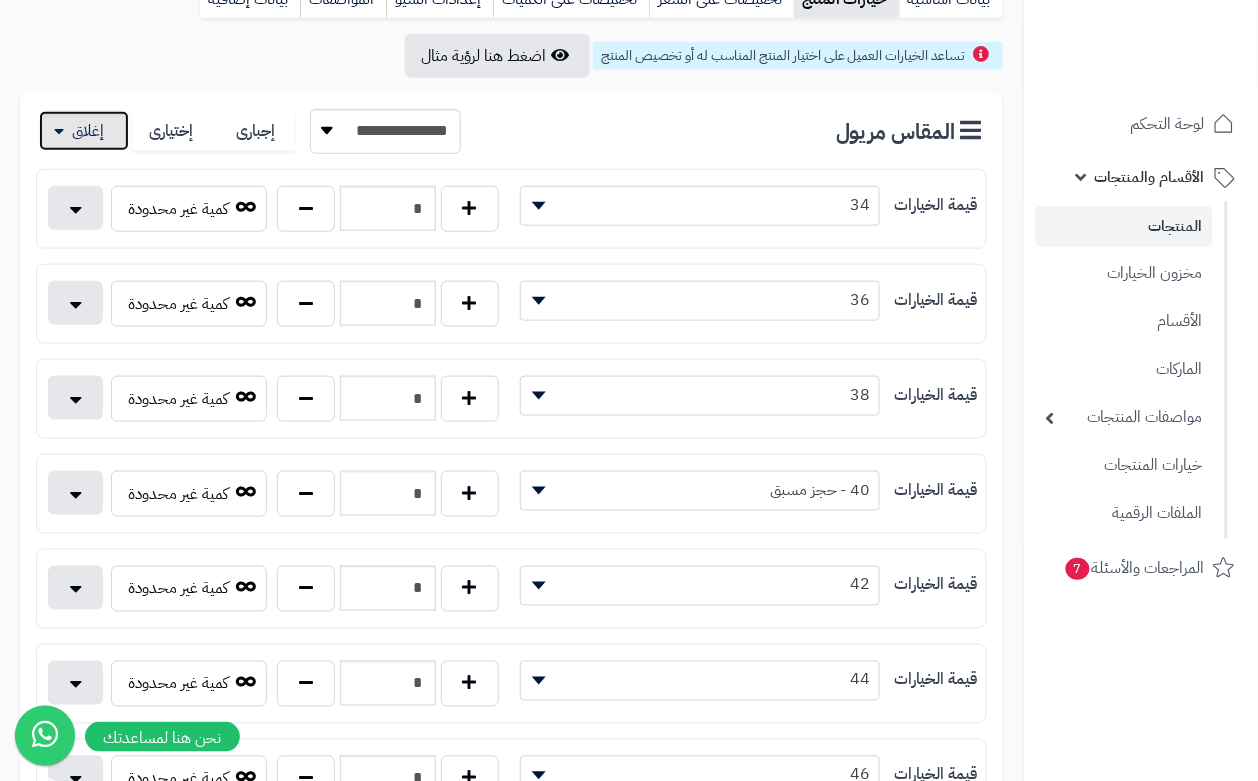 scroll, scrollTop: 0, scrollLeft: 0, axis: both 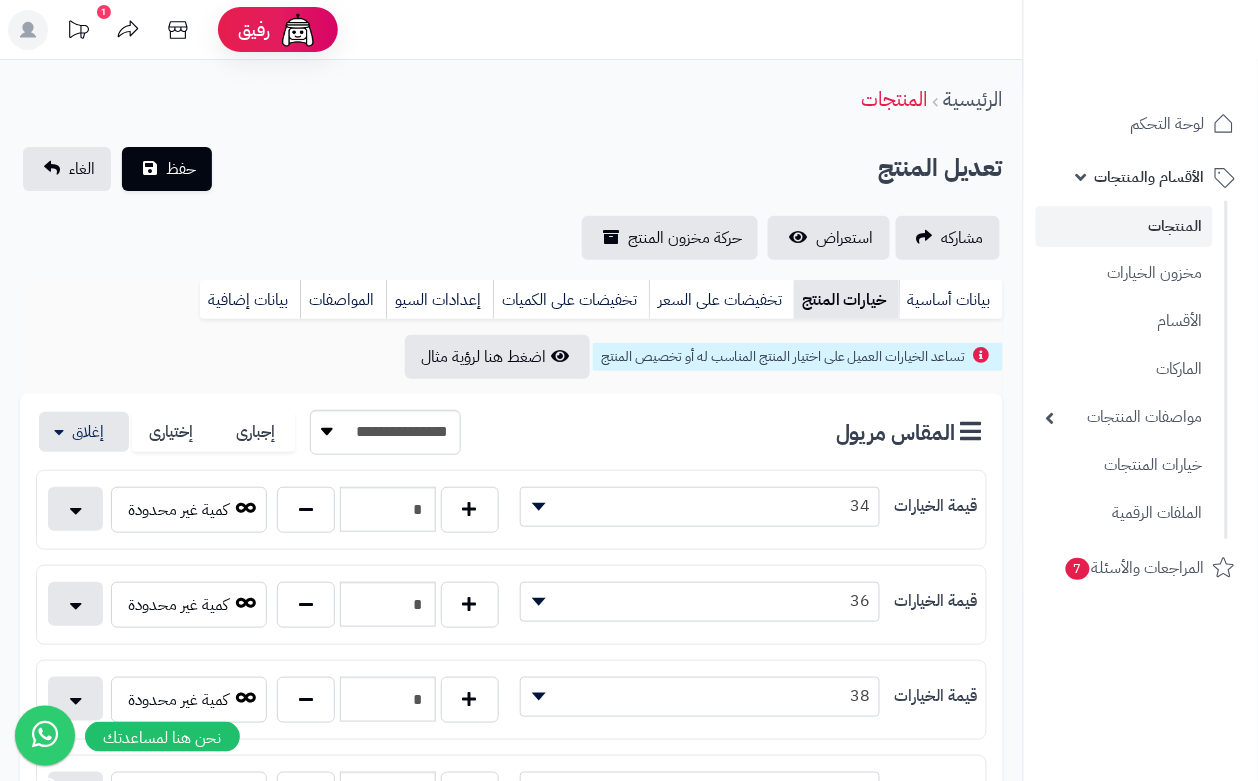 click on "تعديل المنتج
حفظ
الغاء" at bounding box center (511, 169) 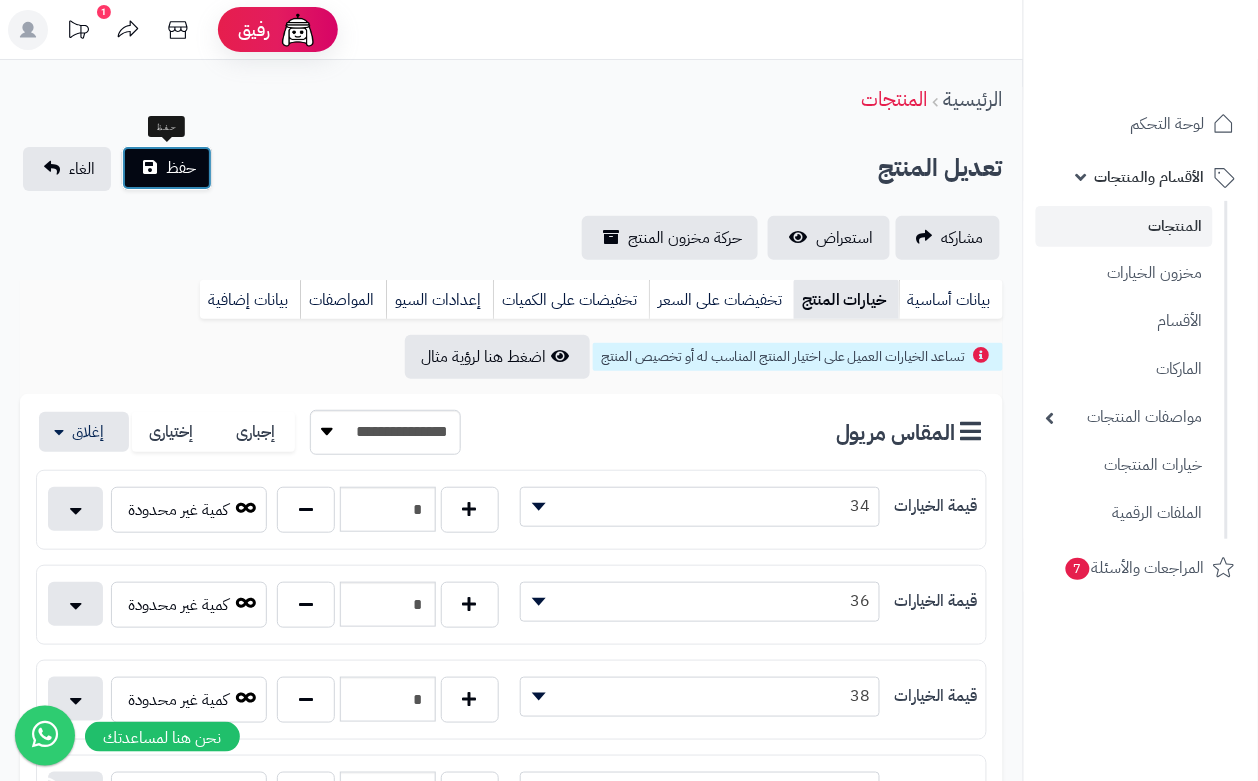 click on "حفظ" at bounding box center [181, 168] 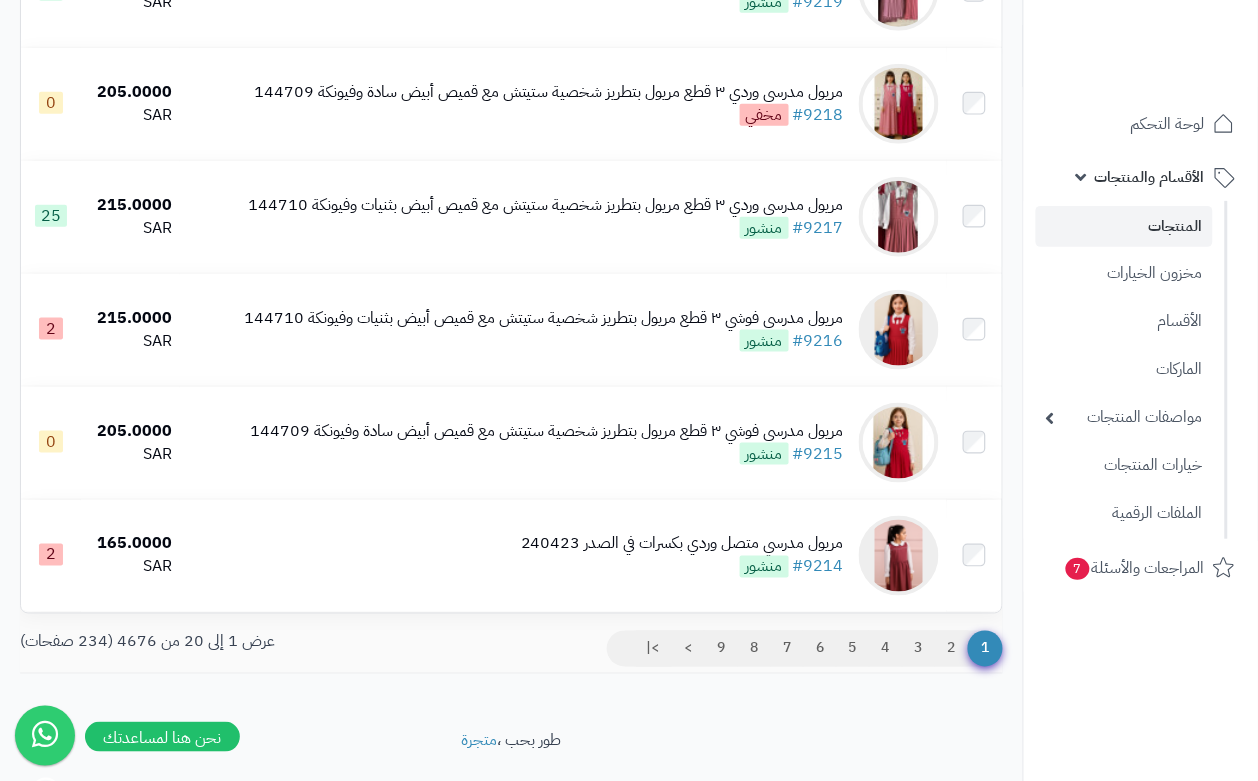 scroll, scrollTop: 2075, scrollLeft: 0, axis: vertical 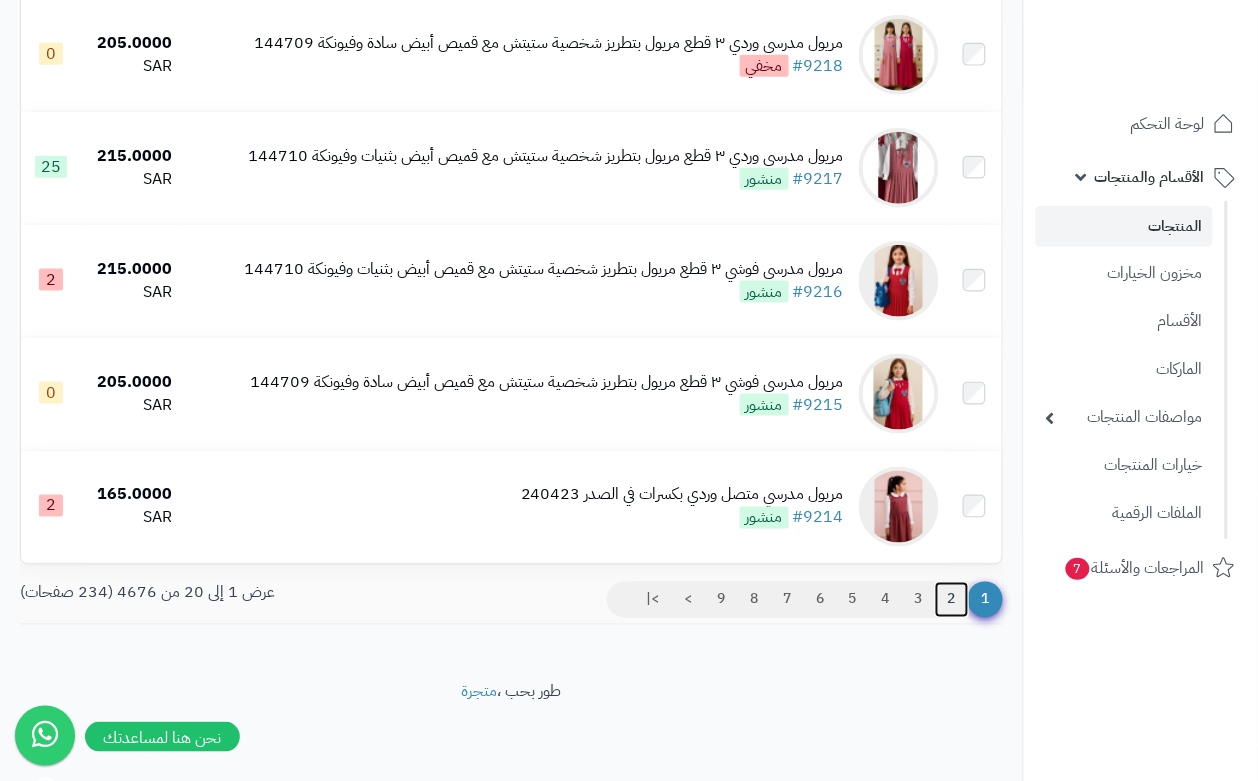 click on "2" at bounding box center (952, 600) 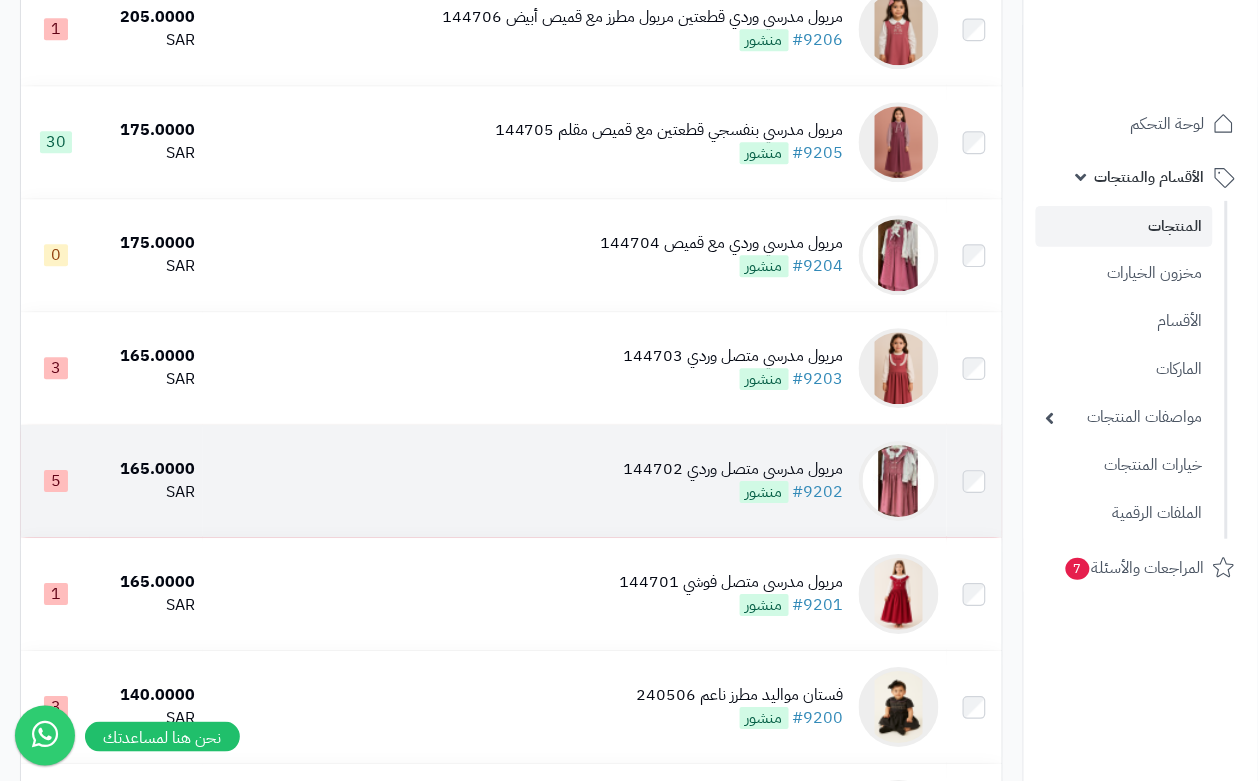 scroll, scrollTop: 1125, scrollLeft: 0, axis: vertical 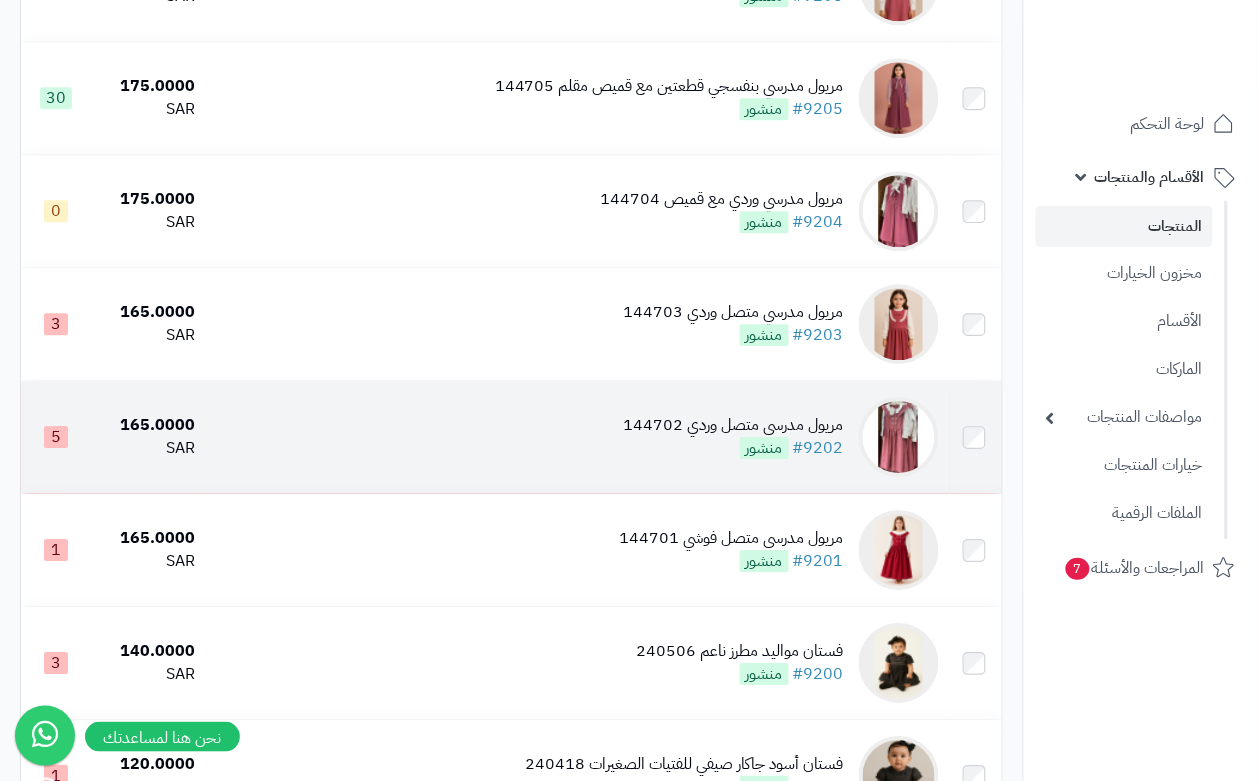 click on "مريول مدرسي متصل وردي 144702
#9202
منشور" at bounding box center [575, 437] 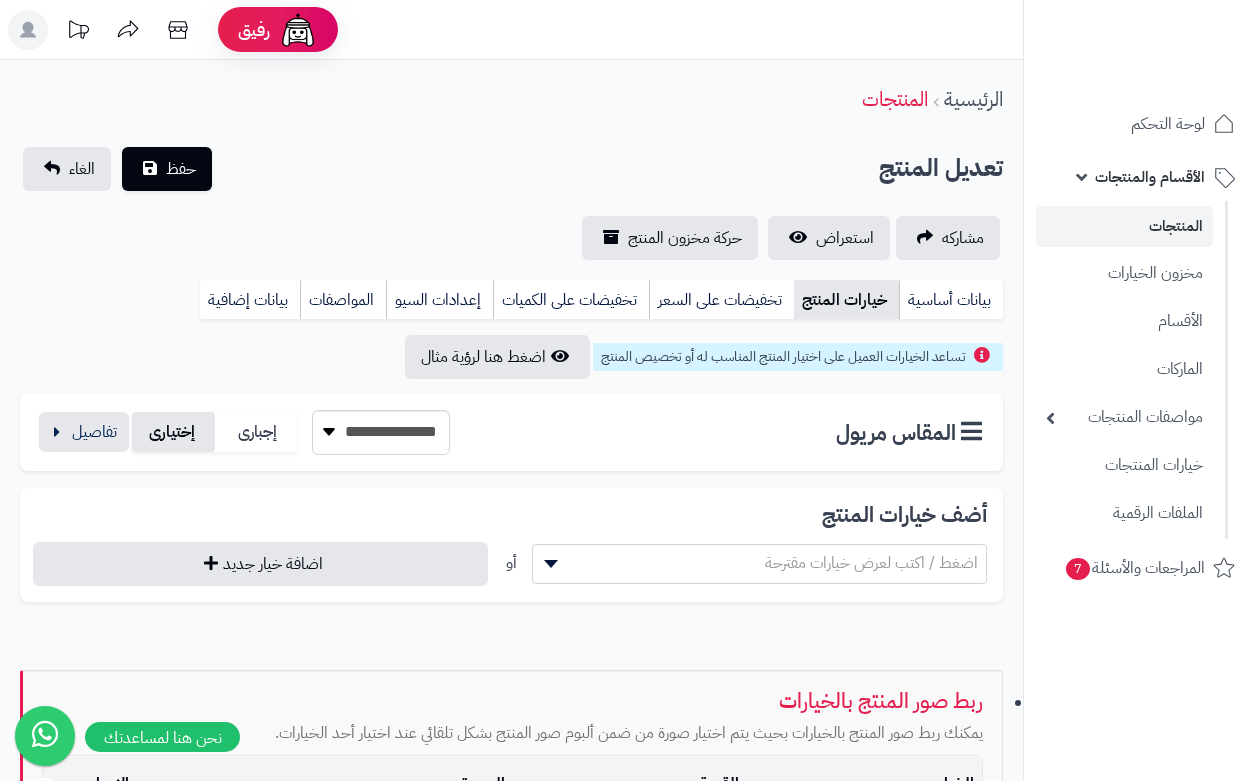 scroll, scrollTop: 0, scrollLeft: 0, axis: both 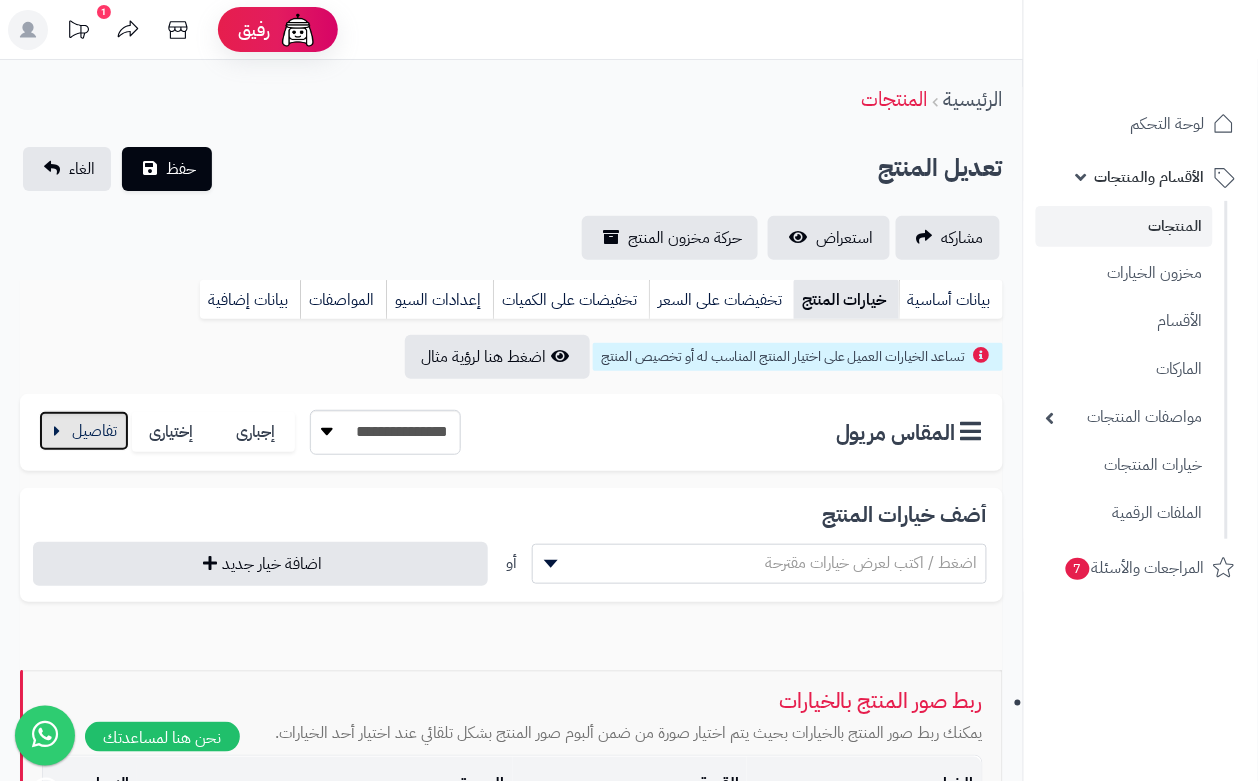 click at bounding box center [84, 431] 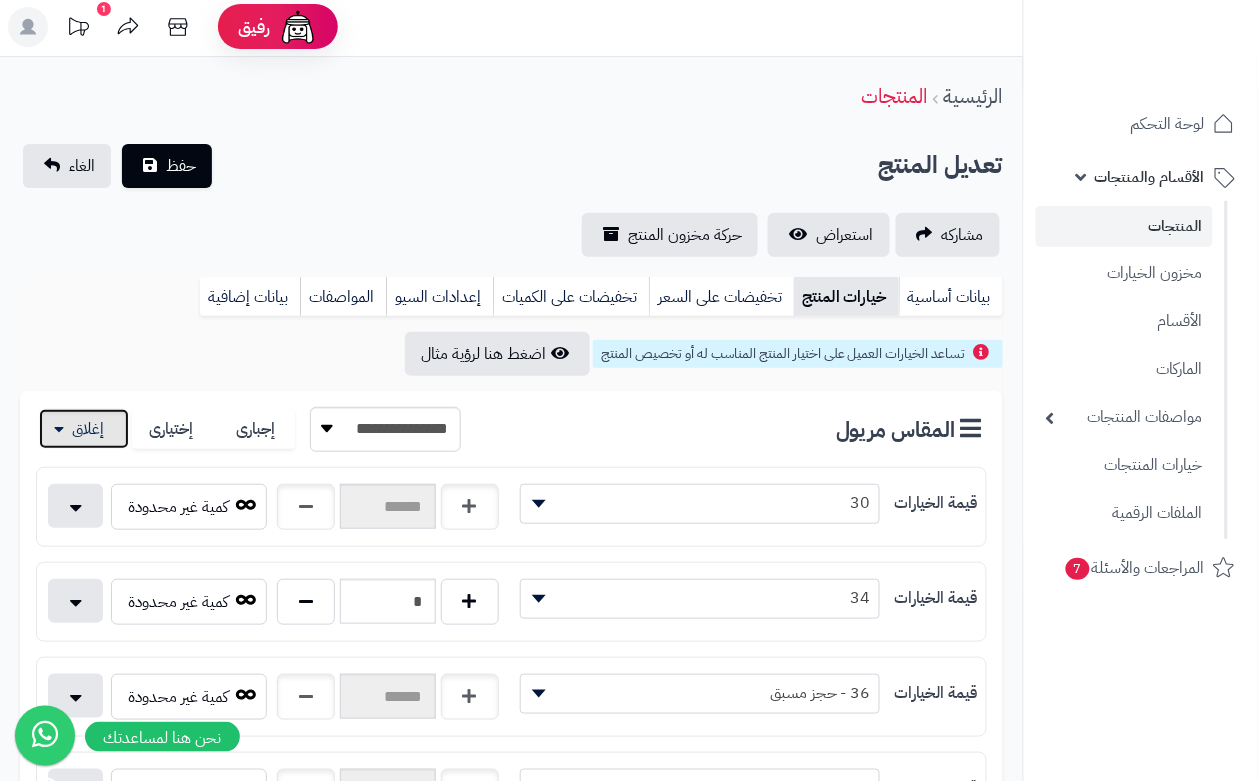 scroll, scrollTop: 0, scrollLeft: 0, axis: both 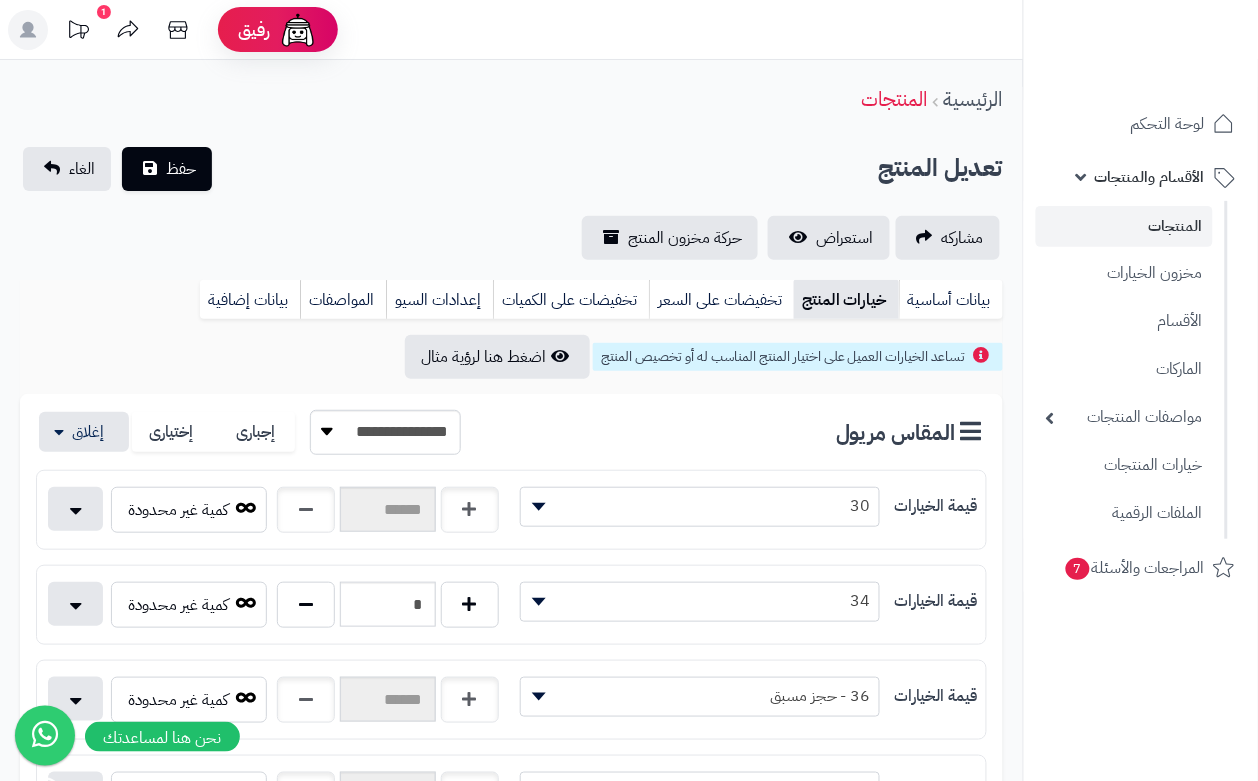 click on "تعديل المنتج
حفظ
الغاء" at bounding box center (511, 169) 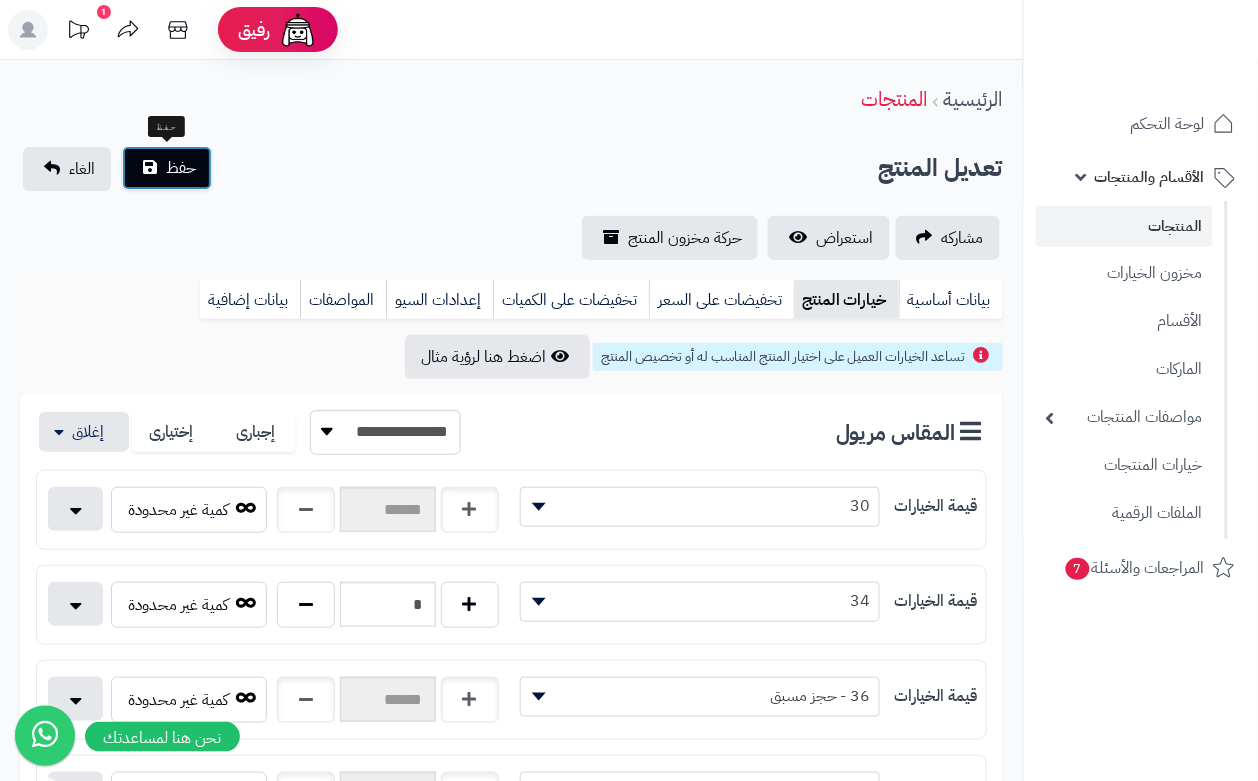click on "حفظ" at bounding box center (181, 168) 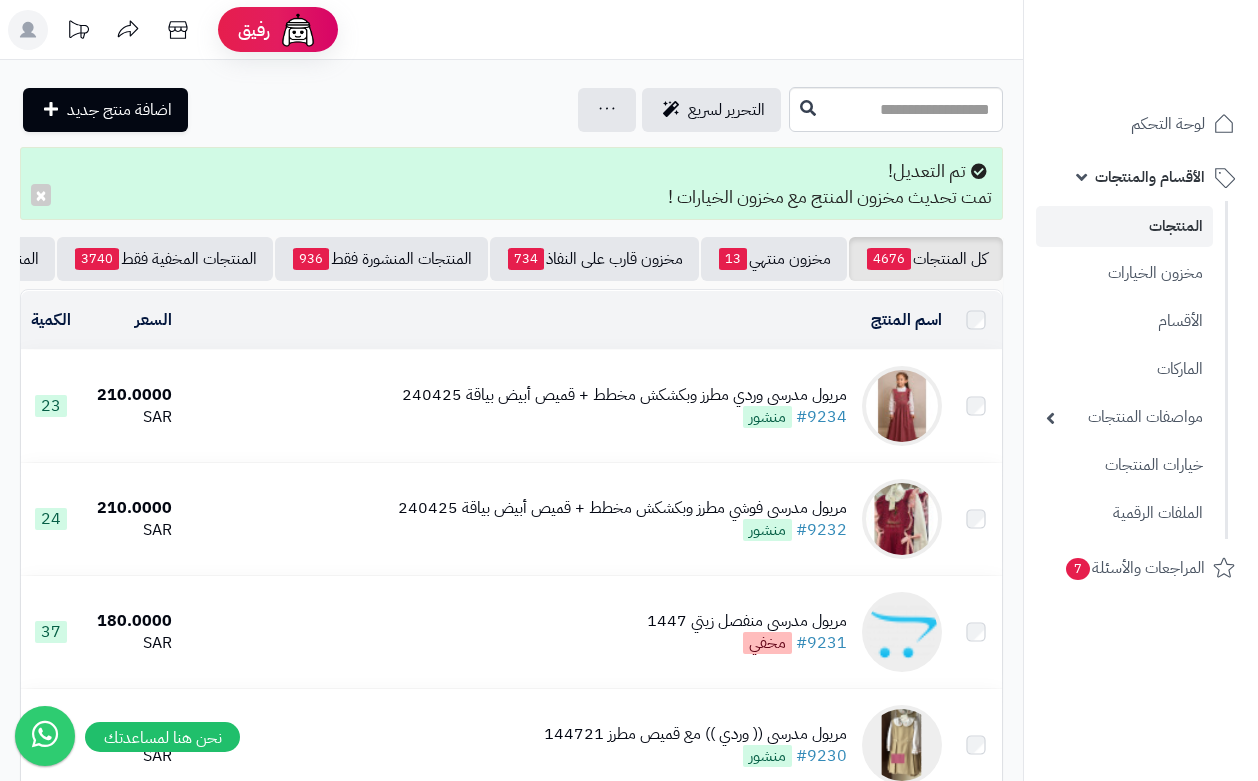 scroll, scrollTop: 0, scrollLeft: 0, axis: both 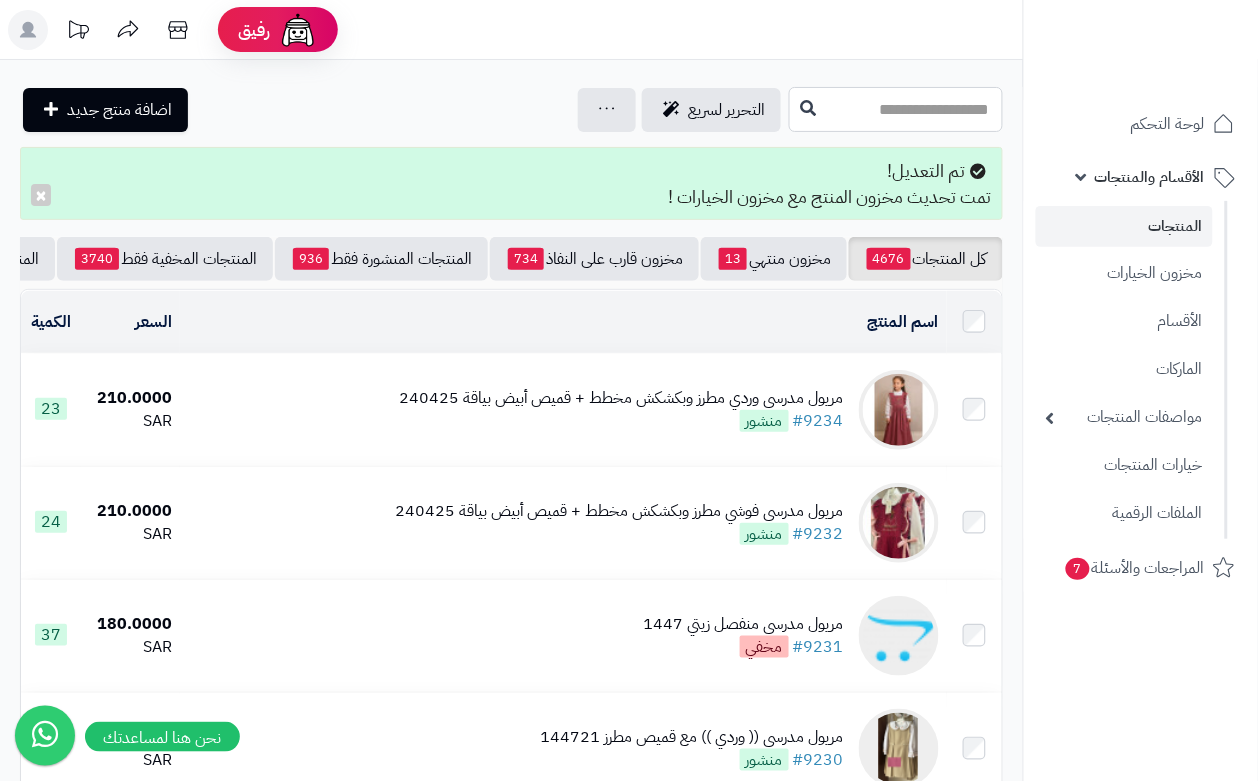 click at bounding box center [896, 109] 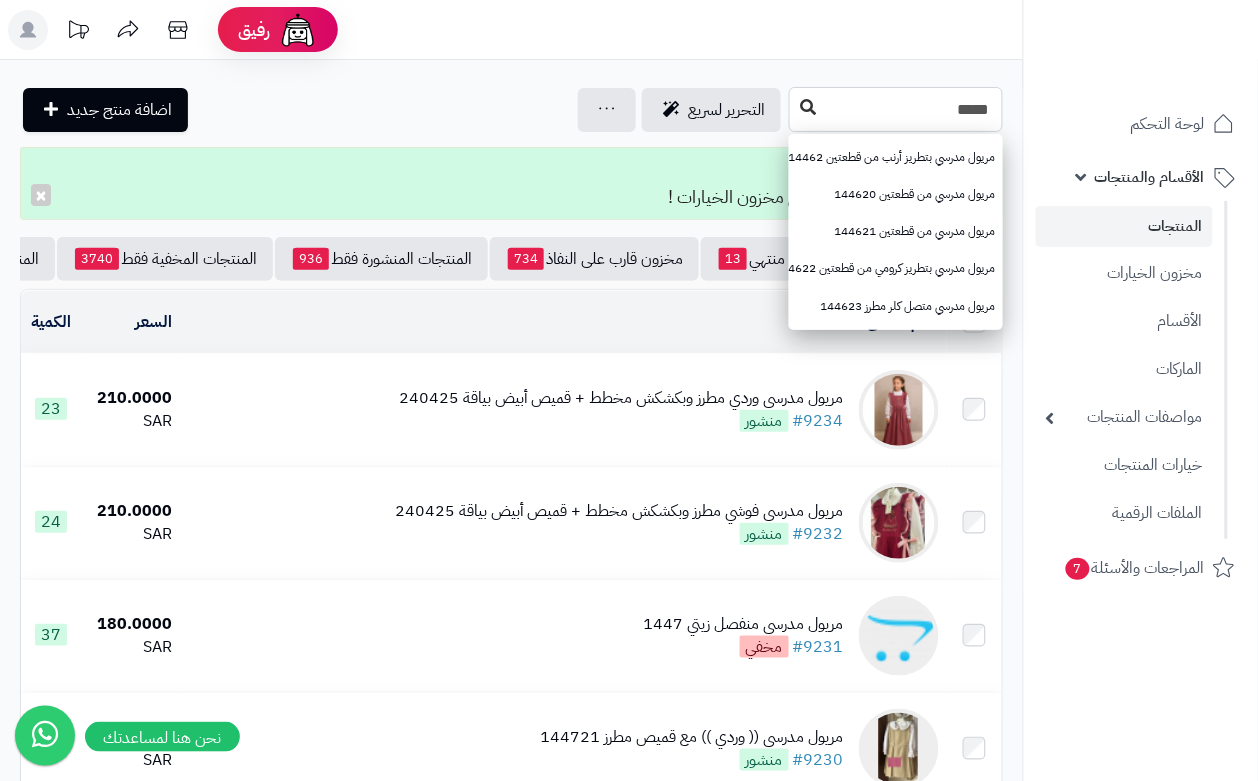 type on "*****" 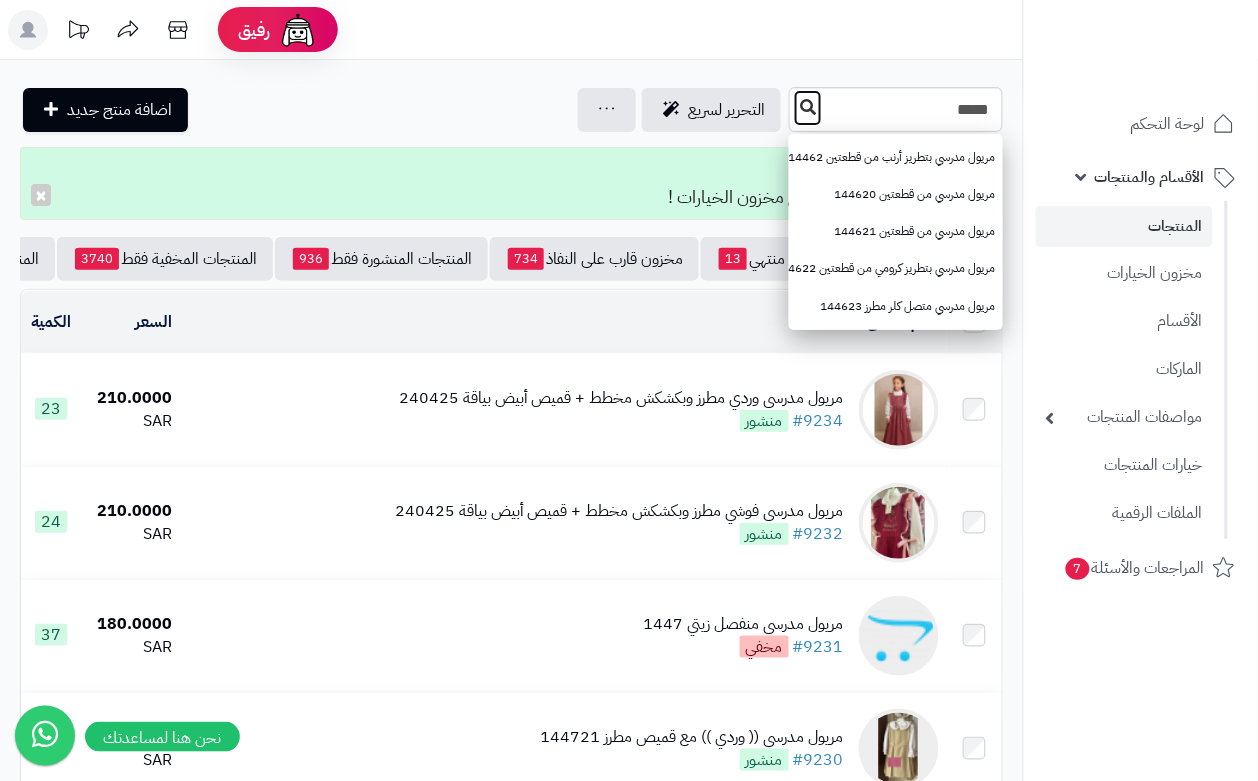 click at bounding box center [808, 108] 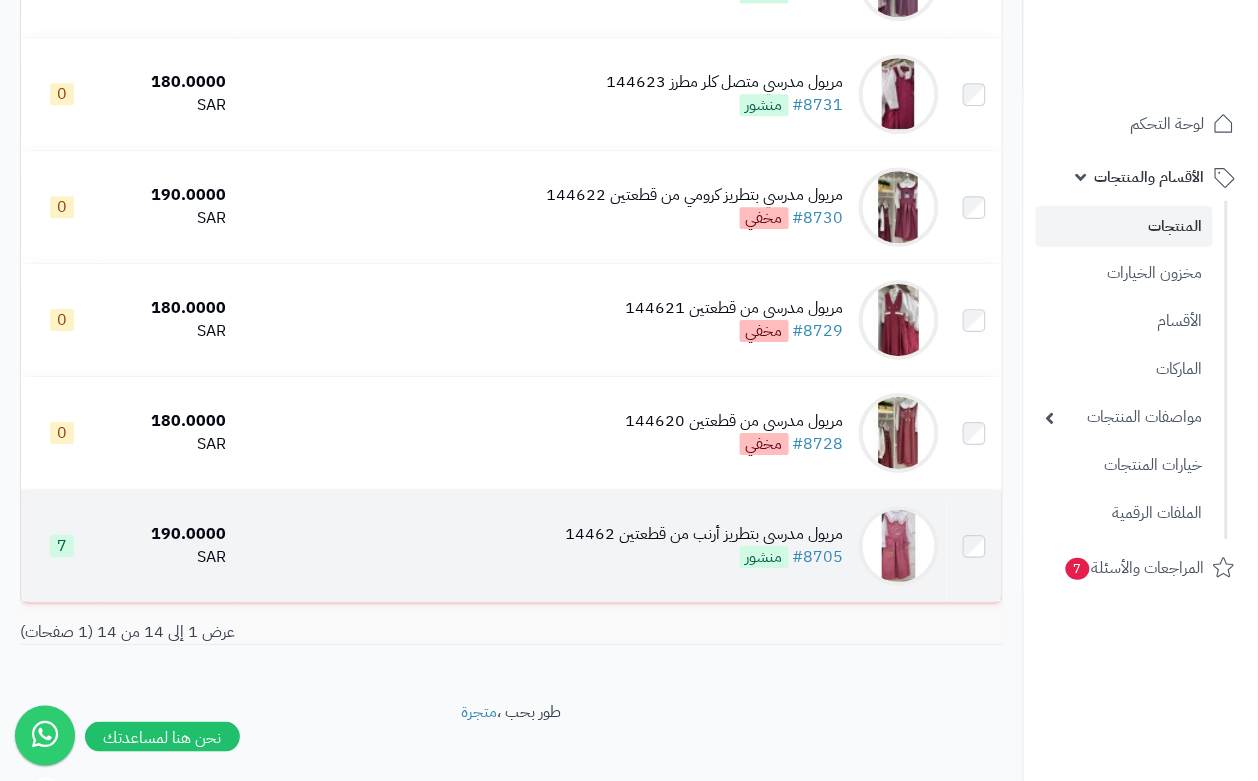 scroll, scrollTop: 1250, scrollLeft: 0, axis: vertical 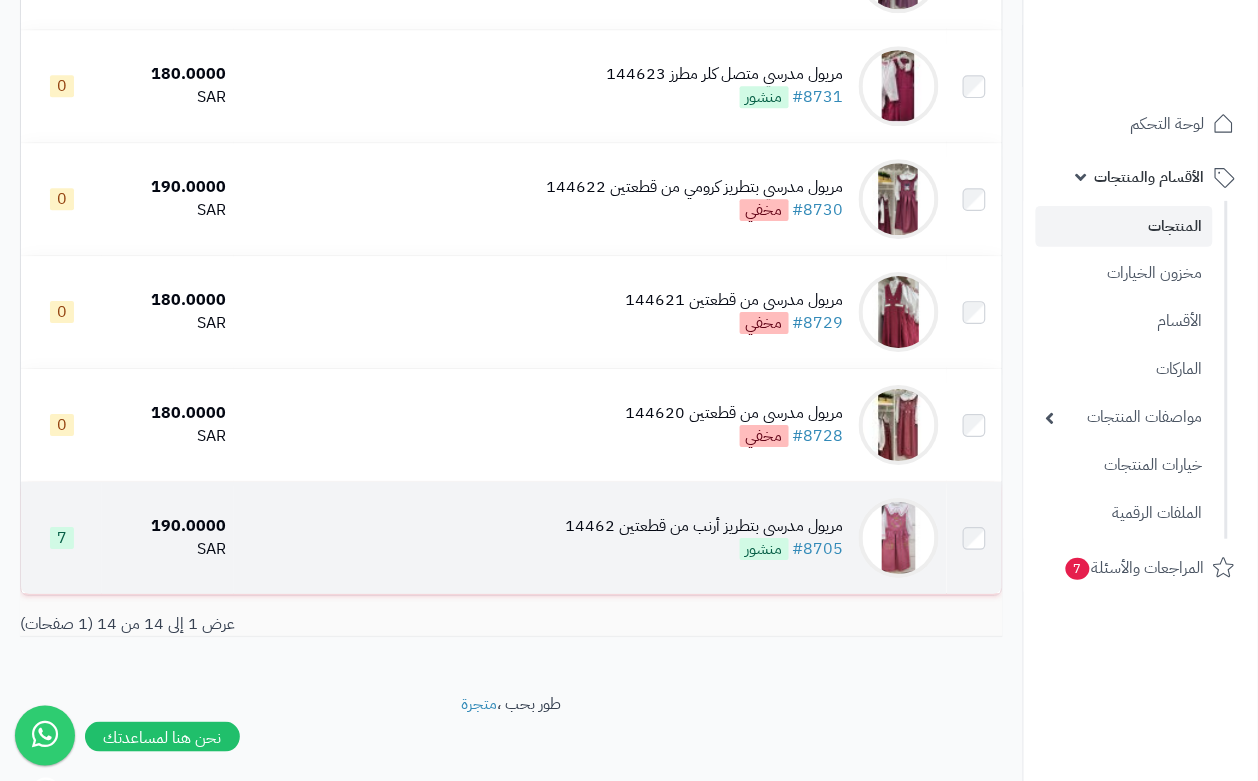 click on "مريول مدرسي بتطريز أرنب من قطعتين 14462
#8705
منشور" at bounding box center [590, 538] 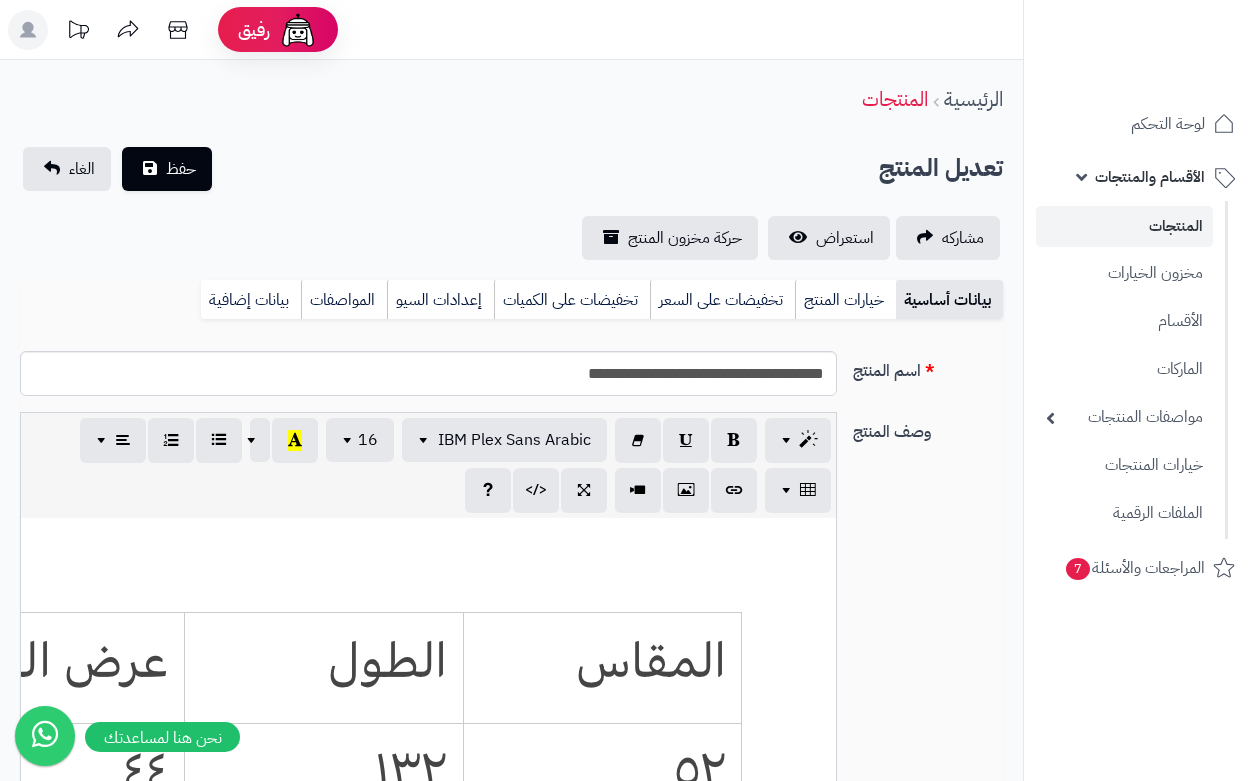 click on "خيارات المنتج" at bounding box center [845, 300] 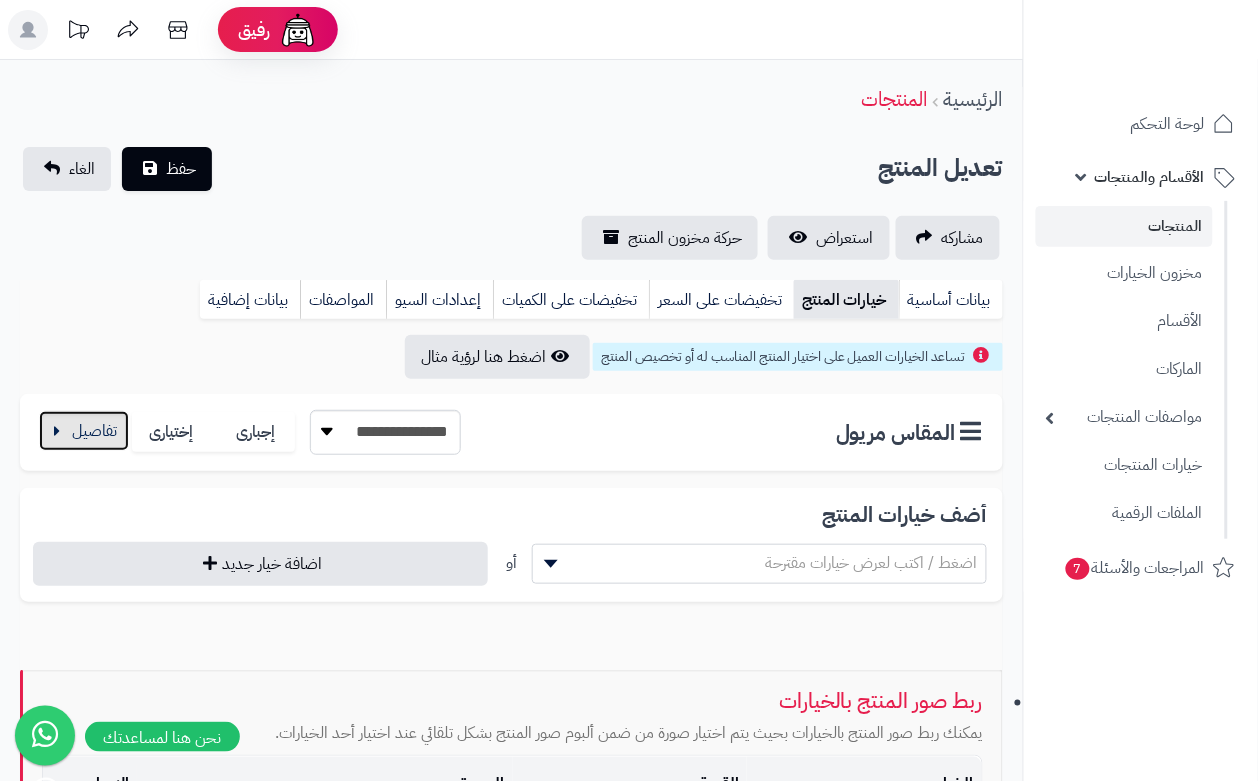 click at bounding box center (84, 431) 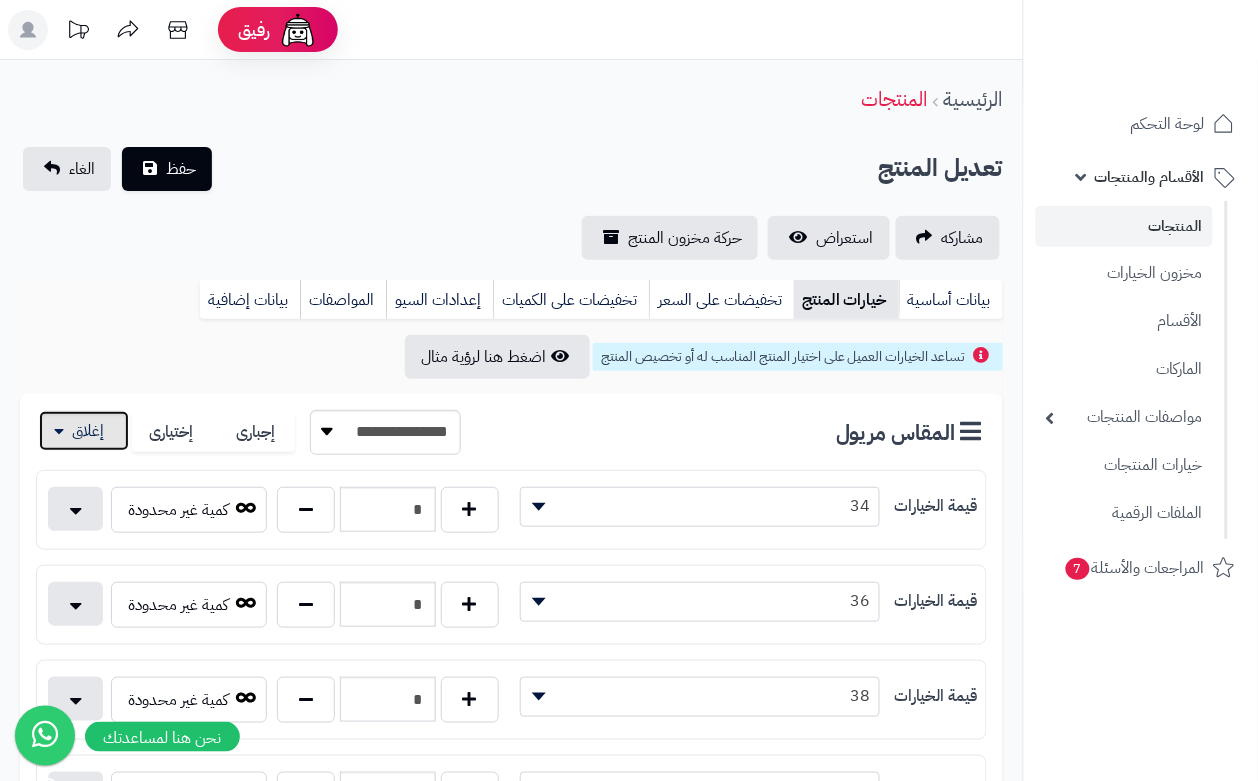 click at bounding box center [84, 431] 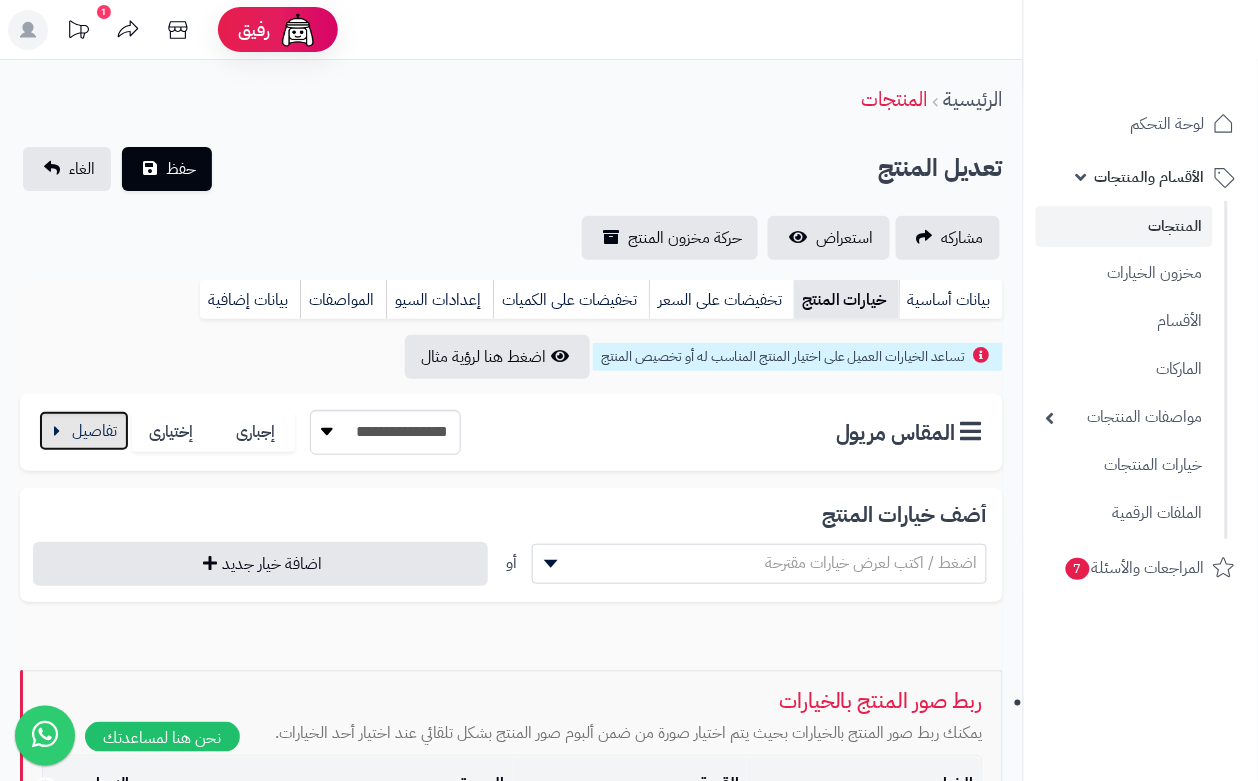 click at bounding box center (84, 431) 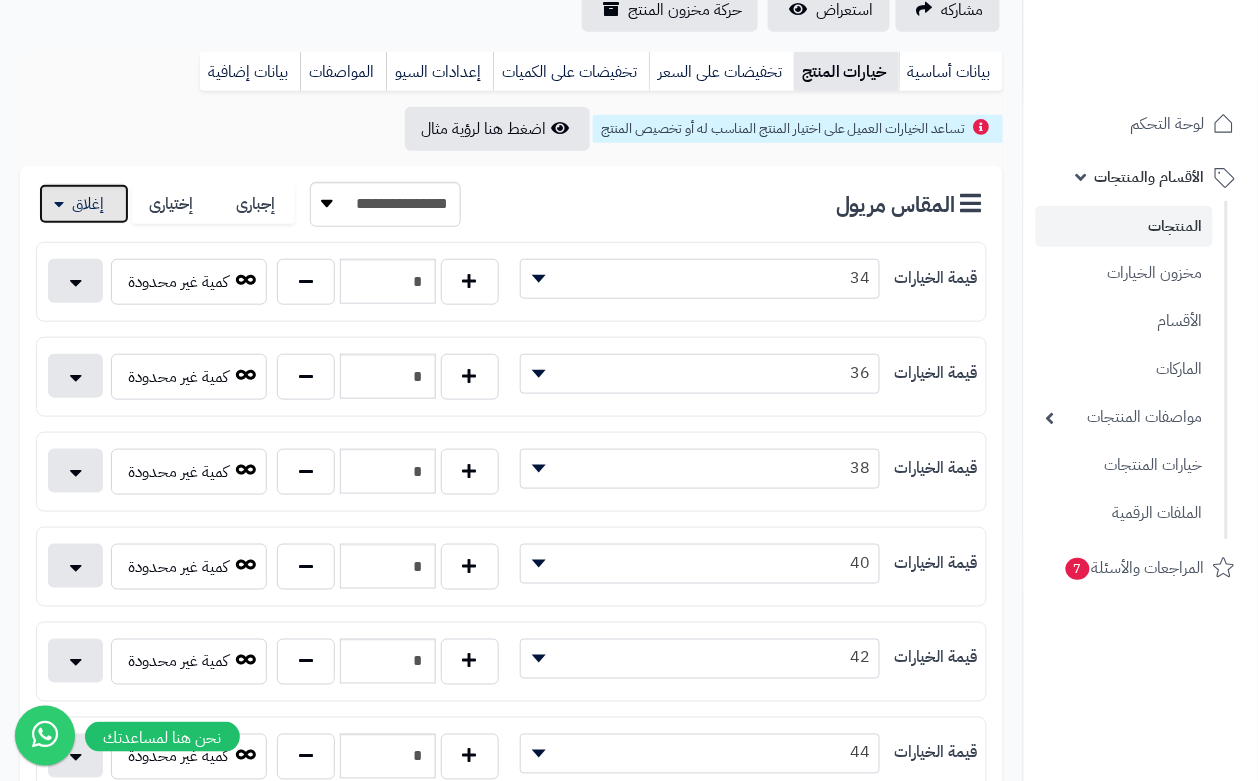 scroll, scrollTop: 250, scrollLeft: 0, axis: vertical 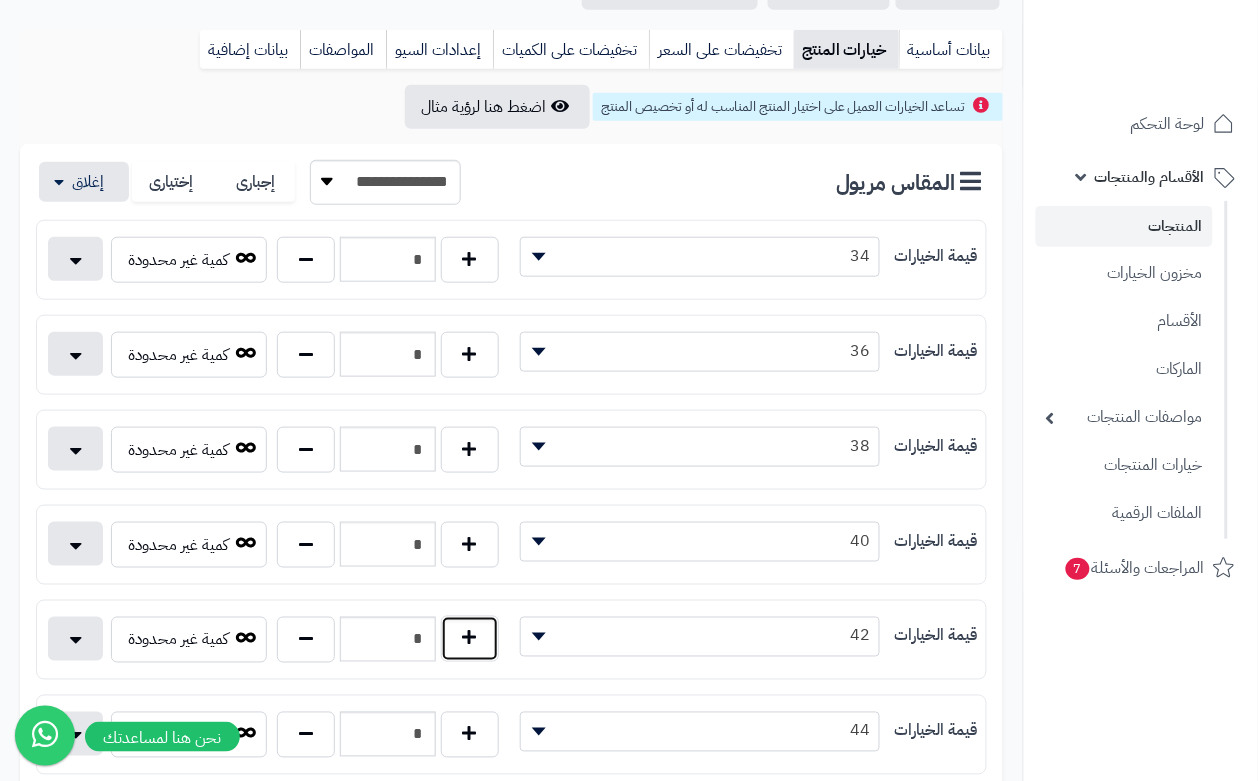 click at bounding box center (470, 639) 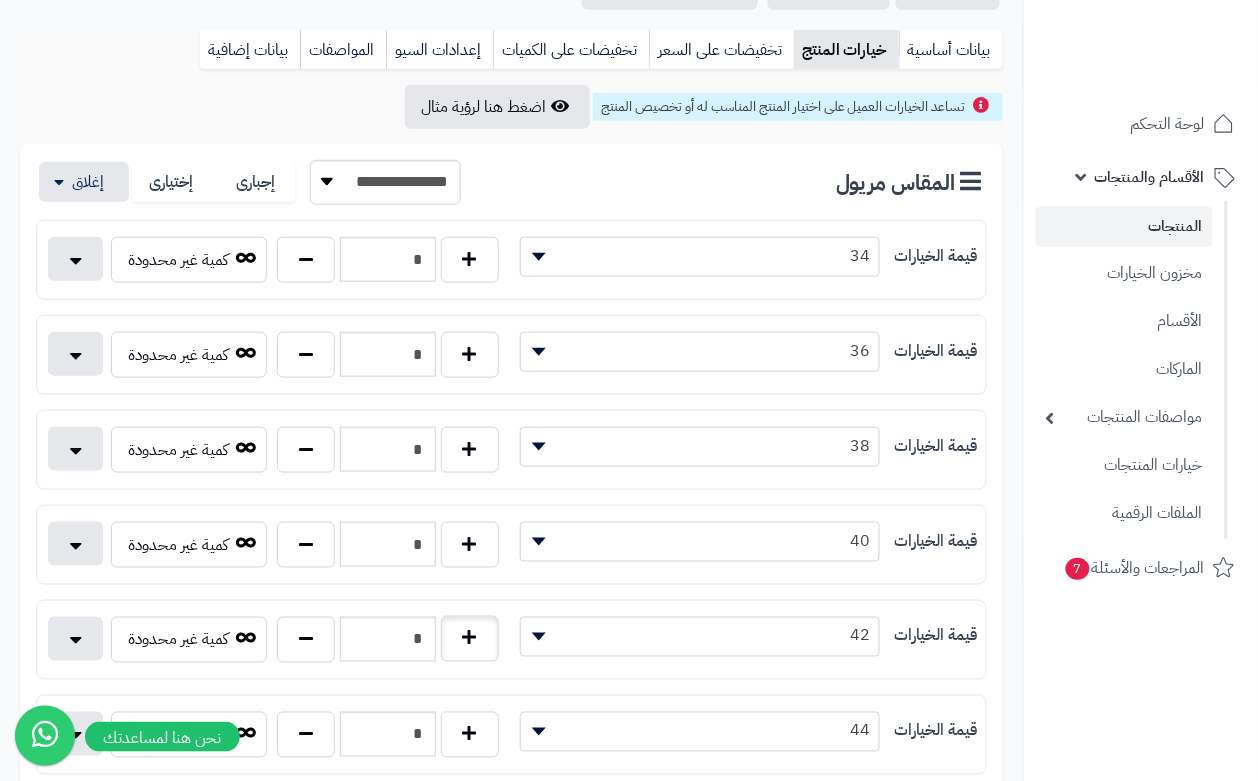 type on "*" 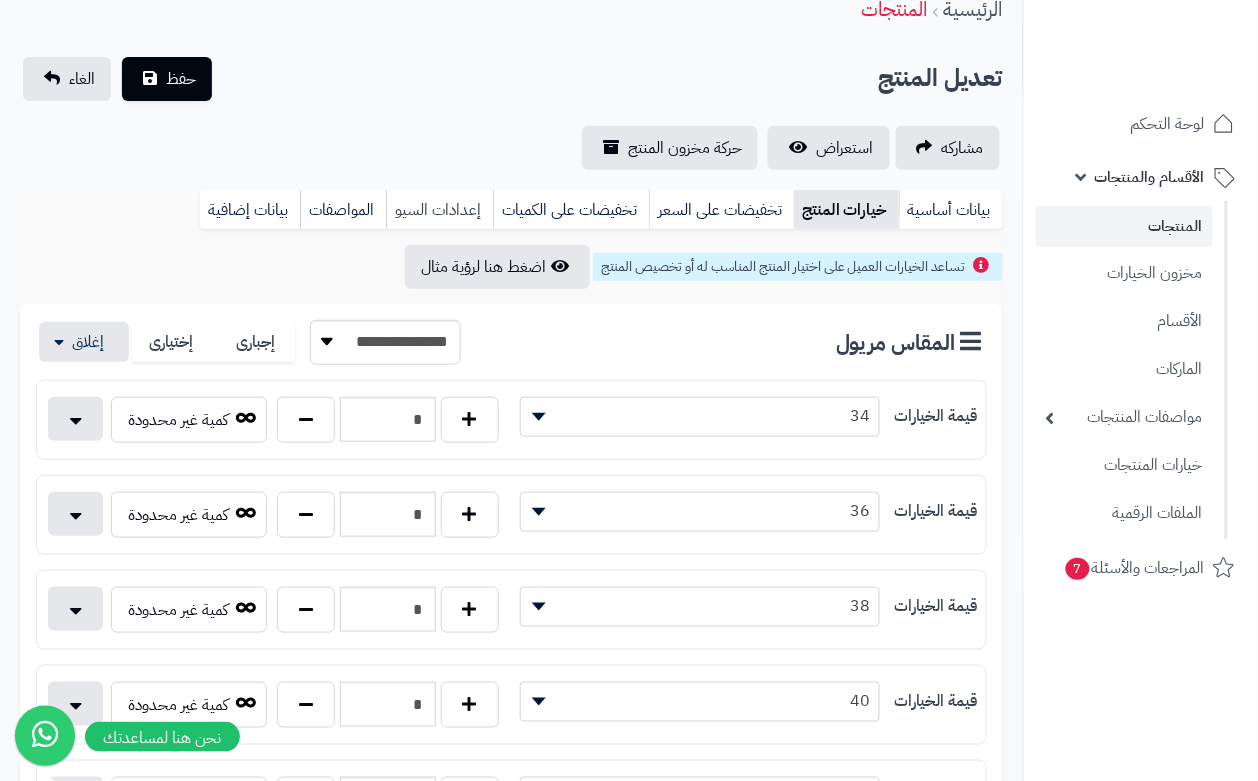 scroll, scrollTop: 0, scrollLeft: 0, axis: both 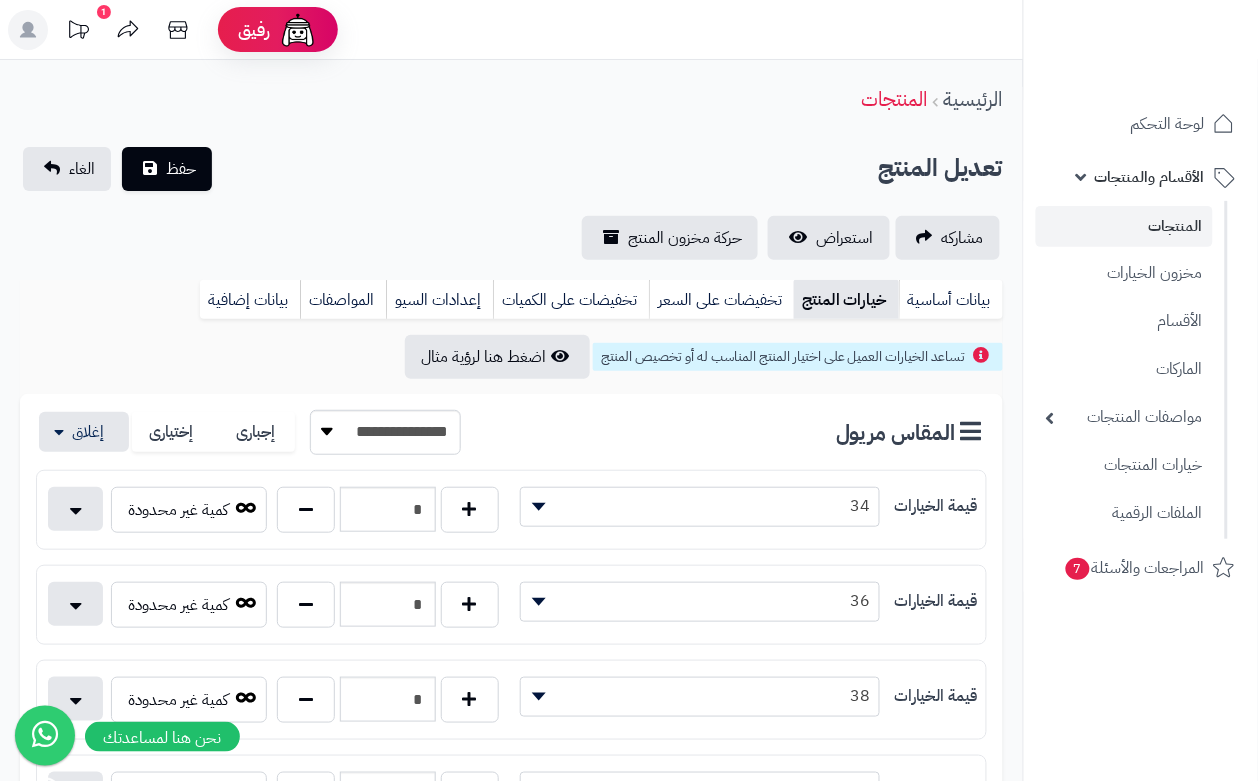 click on "تعديل المنتج
حفظ
الغاء" at bounding box center (511, 169) 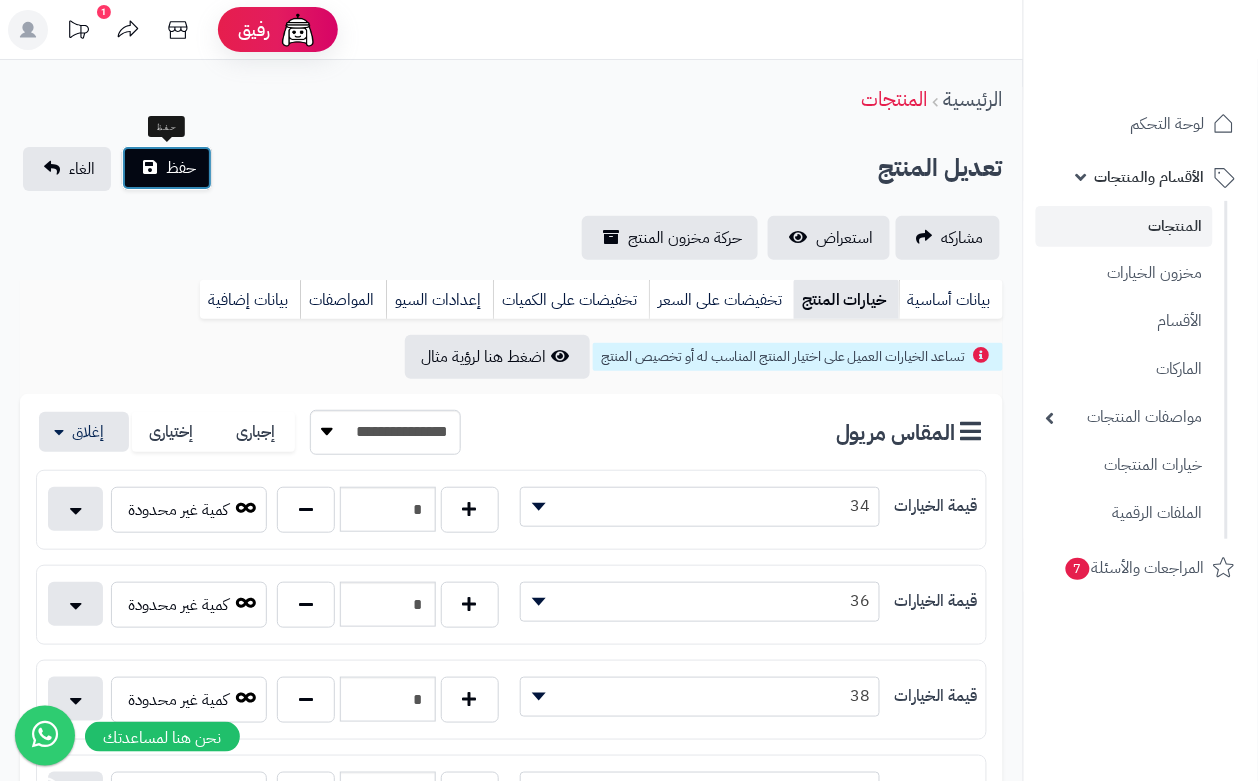 click on "حفظ" at bounding box center (181, 168) 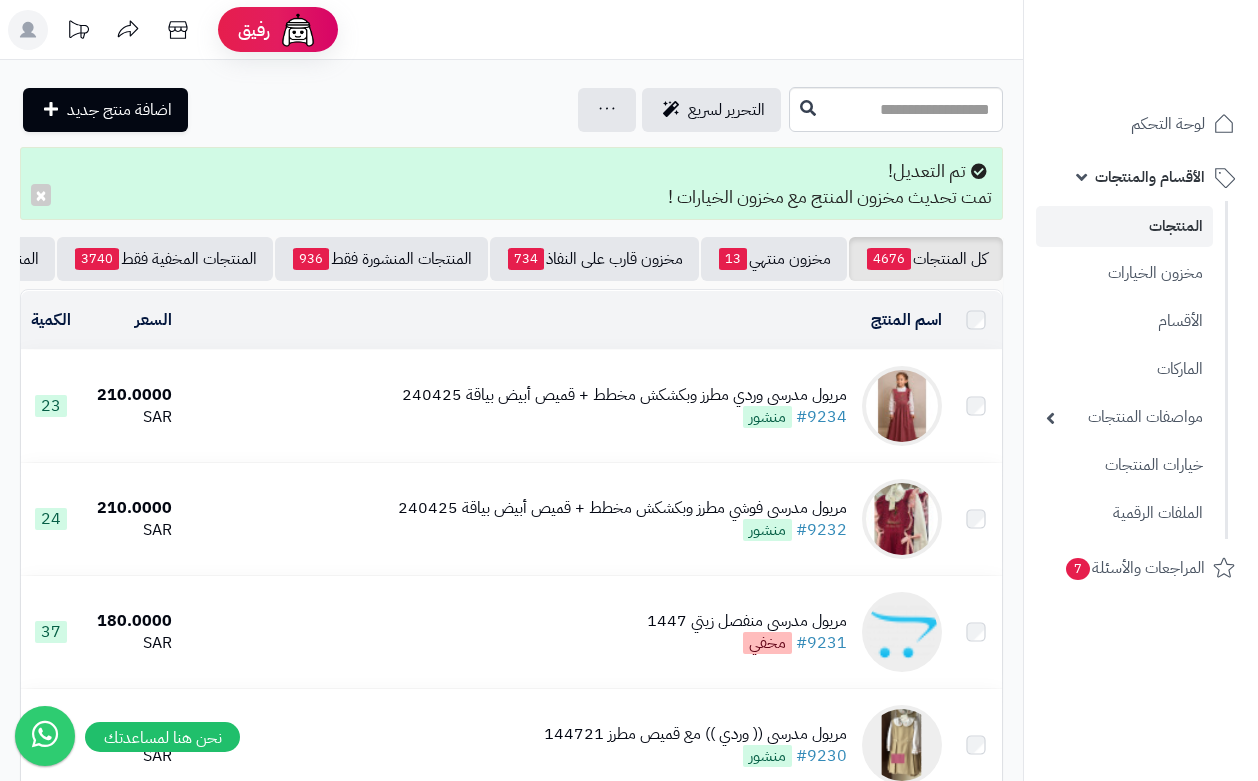 scroll, scrollTop: 0, scrollLeft: 0, axis: both 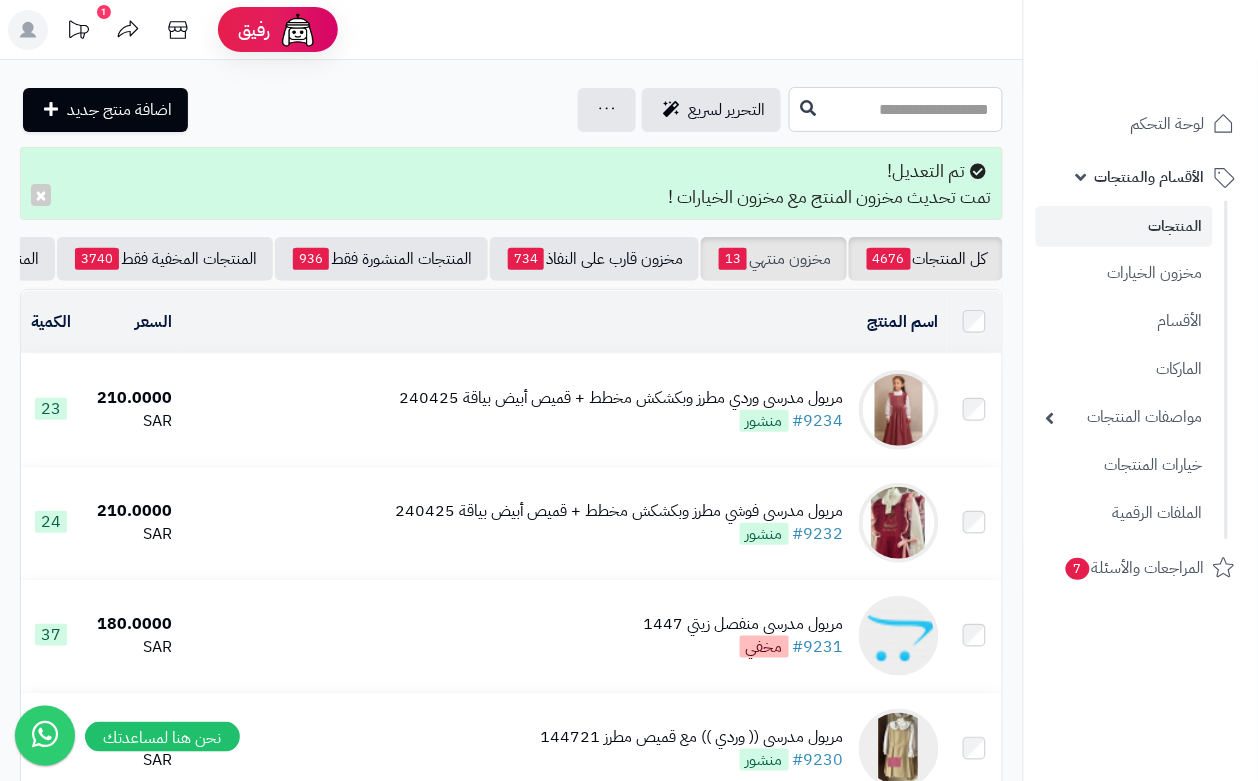 drag, startPoint x: 816, startPoint y: 101, endPoint x: 711, endPoint y: 258, distance: 188.87563 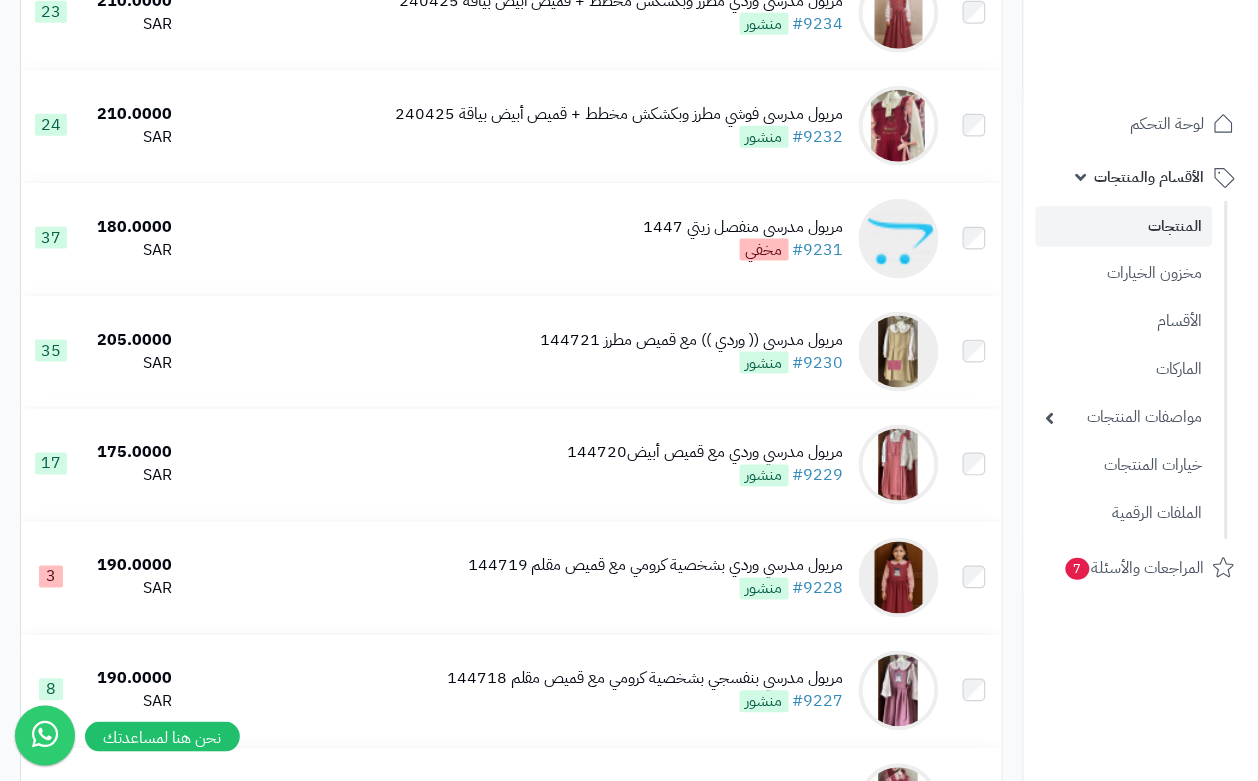 scroll, scrollTop: 875, scrollLeft: 0, axis: vertical 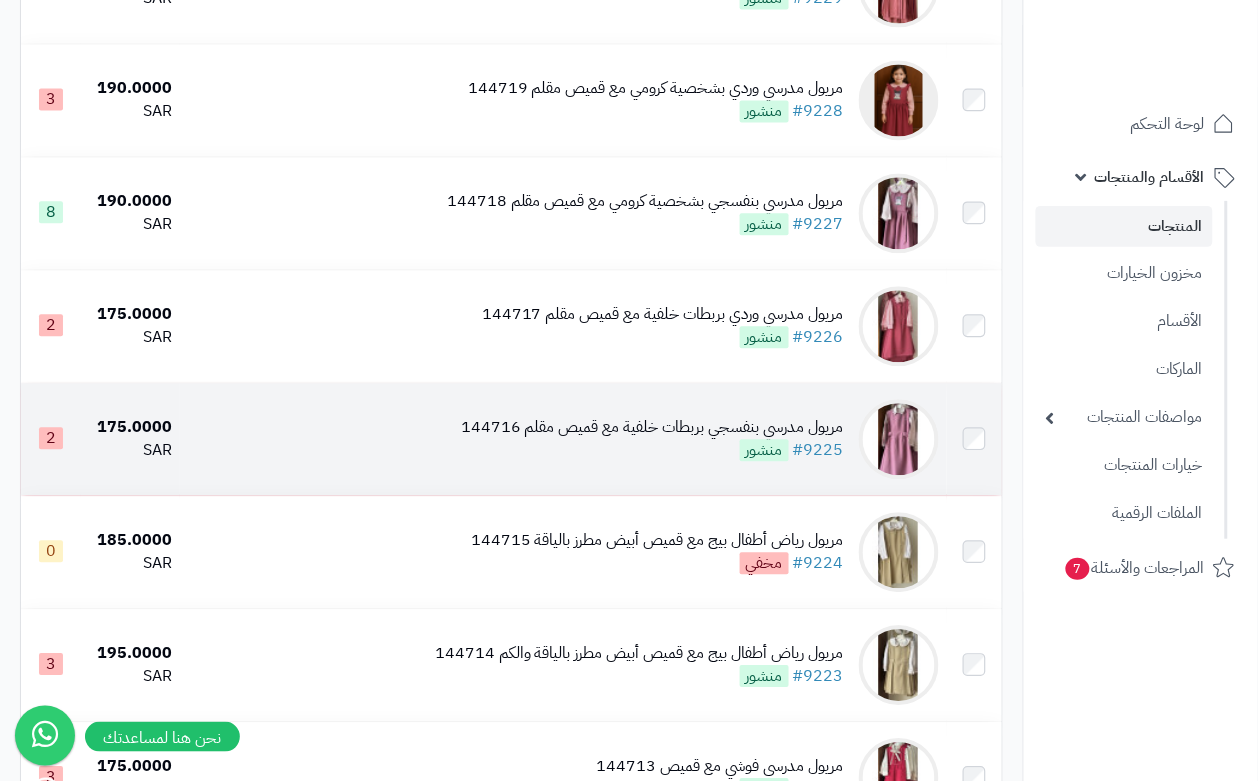 click on "مريول مدرسي بنفسجي بربطات خلفية مع قميص مقلم 144716" at bounding box center (652, 427) 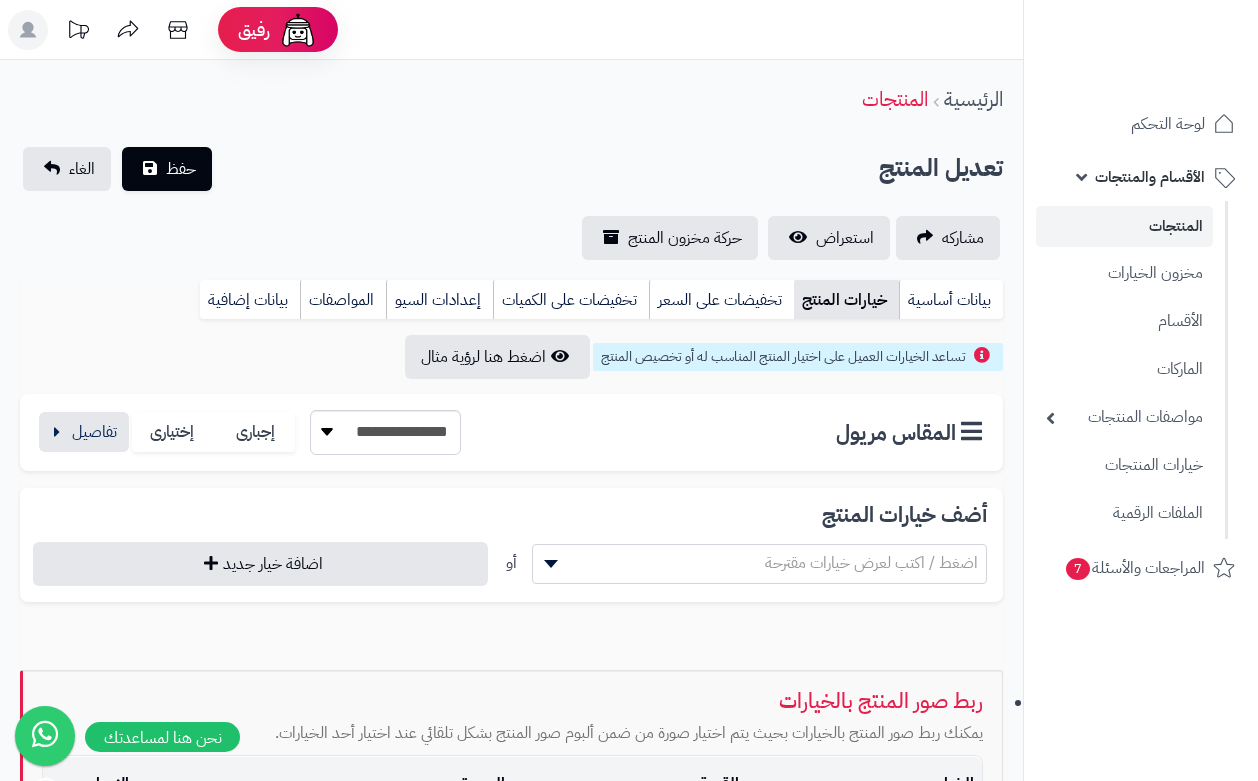 scroll, scrollTop: 0, scrollLeft: 0, axis: both 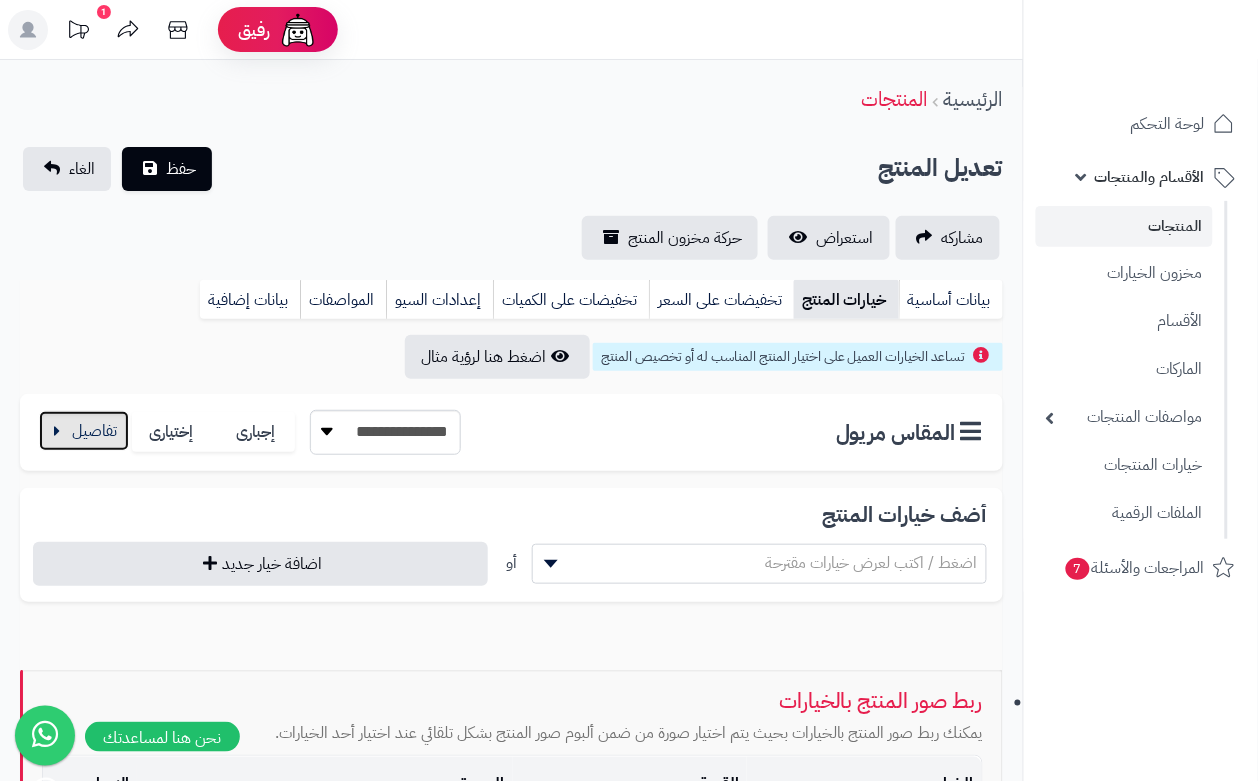 click at bounding box center (84, 431) 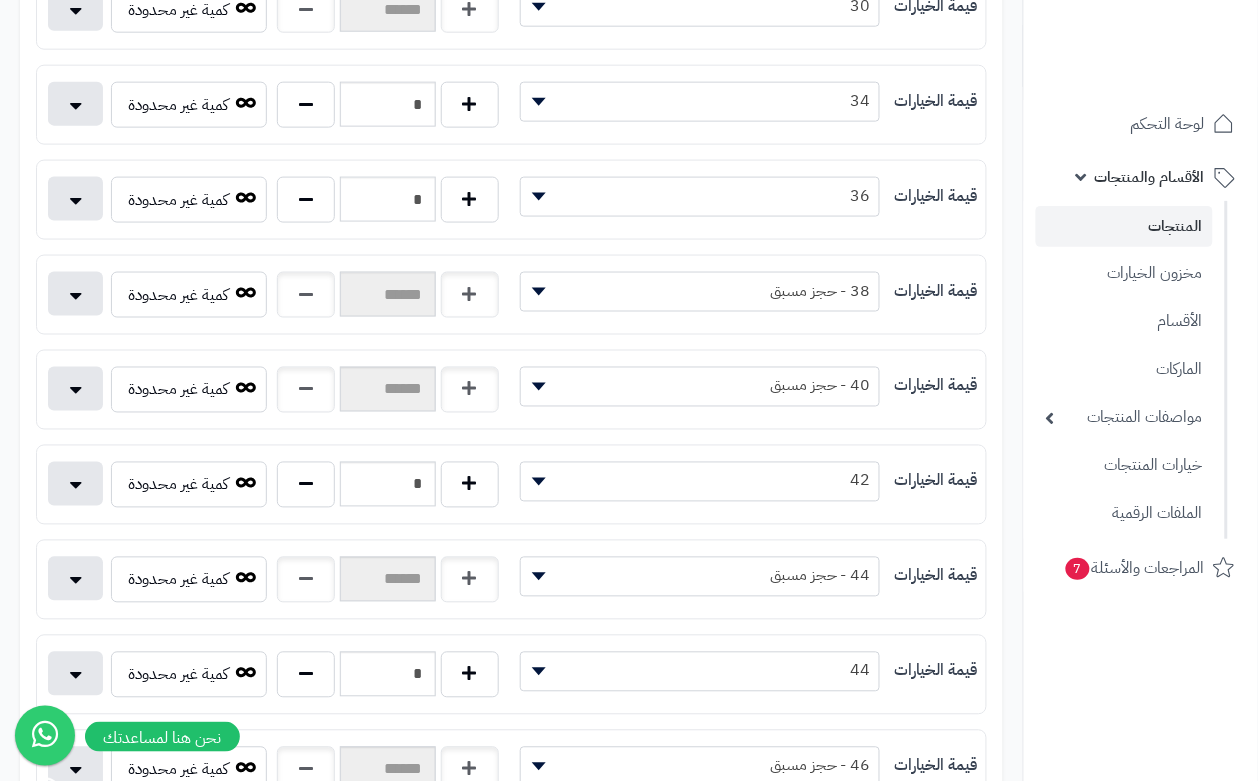 scroll, scrollTop: 625, scrollLeft: 0, axis: vertical 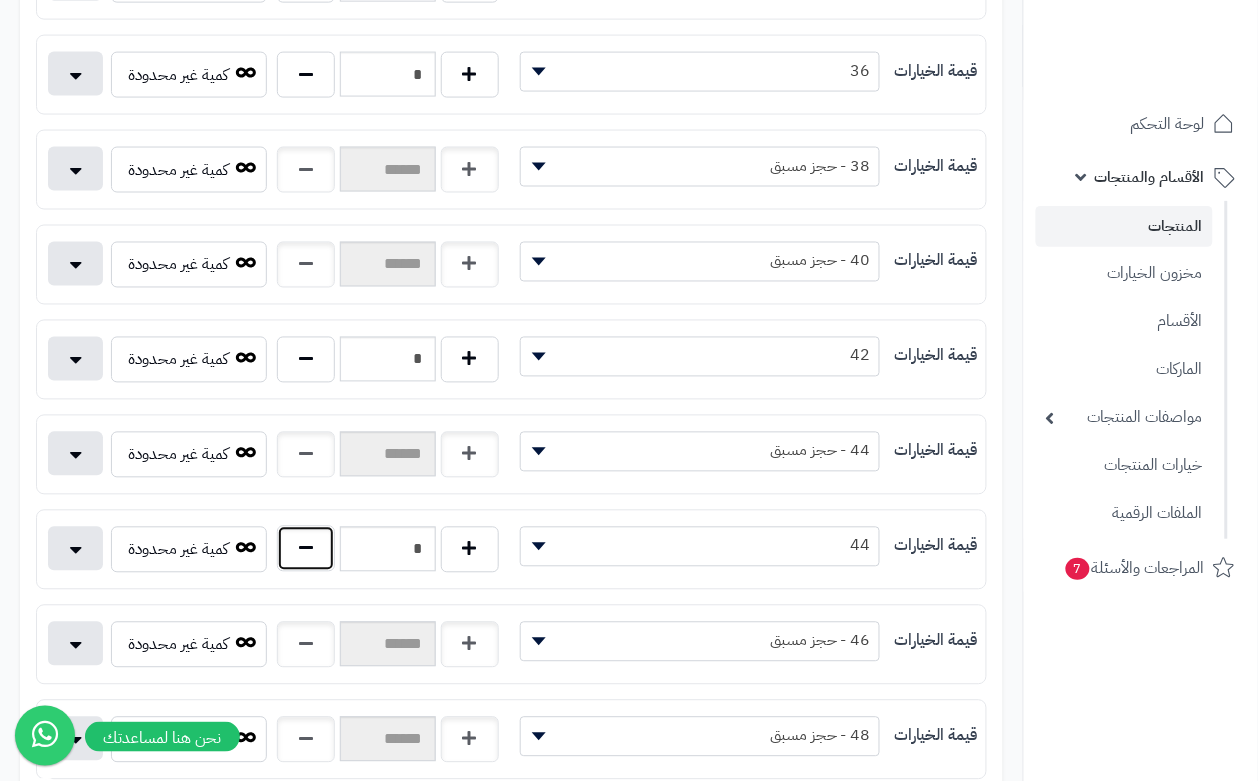 click at bounding box center (306, 549) 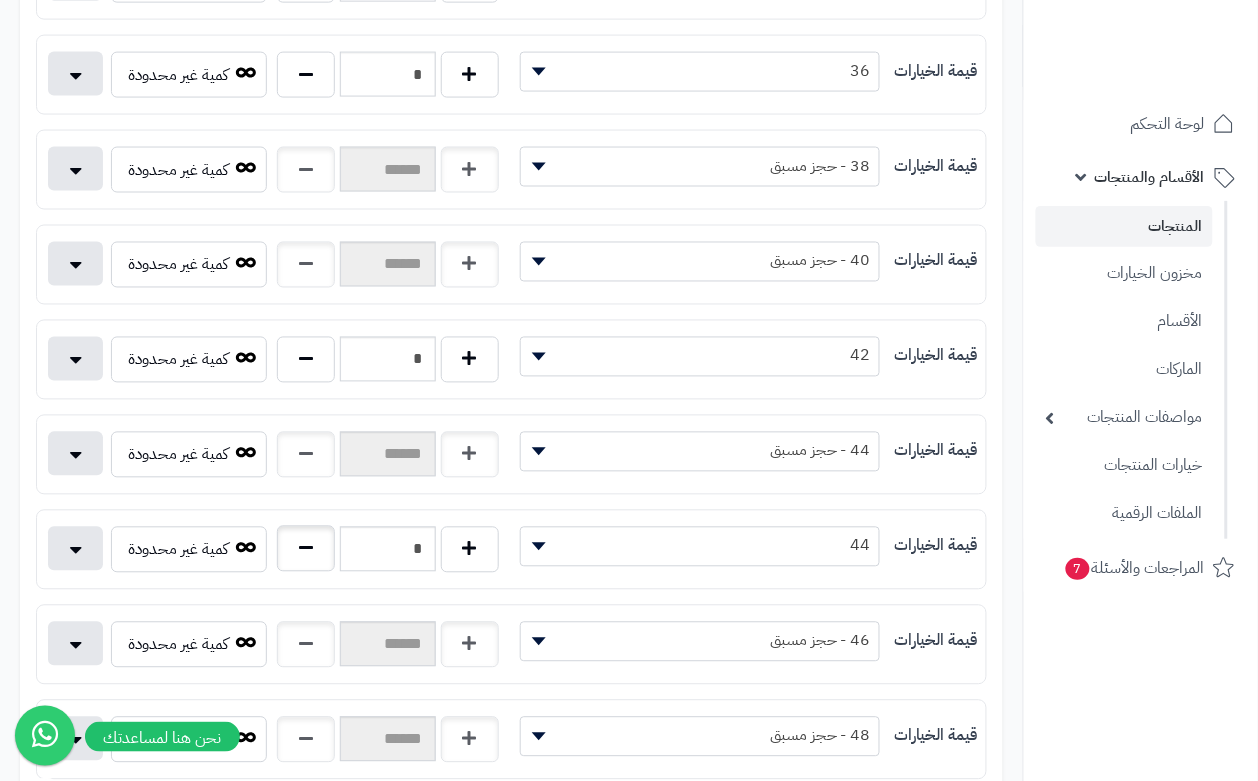 type on "*" 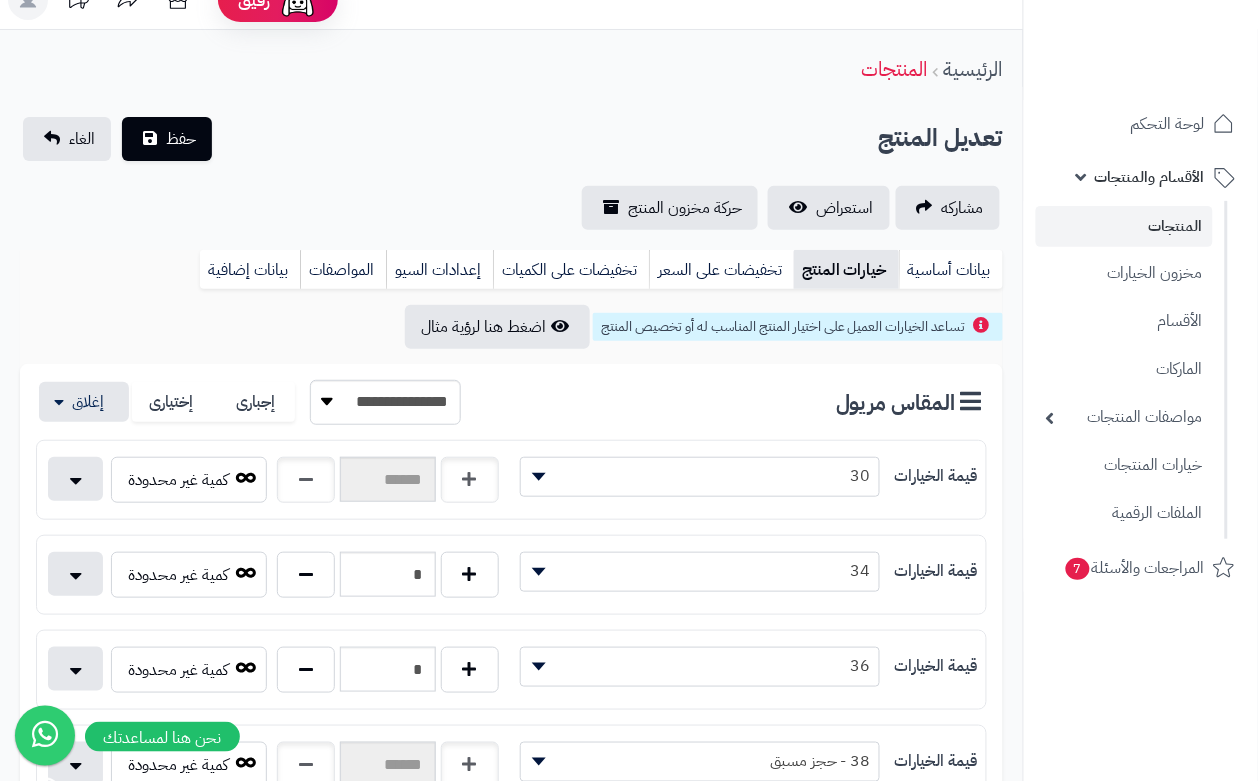 scroll, scrollTop: 0, scrollLeft: 0, axis: both 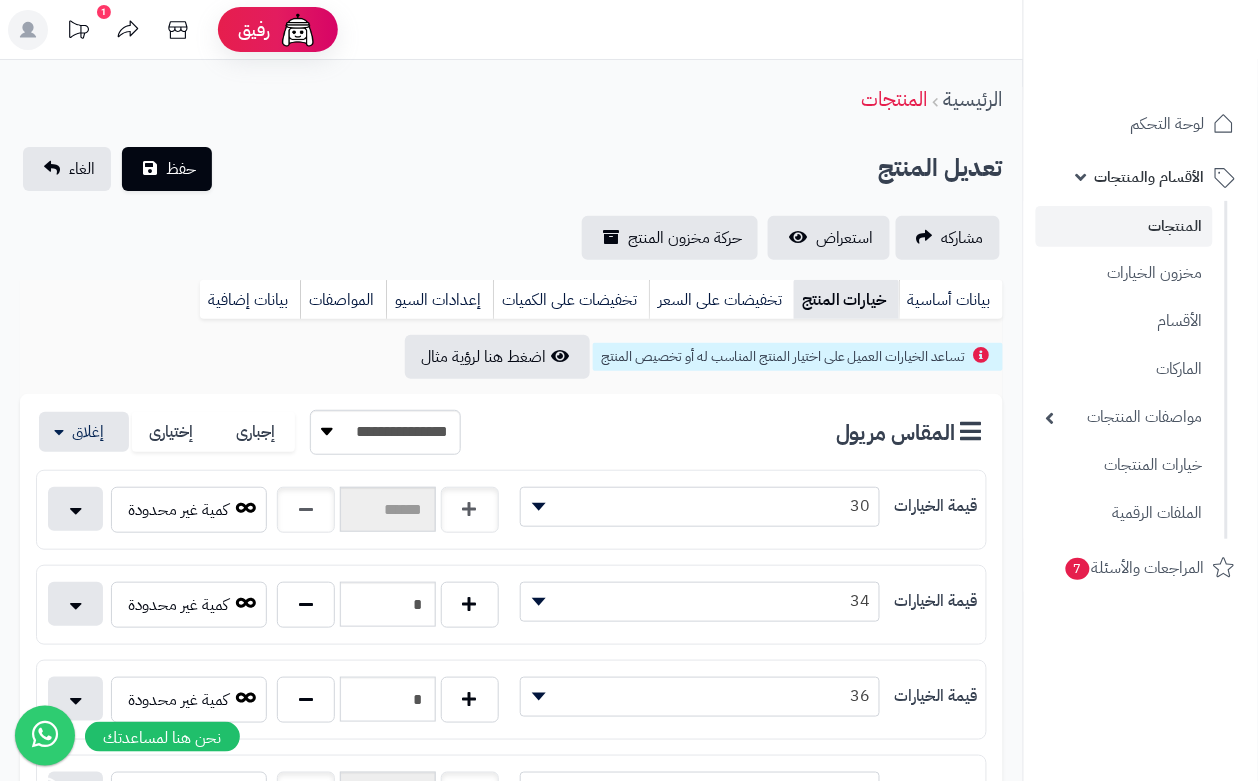 click on "**********" at bounding box center (511, 203) 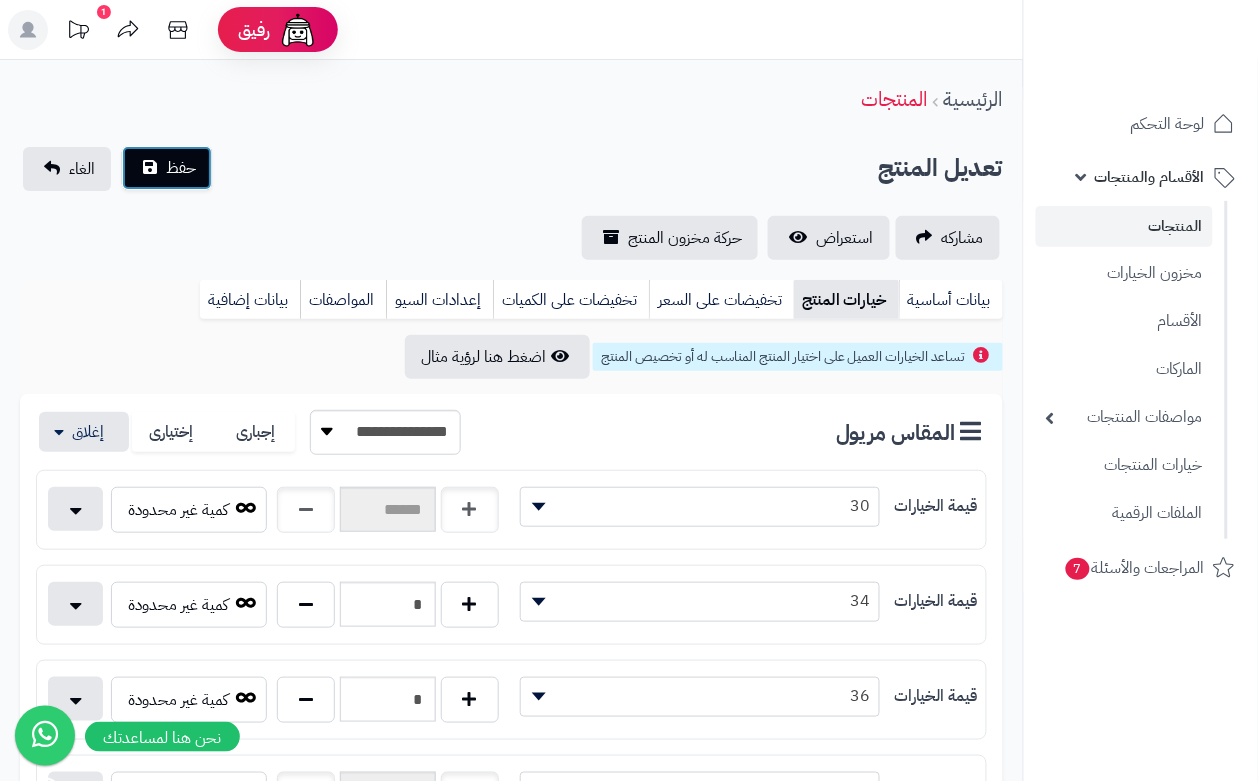 click on "حفظ" at bounding box center [181, 168] 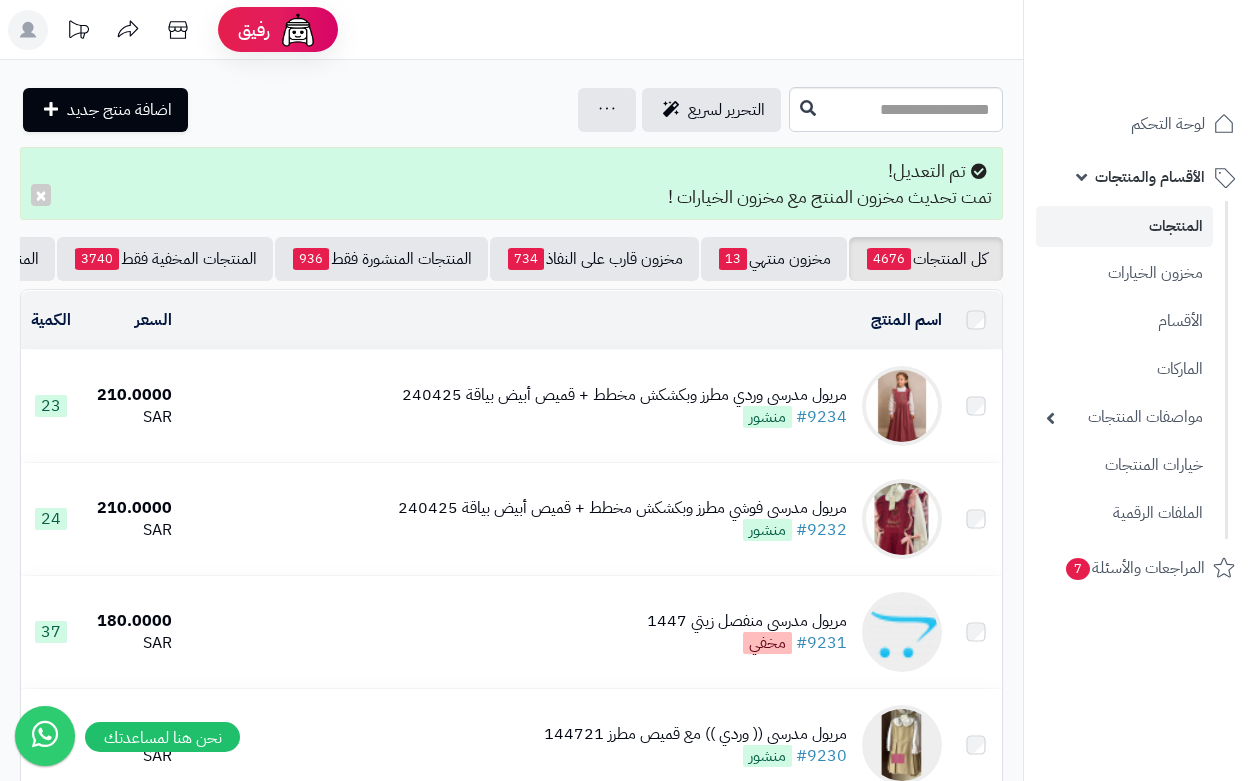scroll, scrollTop: 0, scrollLeft: 0, axis: both 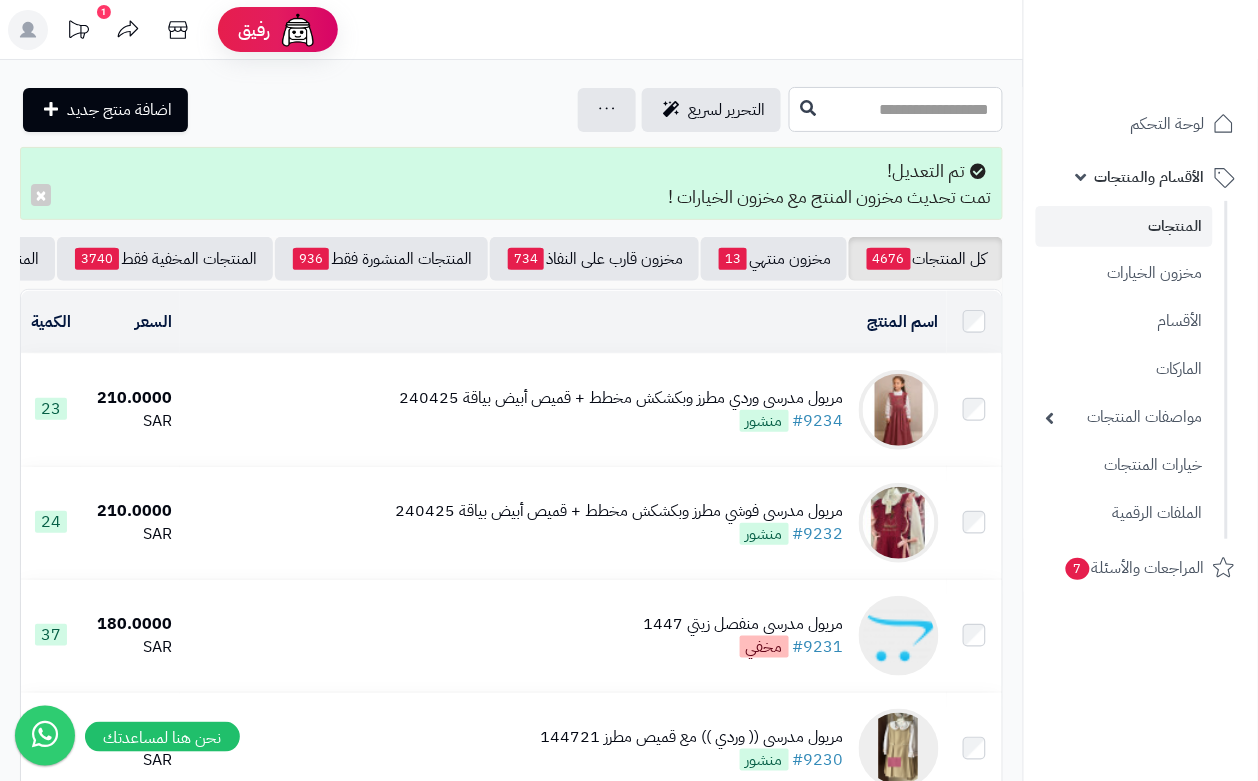 click at bounding box center [896, 109] 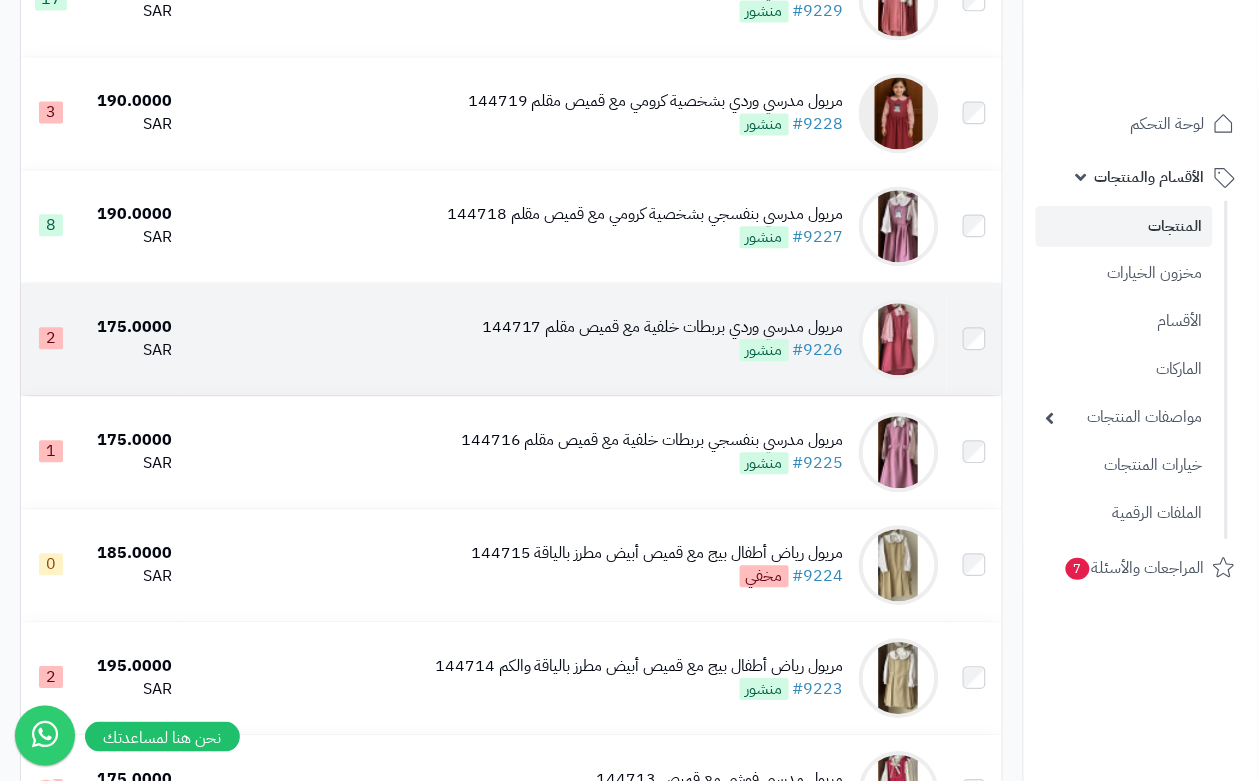 scroll, scrollTop: 875, scrollLeft: 0, axis: vertical 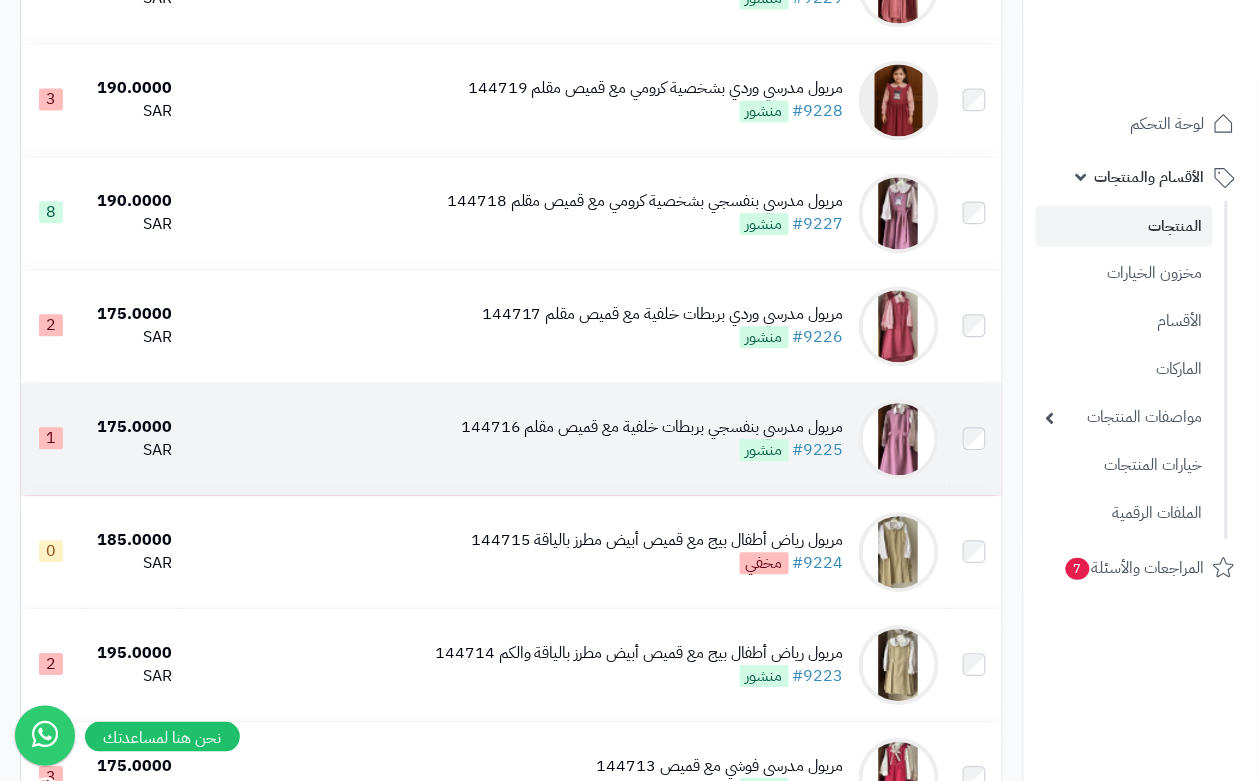 click on "مريول مدرسي بنفسجي بربطات خلفية مع قميص مقلم 144716
#9225
منشور" at bounding box center (563, 439) 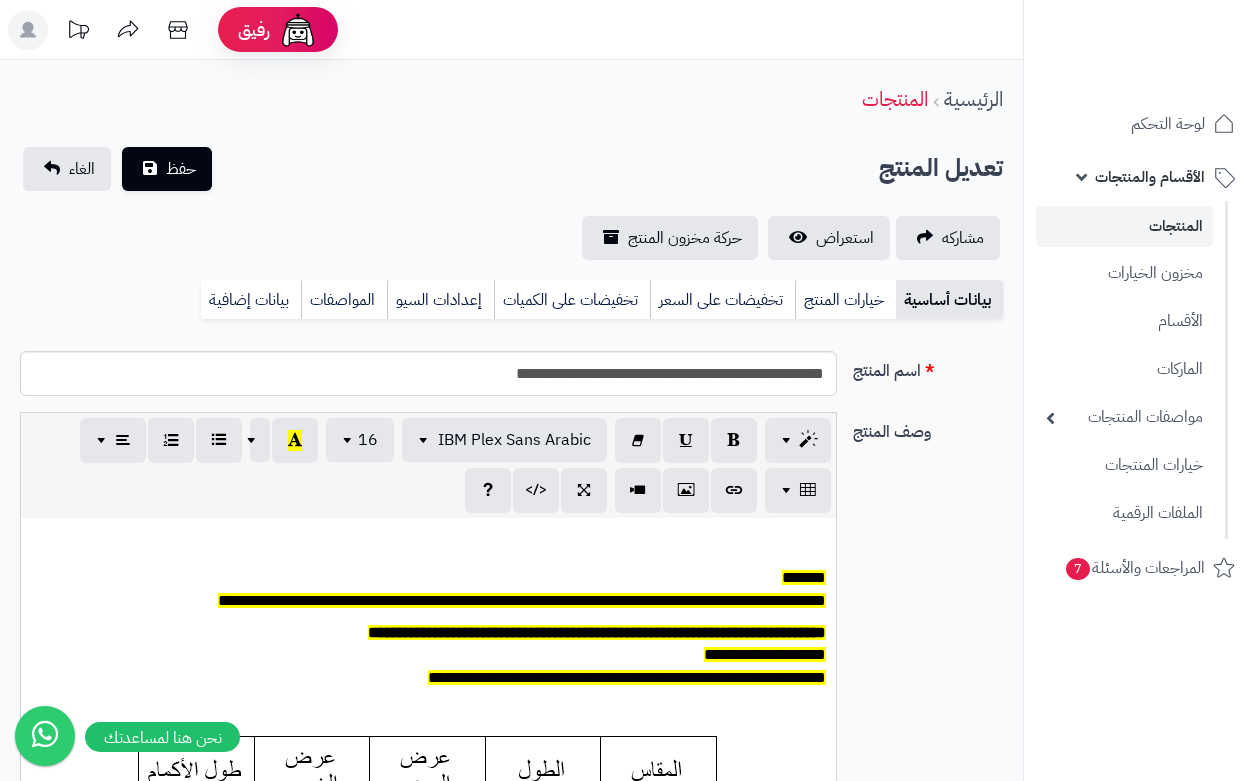 scroll, scrollTop: 0, scrollLeft: 0, axis: both 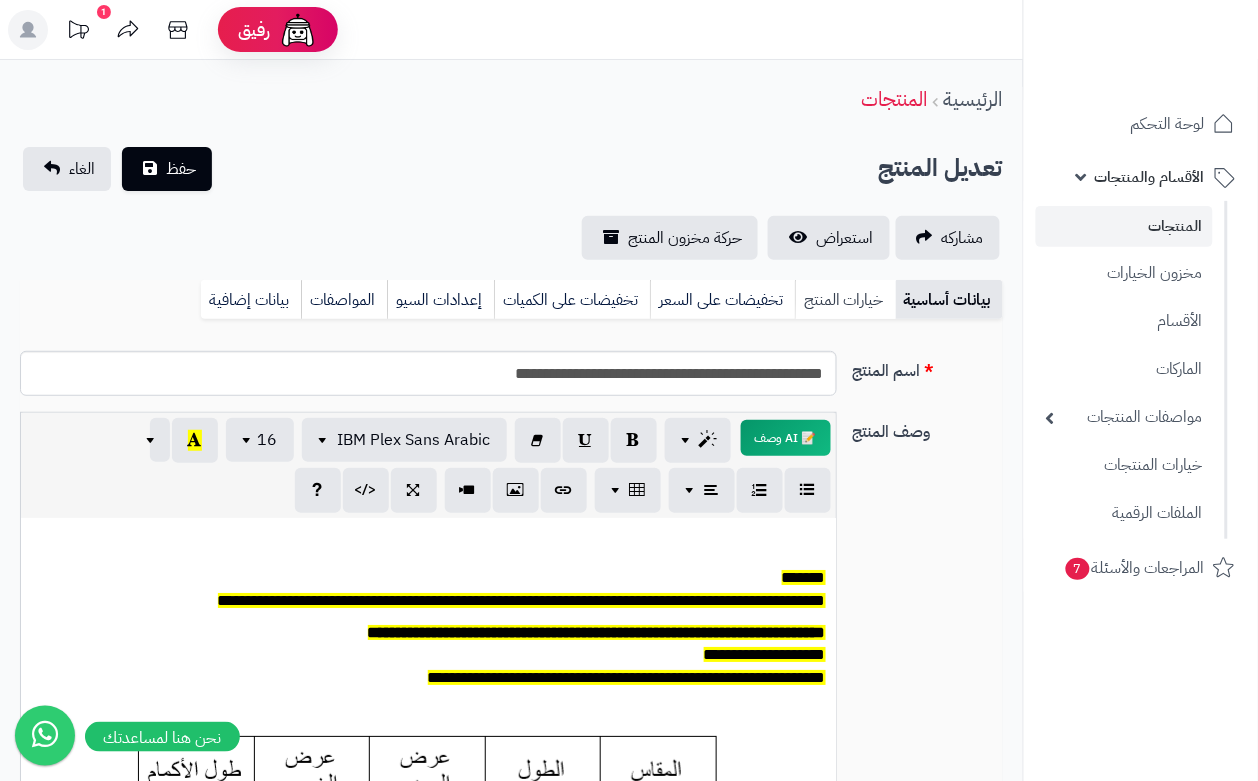 click on "خيارات المنتج" at bounding box center [845, 300] 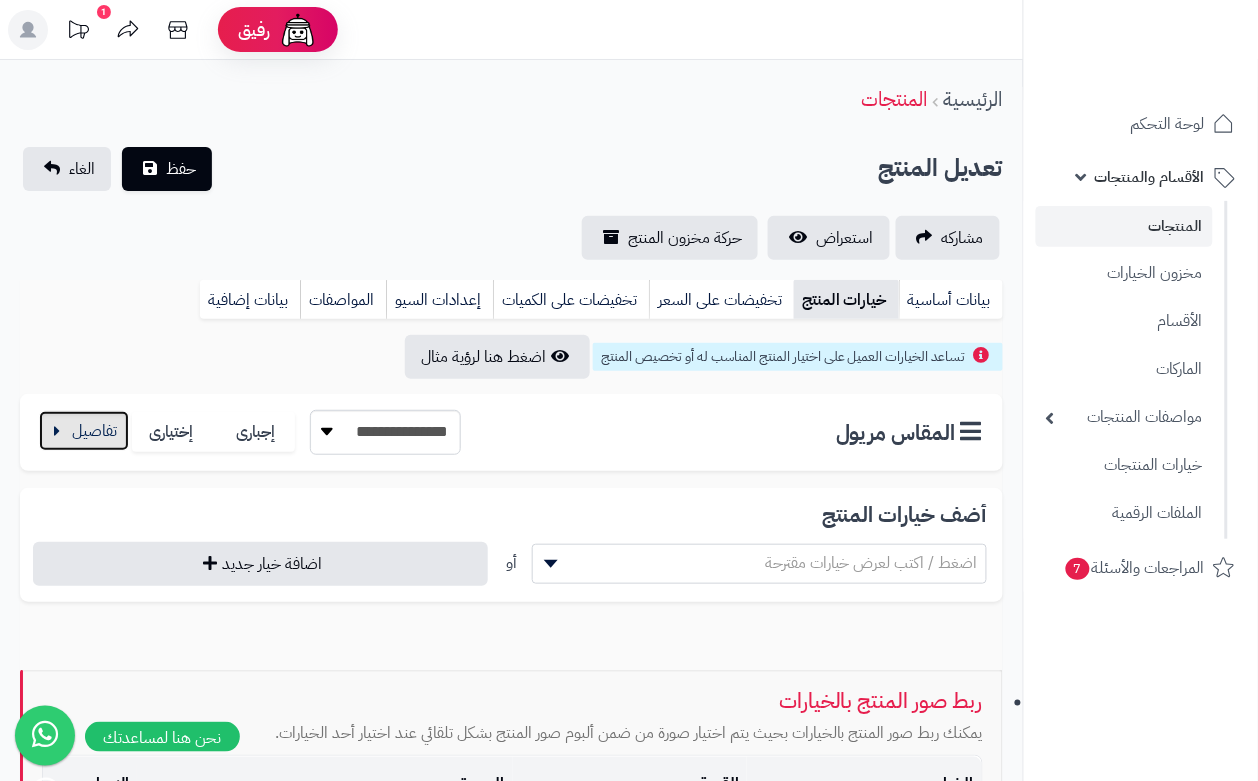 click at bounding box center (84, 431) 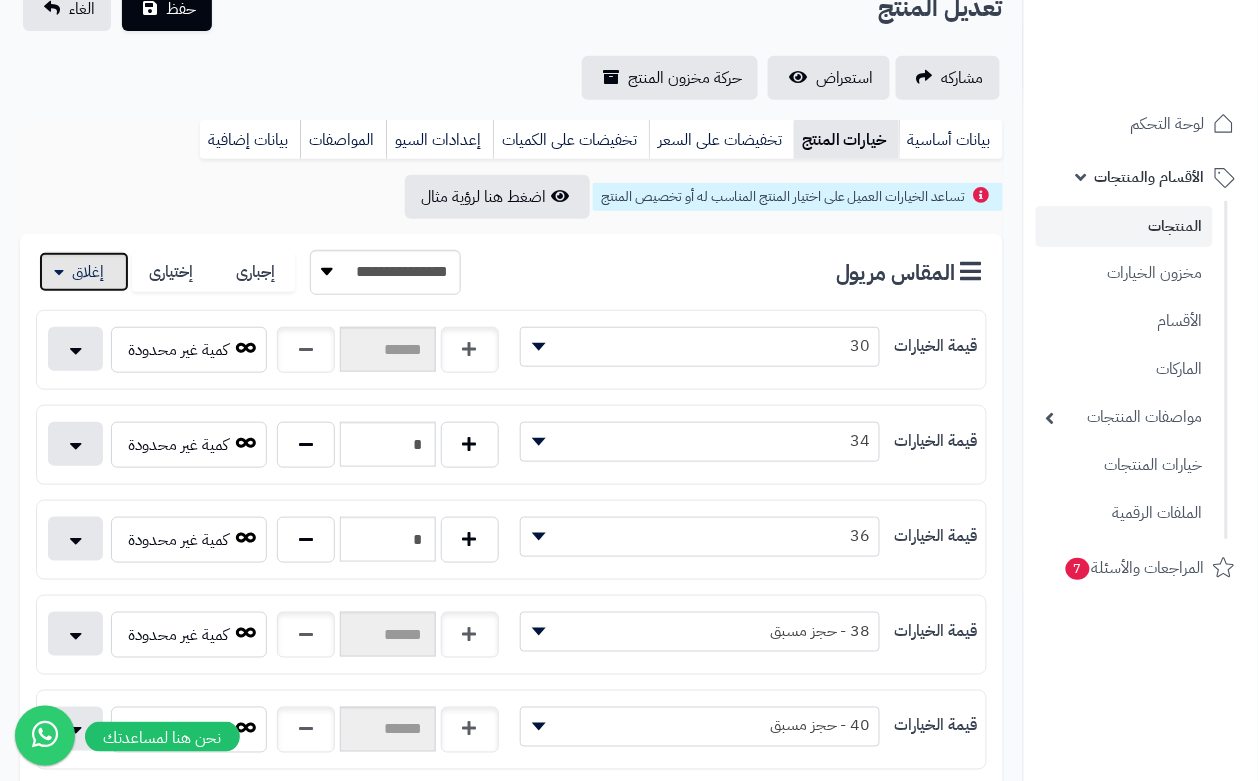 scroll, scrollTop: 0, scrollLeft: 0, axis: both 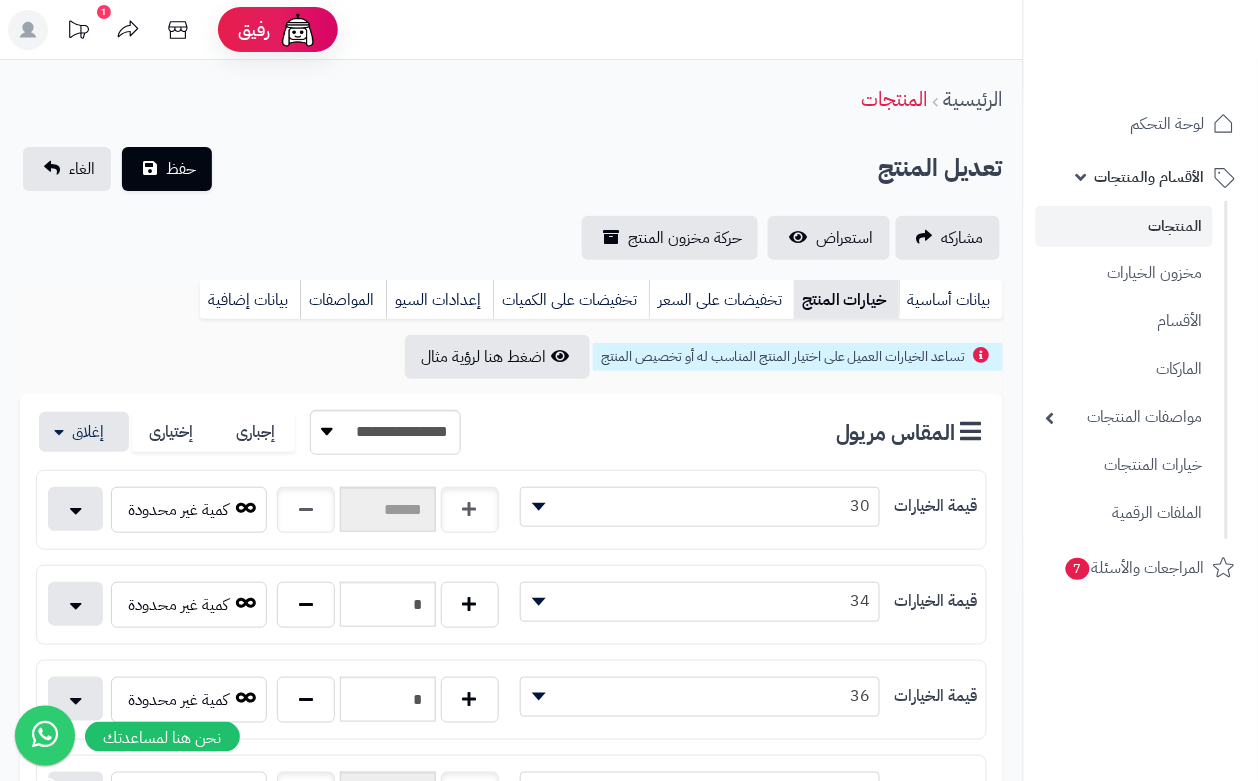 drag, startPoint x: 408, startPoint y: 151, endPoint x: 365, endPoint y: 157, distance: 43.416588 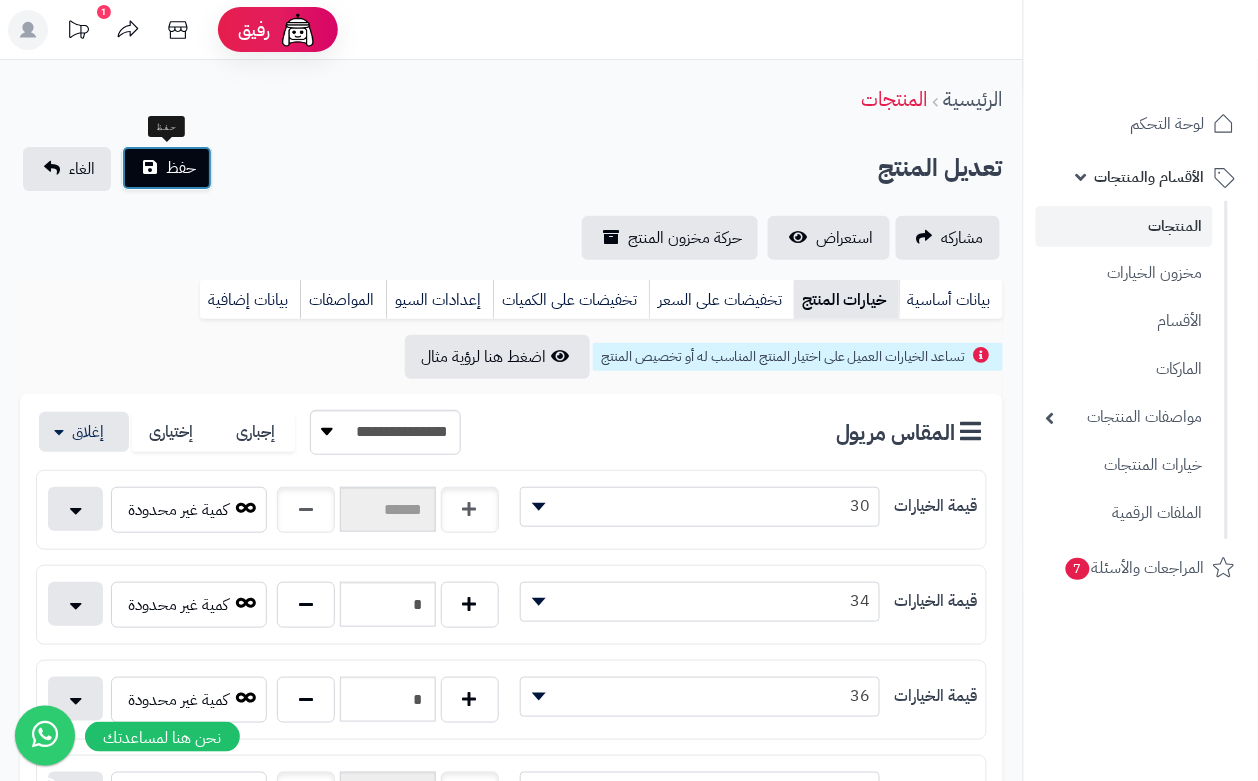 click on "حفظ" at bounding box center [181, 168] 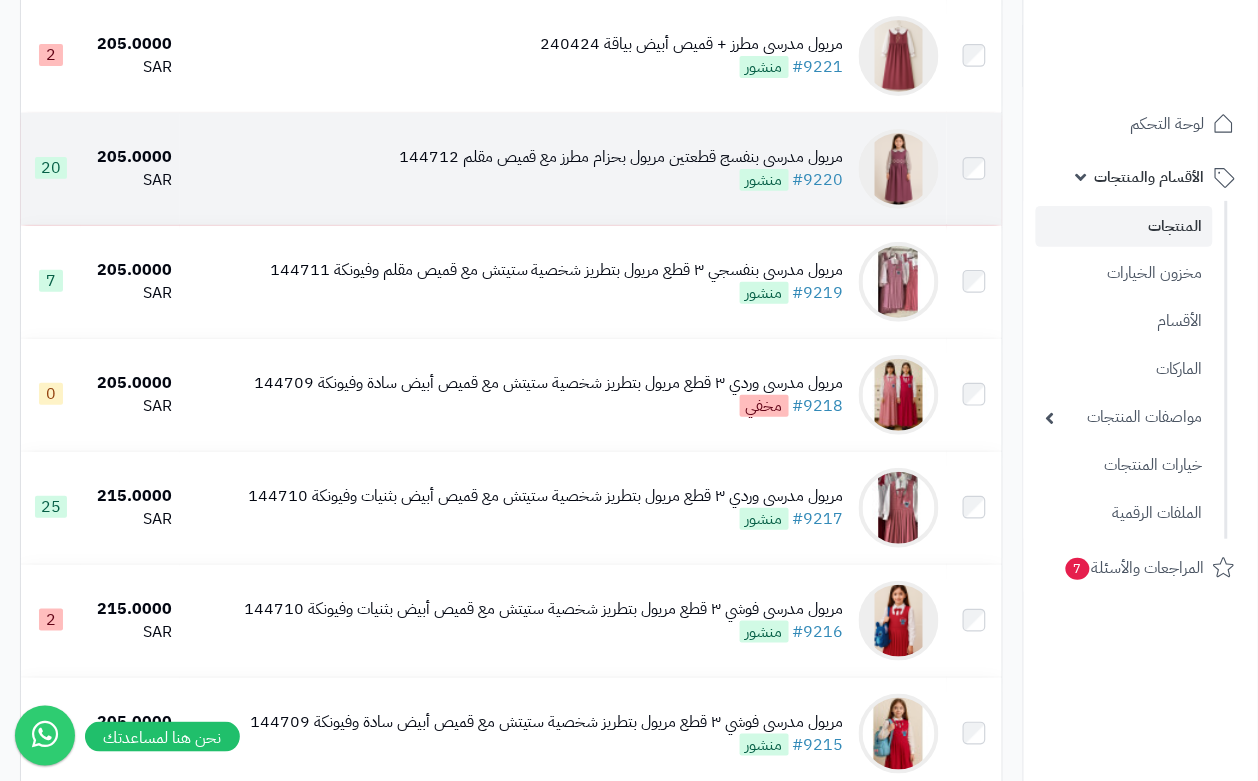 scroll, scrollTop: 1375, scrollLeft: 0, axis: vertical 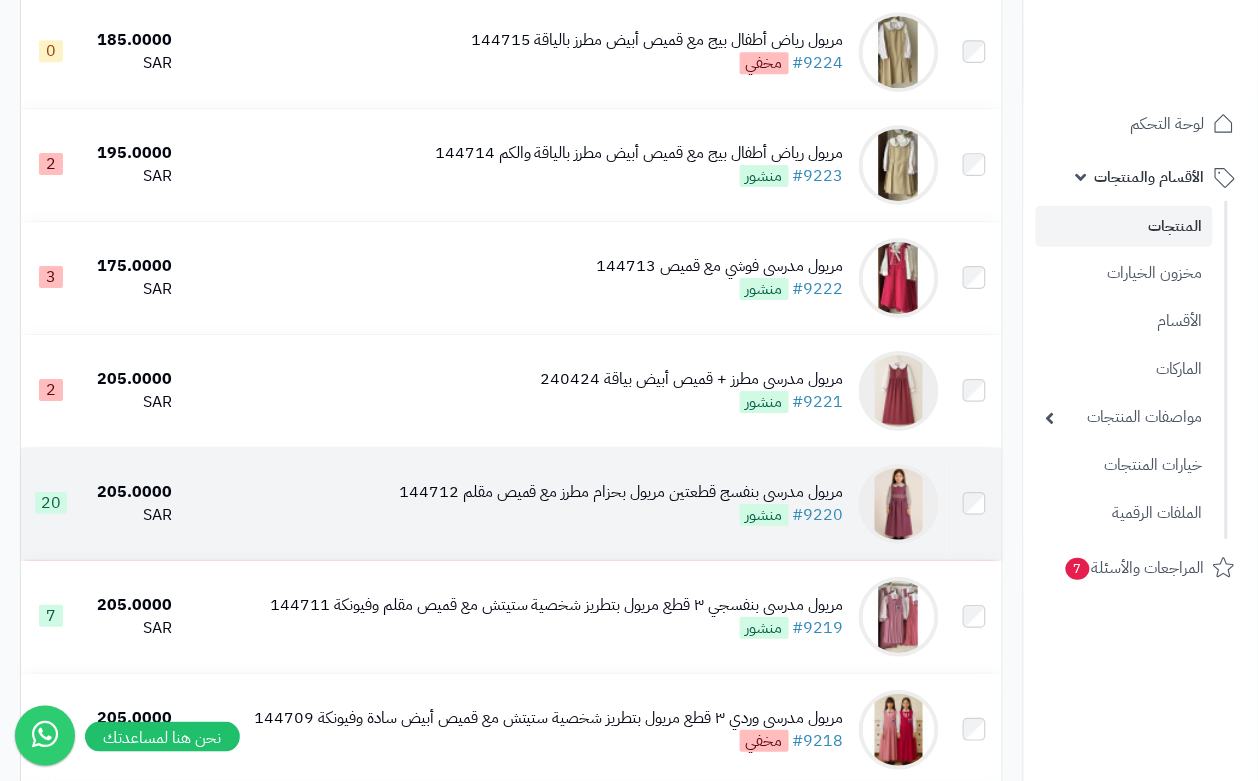 click on "مريول مدرسي بنفسج قطعتين مريول بحزام  مطرز مع قميص مقلم [NUMBER]
#[NUMBER]
منشور" at bounding box center [563, 504] 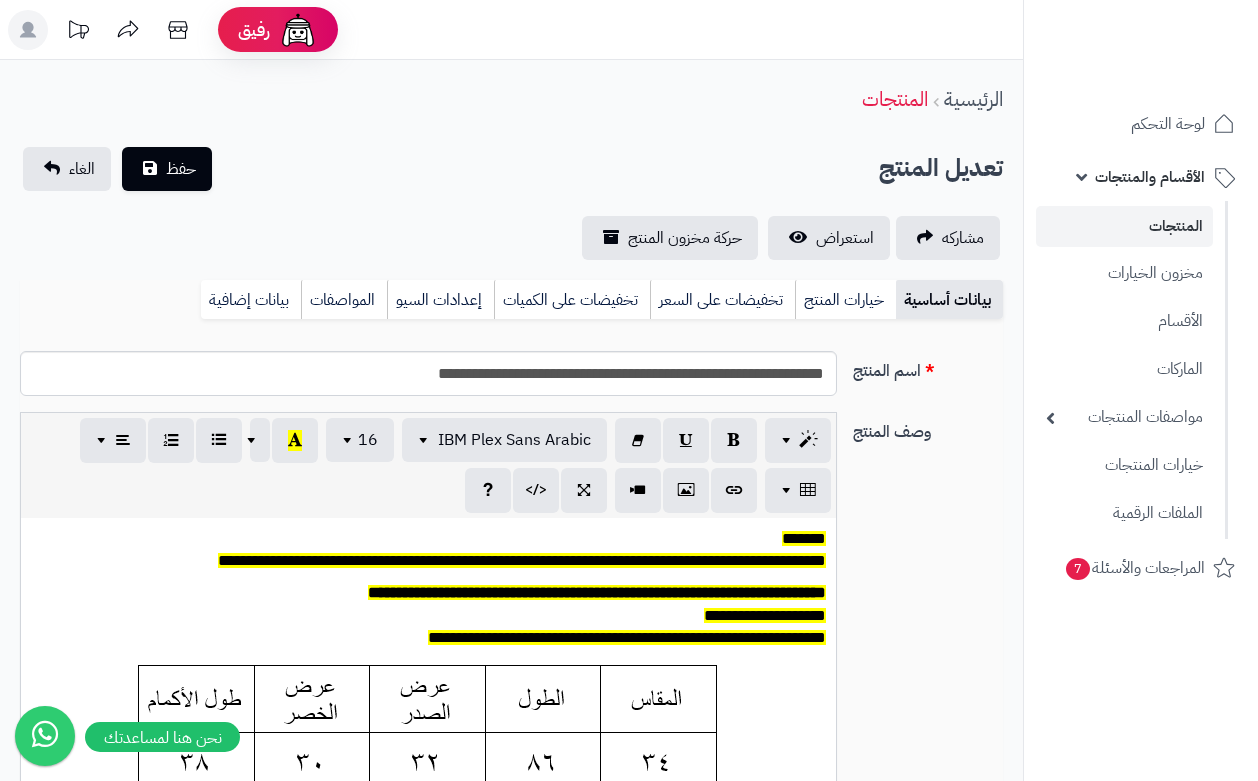 scroll, scrollTop: 0, scrollLeft: 0, axis: both 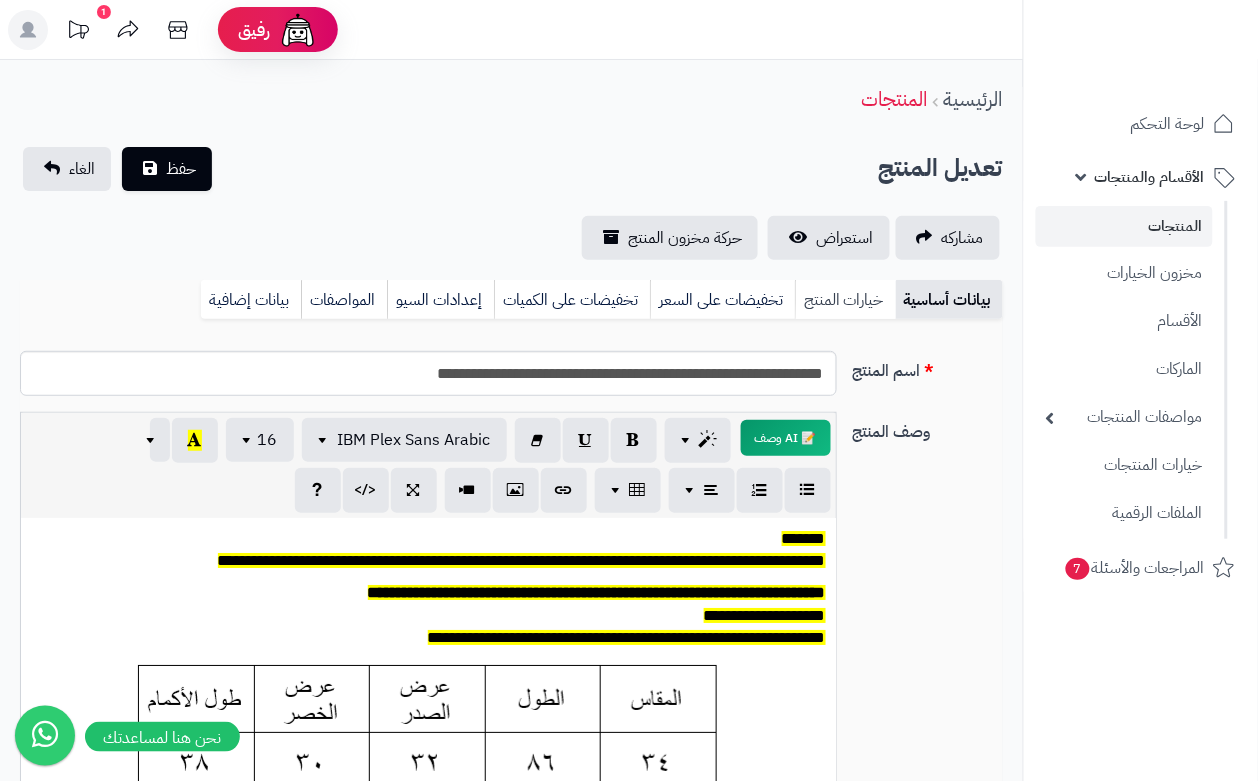 click on "خيارات المنتج" at bounding box center [845, 300] 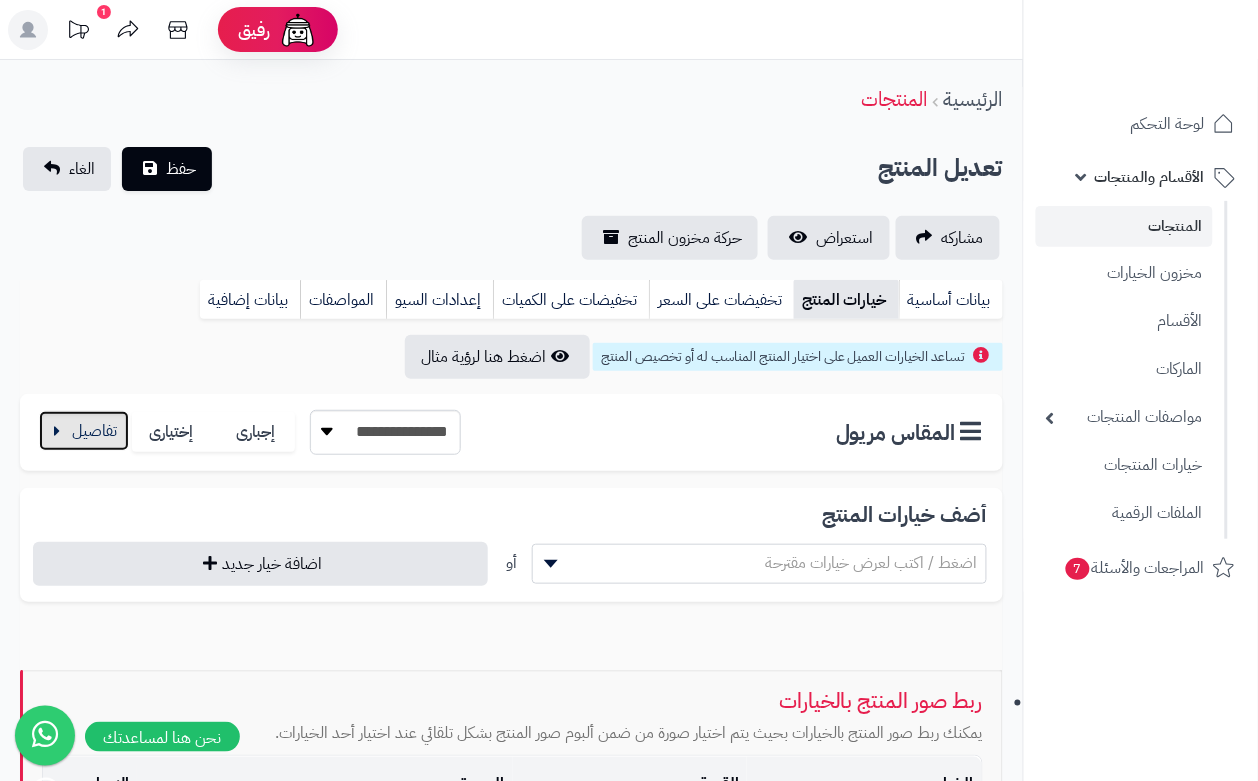 click at bounding box center (84, 431) 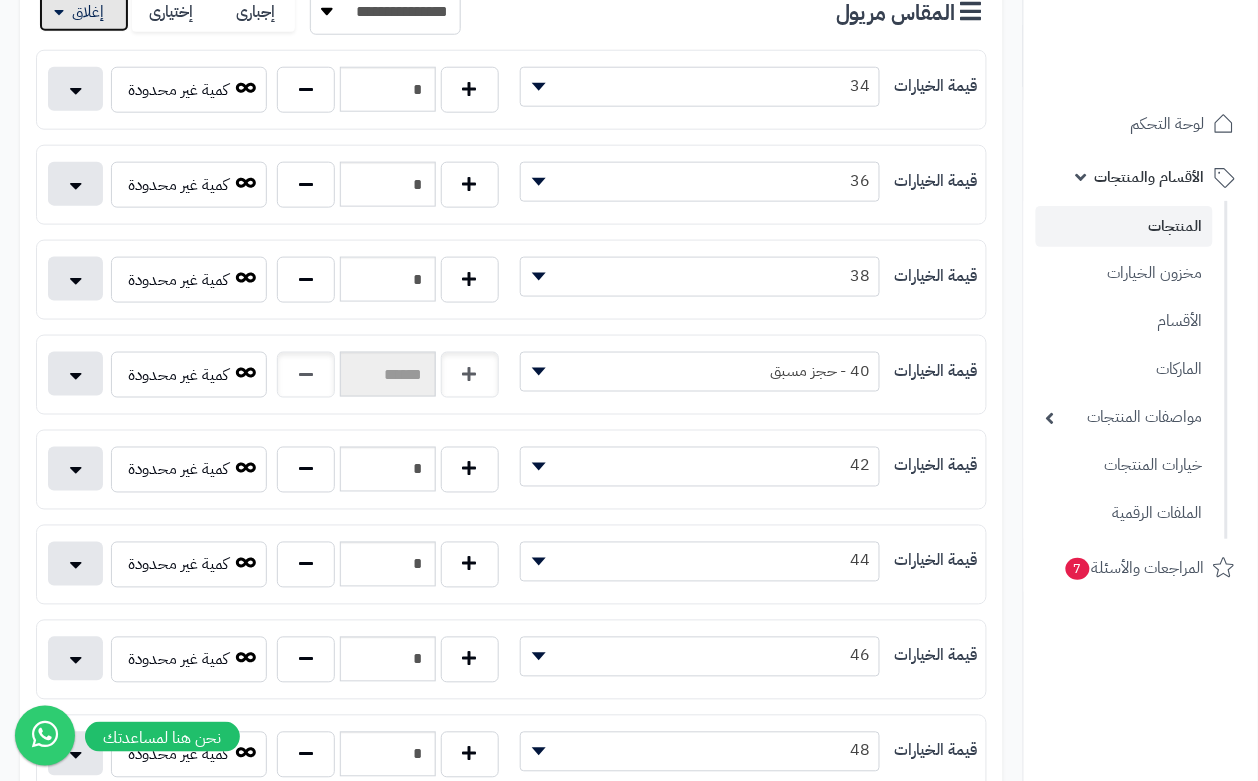 scroll, scrollTop: 375, scrollLeft: 0, axis: vertical 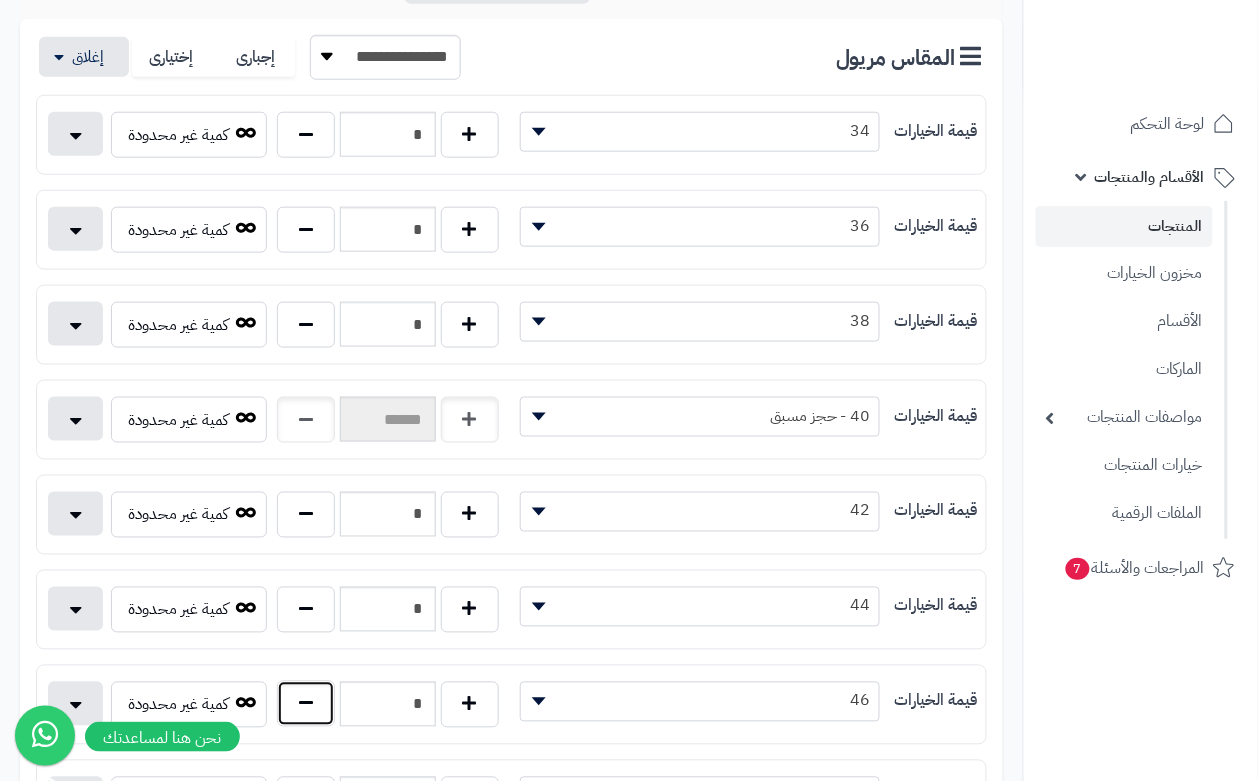 click at bounding box center [306, 704] 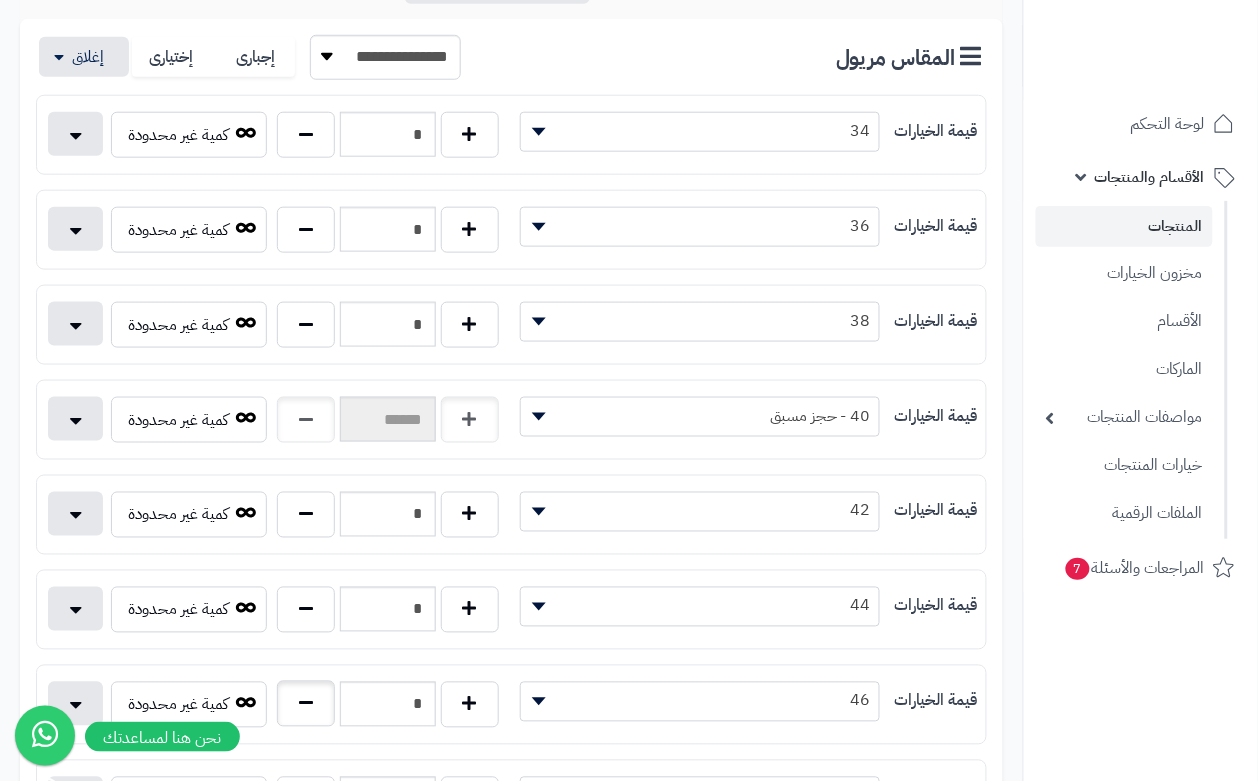 type on "*" 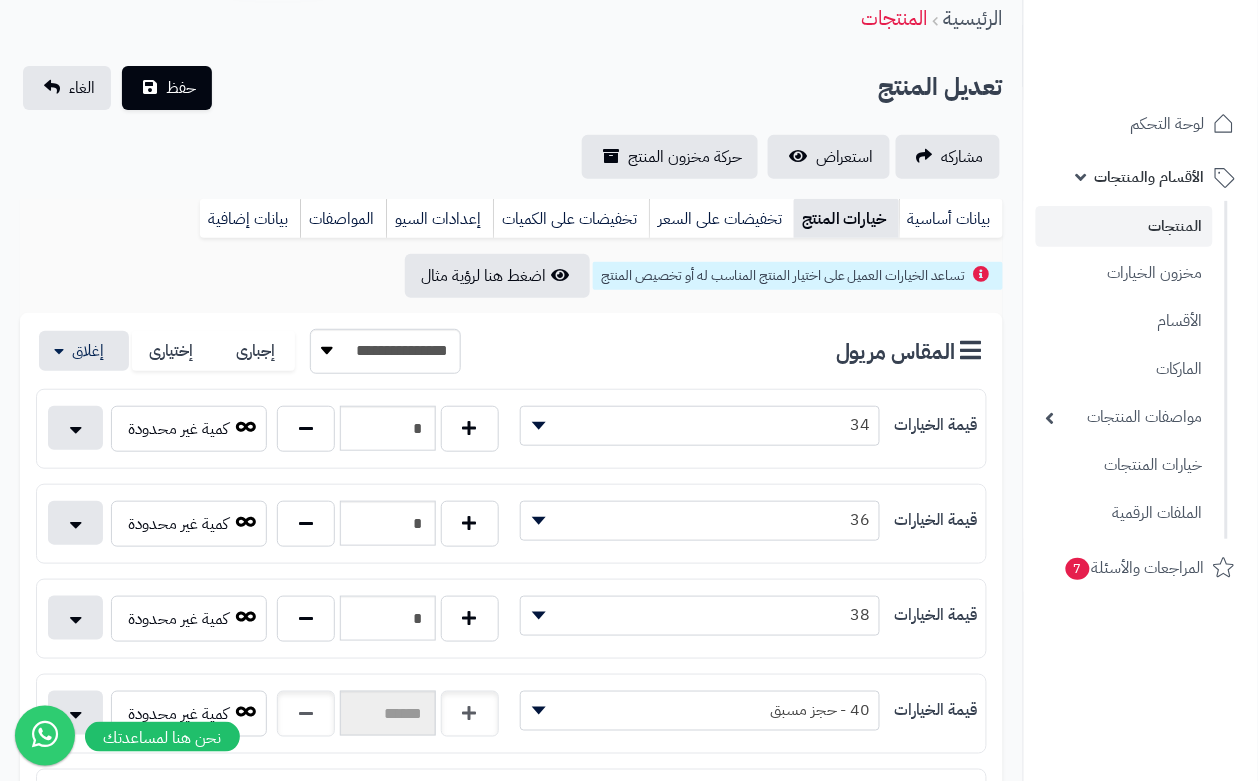scroll, scrollTop: 0, scrollLeft: 0, axis: both 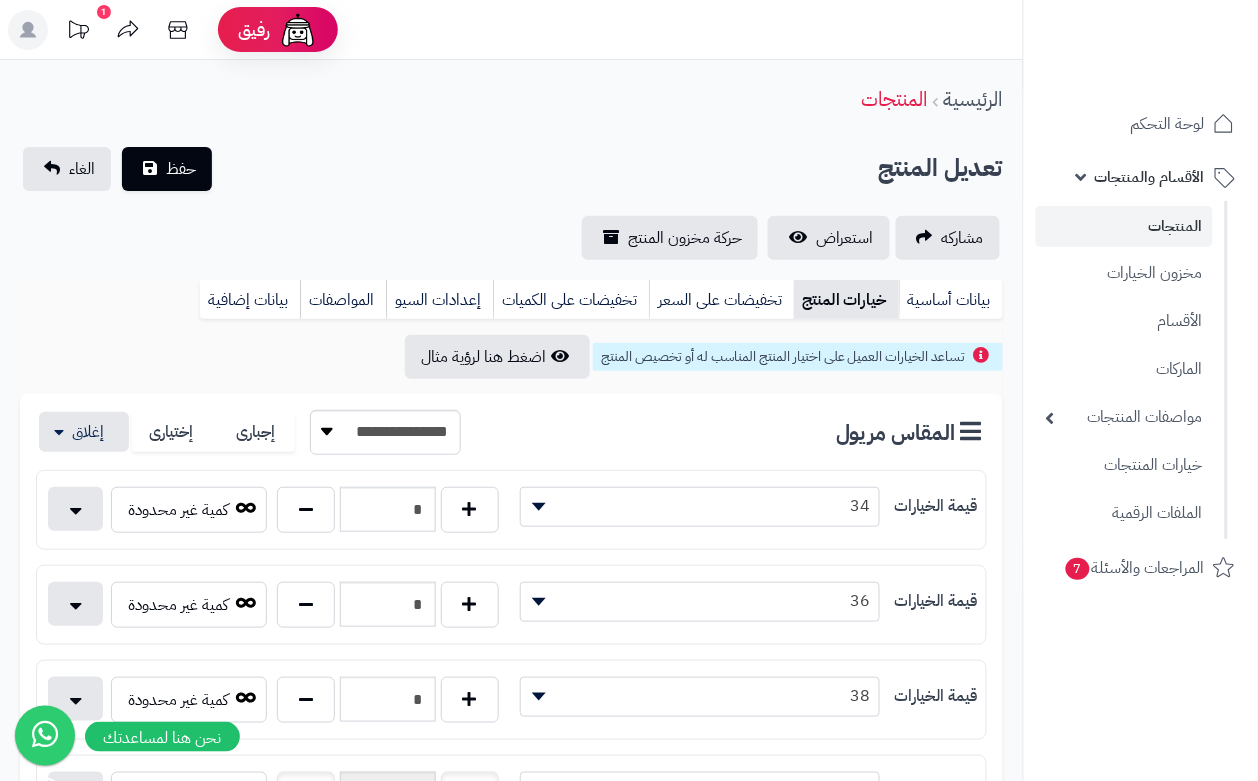 click on "تعديل المنتج
حفظ
الغاء" at bounding box center [511, 169] 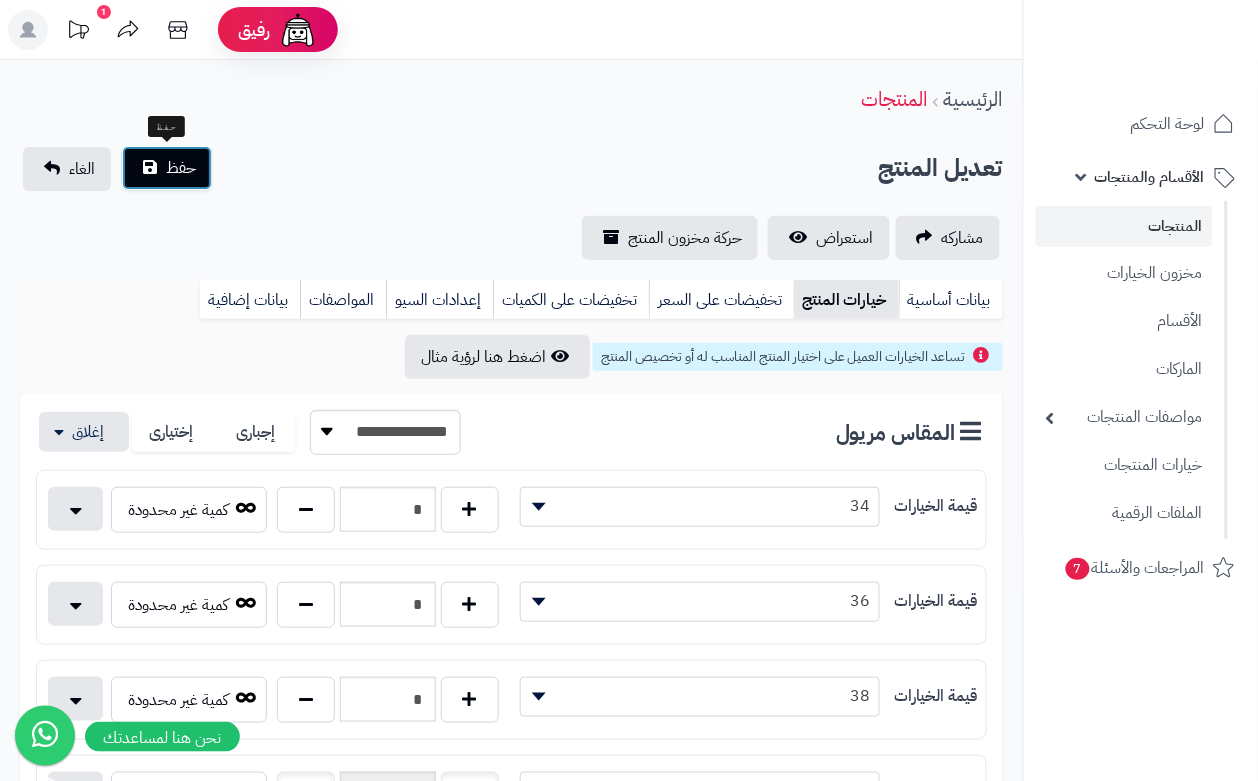 click on "حفظ" at bounding box center (181, 168) 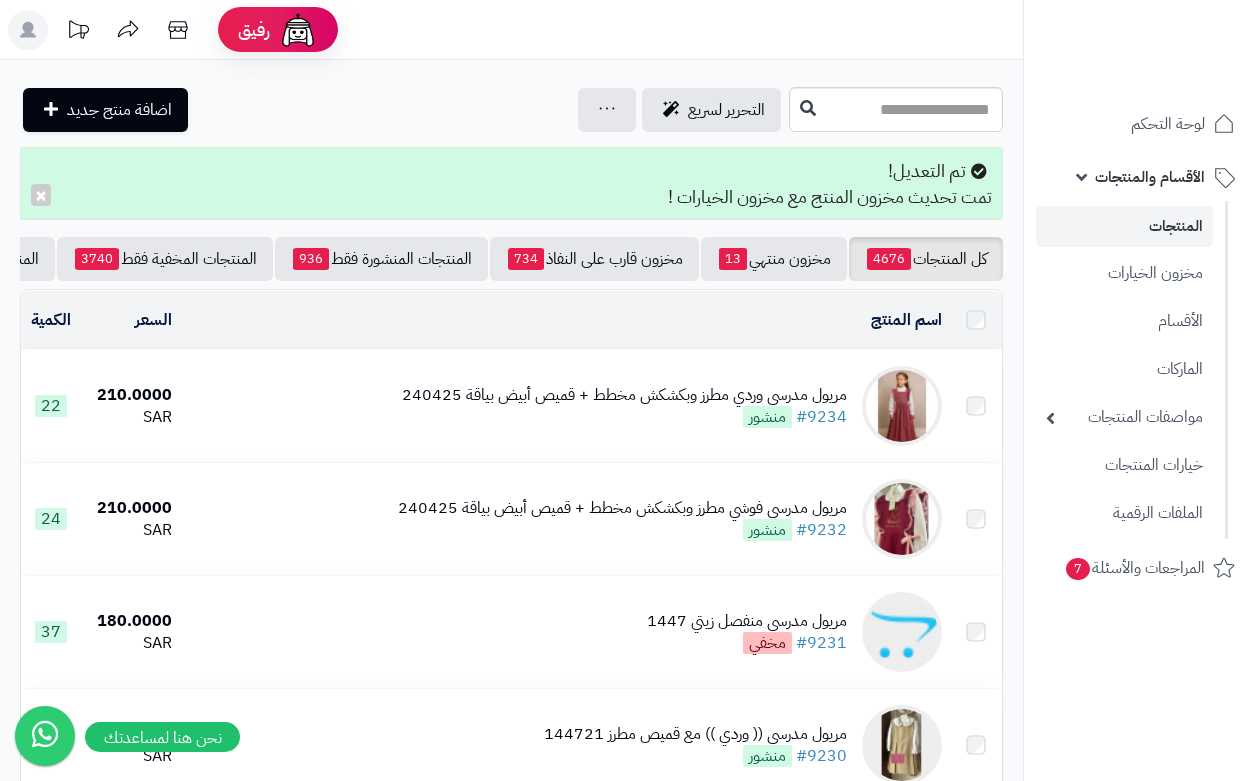 scroll, scrollTop: 0, scrollLeft: 0, axis: both 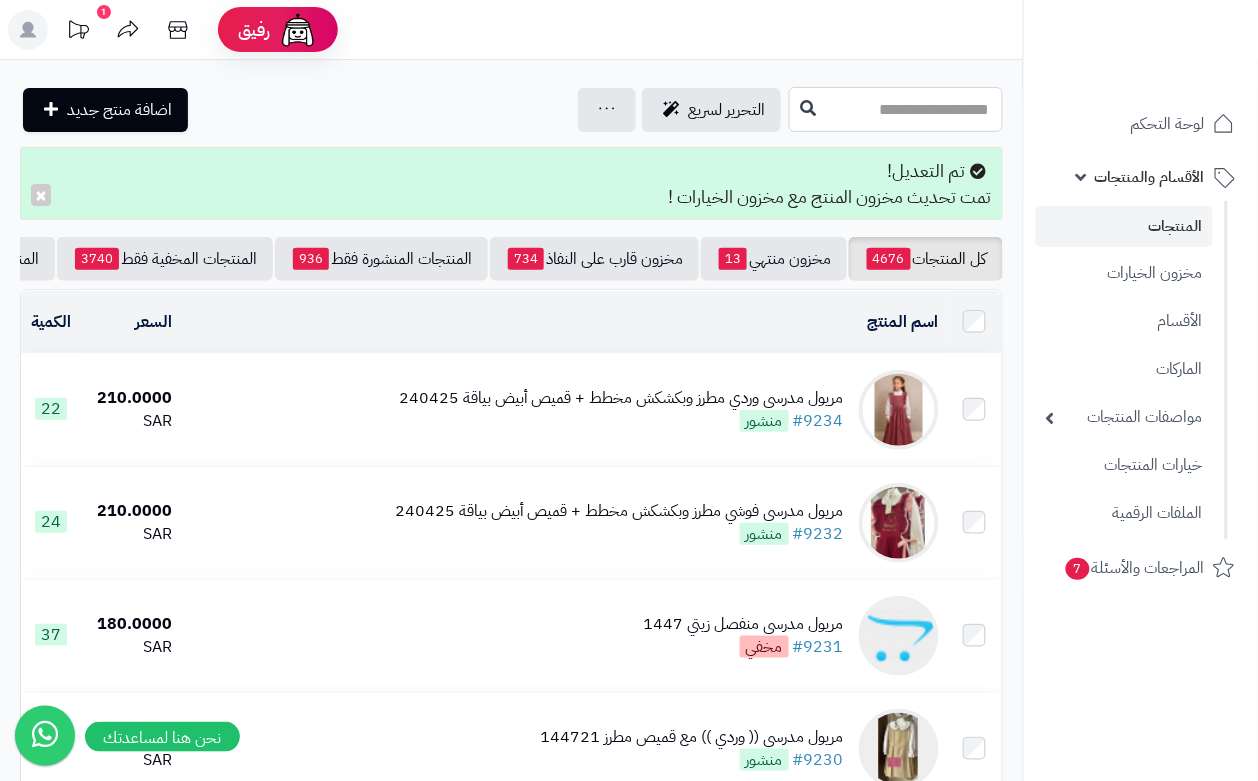 click at bounding box center (896, 109) 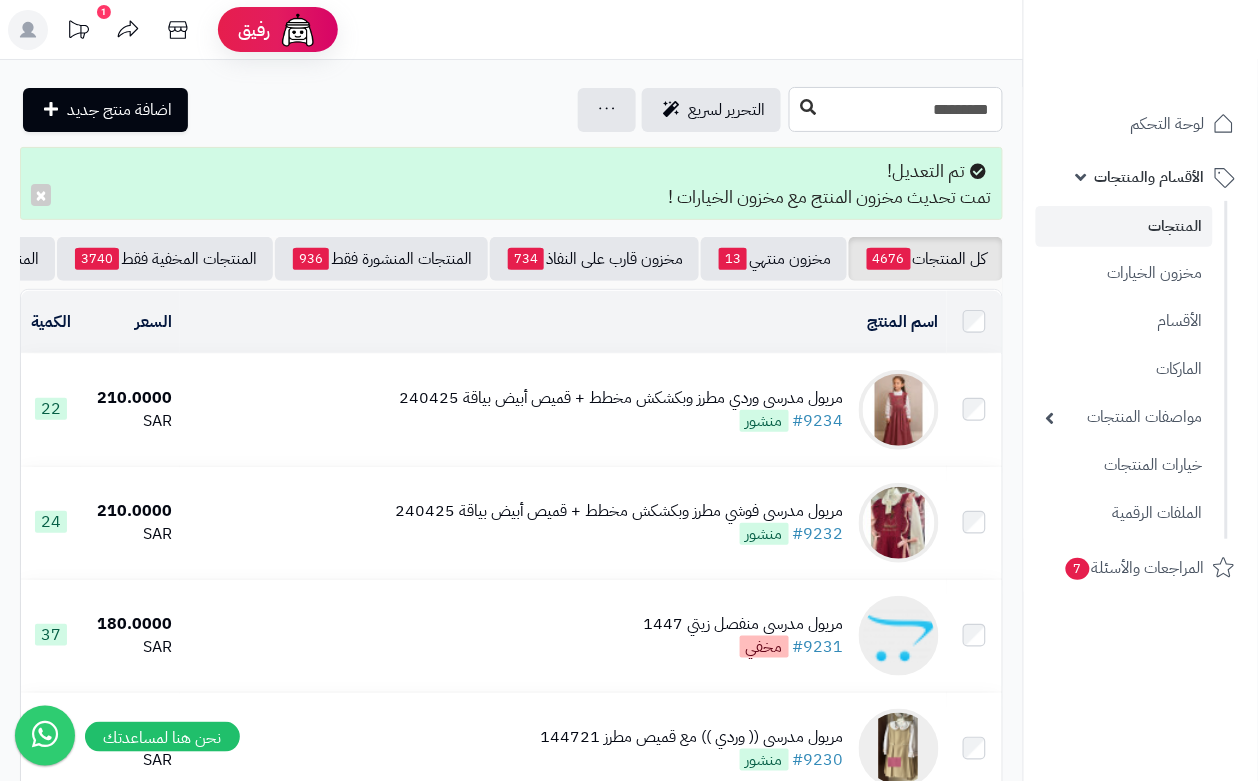 type on "*********" 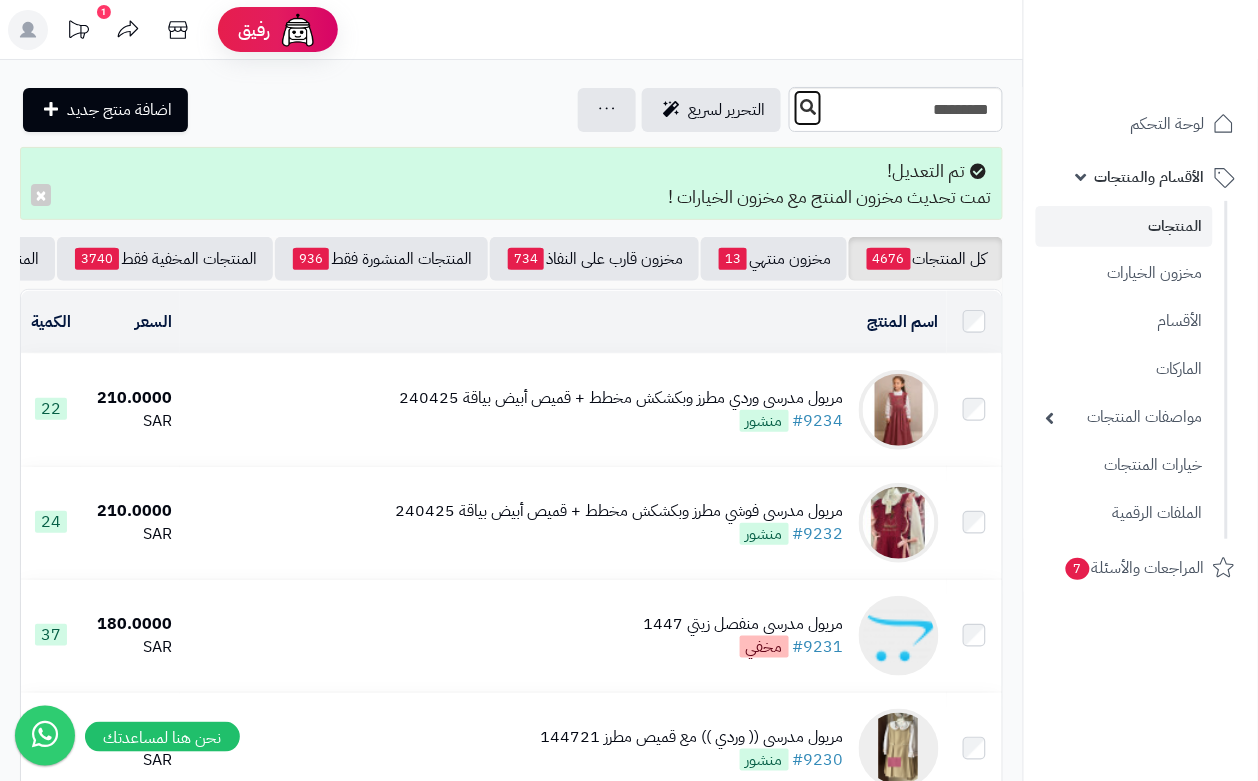 click at bounding box center [808, 108] 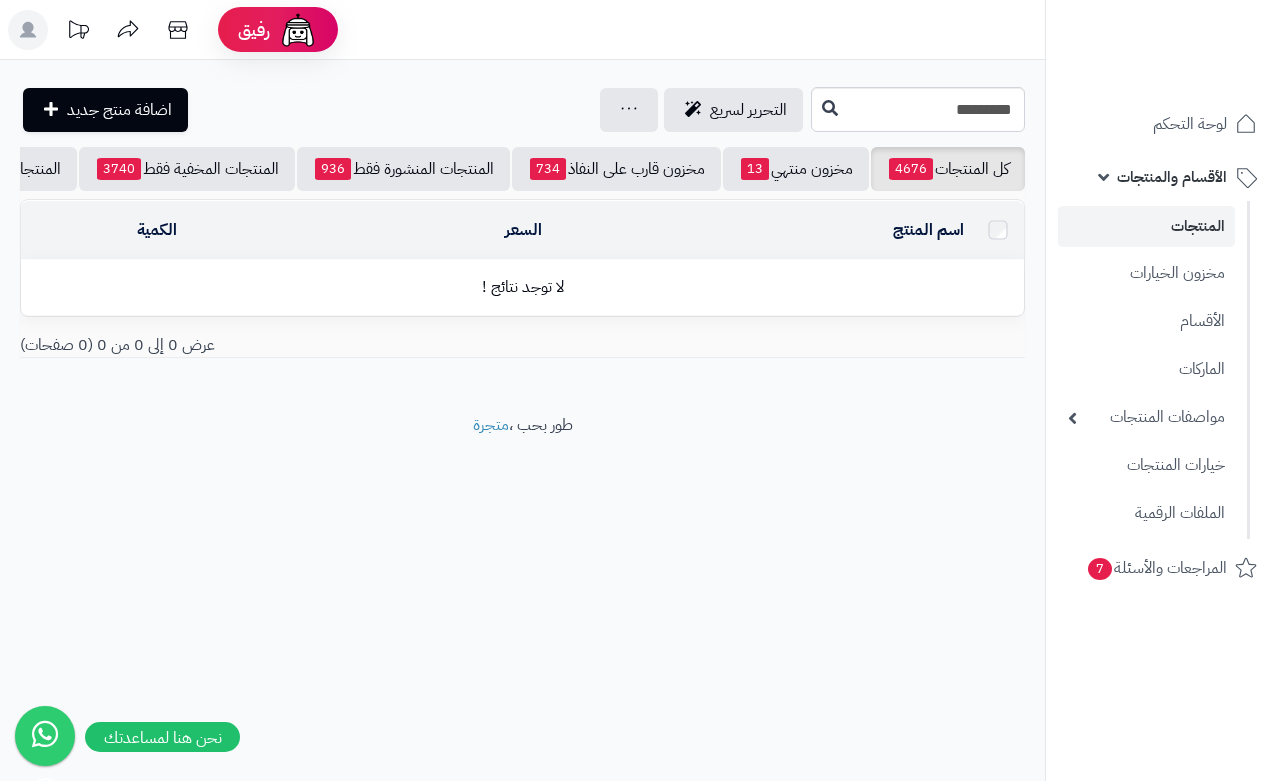scroll, scrollTop: 0, scrollLeft: 0, axis: both 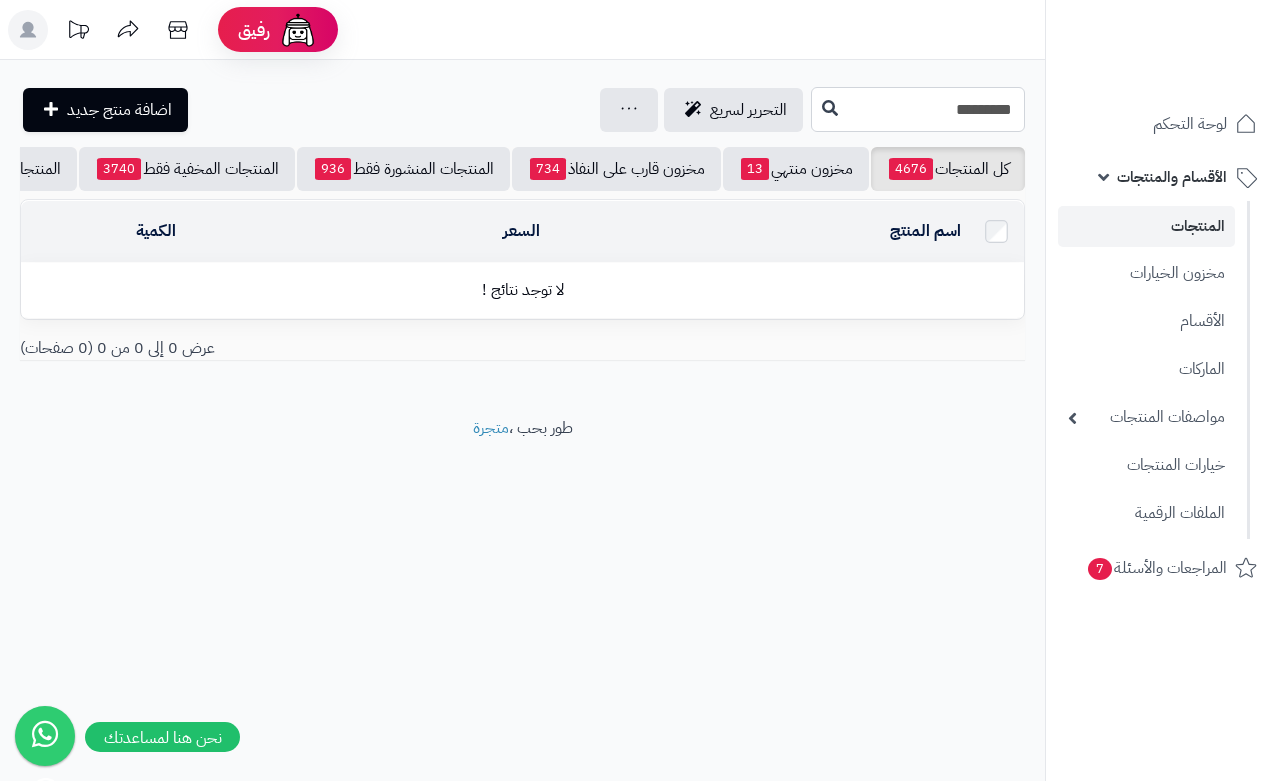 click on "*********" at bounding box center (918, 109) 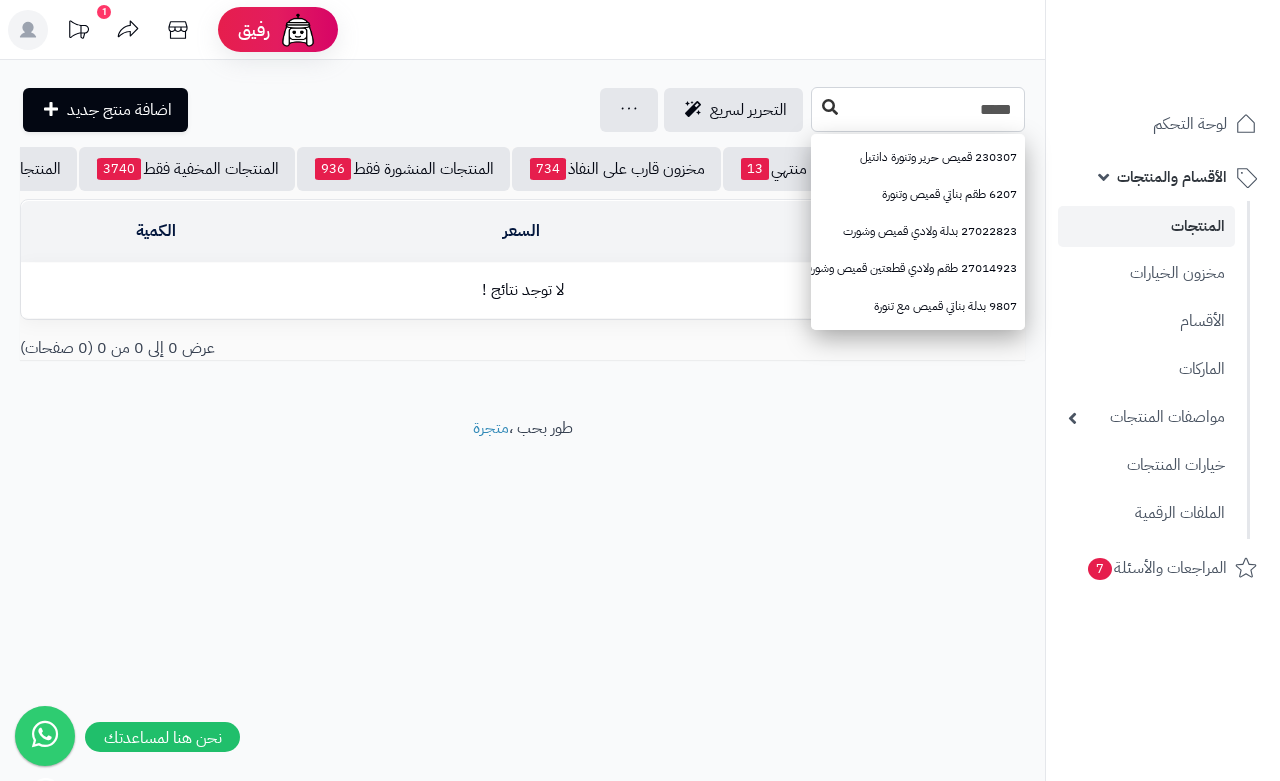 type on "****" 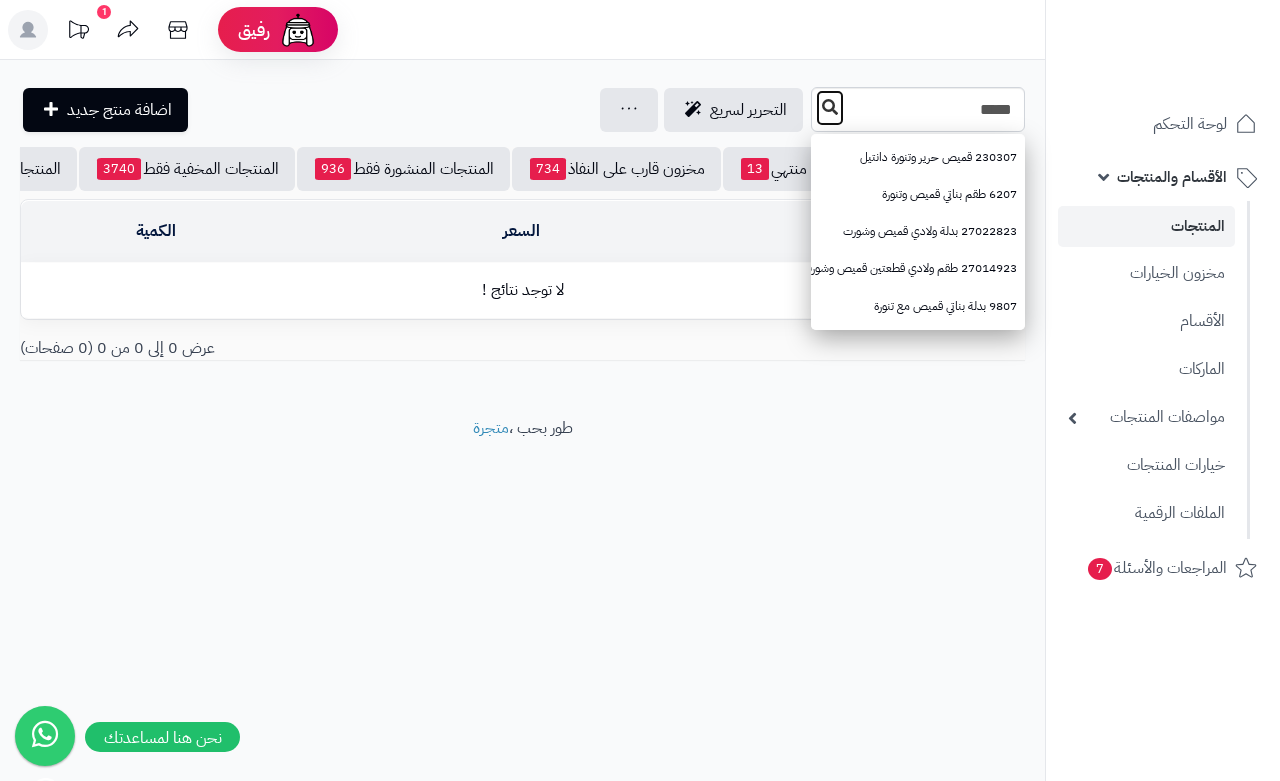 click at bounding box center (830, 107) 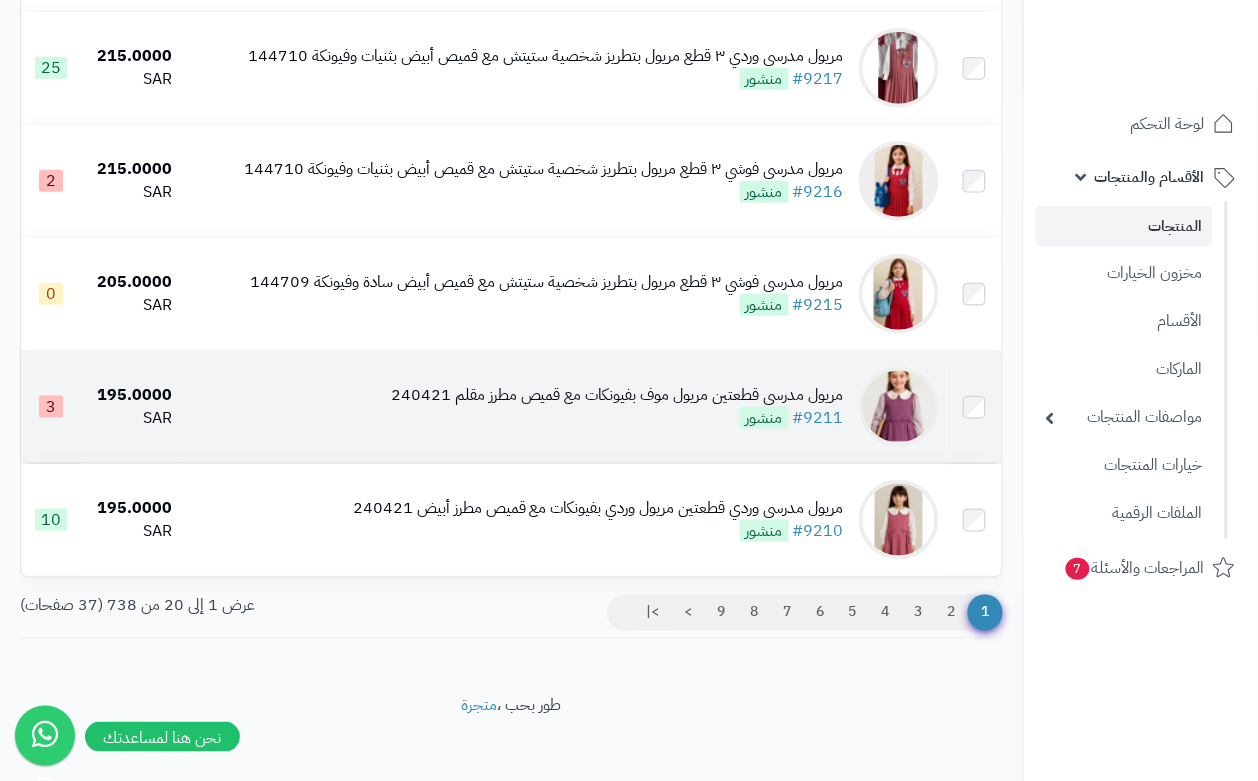 scroll, scrollTop: 1985, scrollLeft: 0, axis: vertical 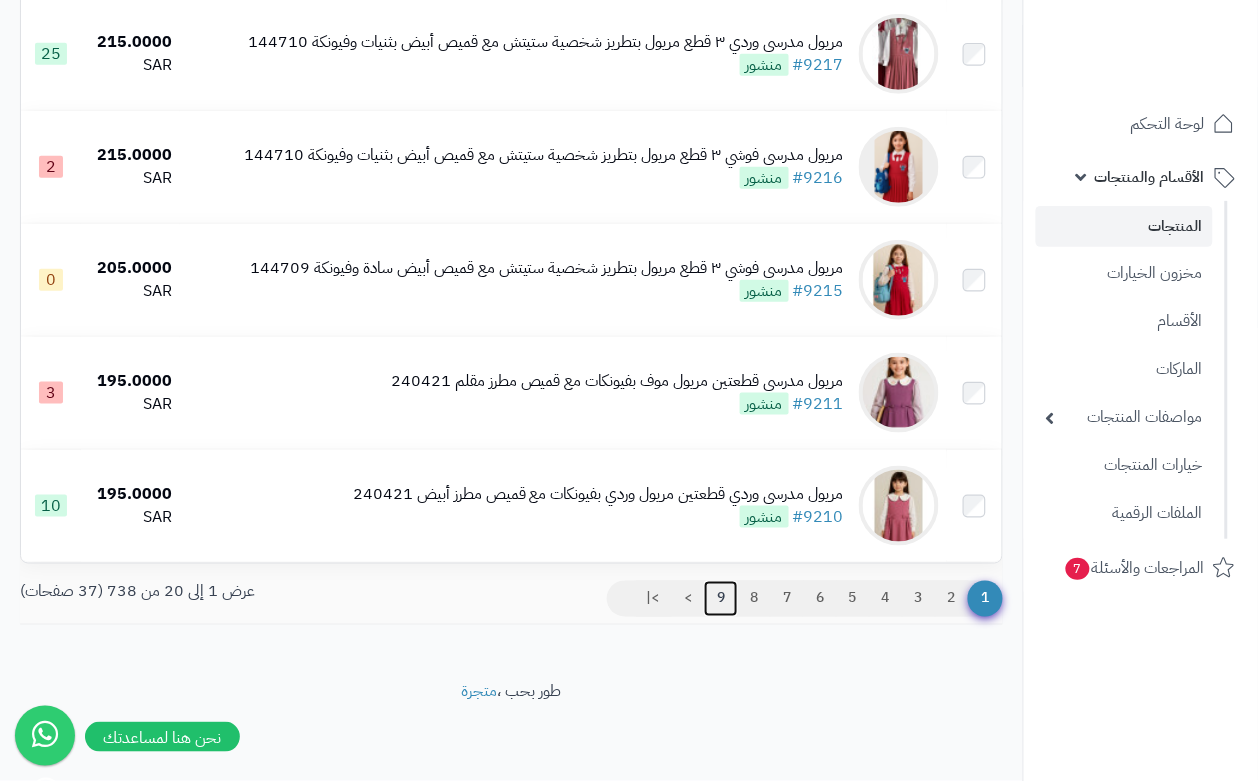 click on "9" at bounding box center (721, 599) 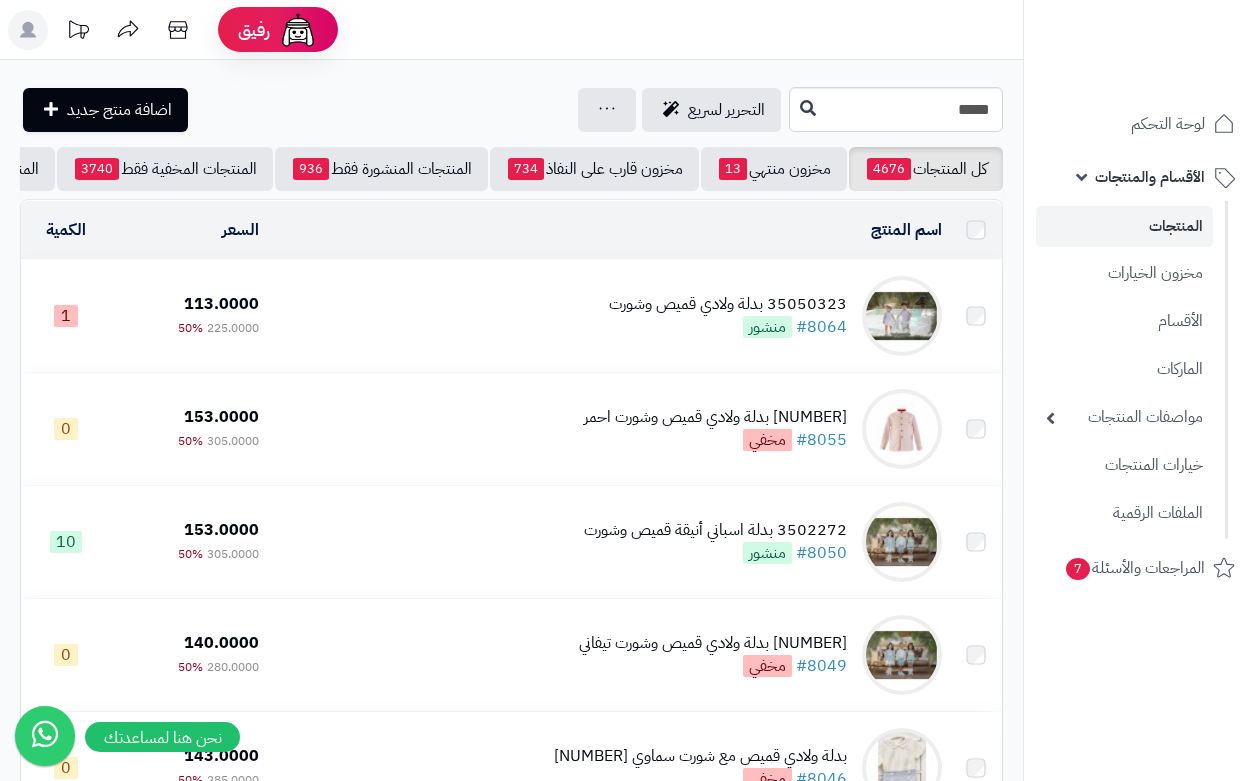 scroll, scrollTop: 0, scrollLeft: 0, axis: both 